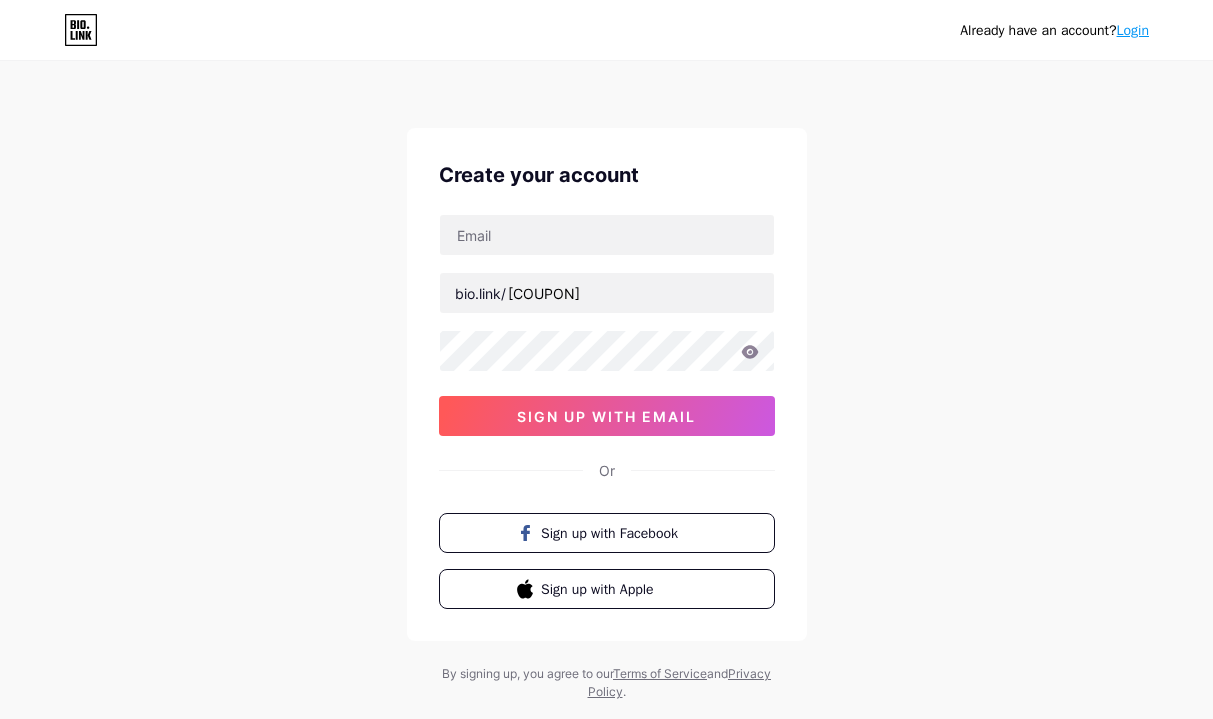 scroll, scrollTop: 0, scrollLeft: 0, axis: both 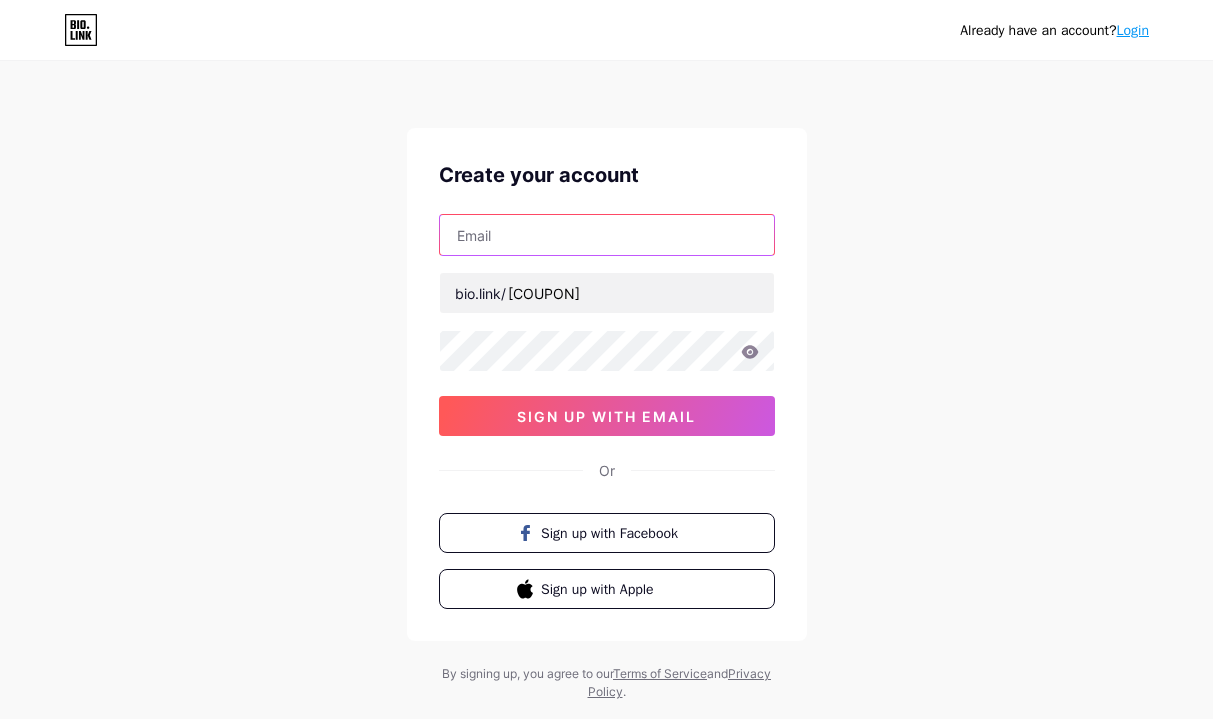 click at bounding box center [607, 235] 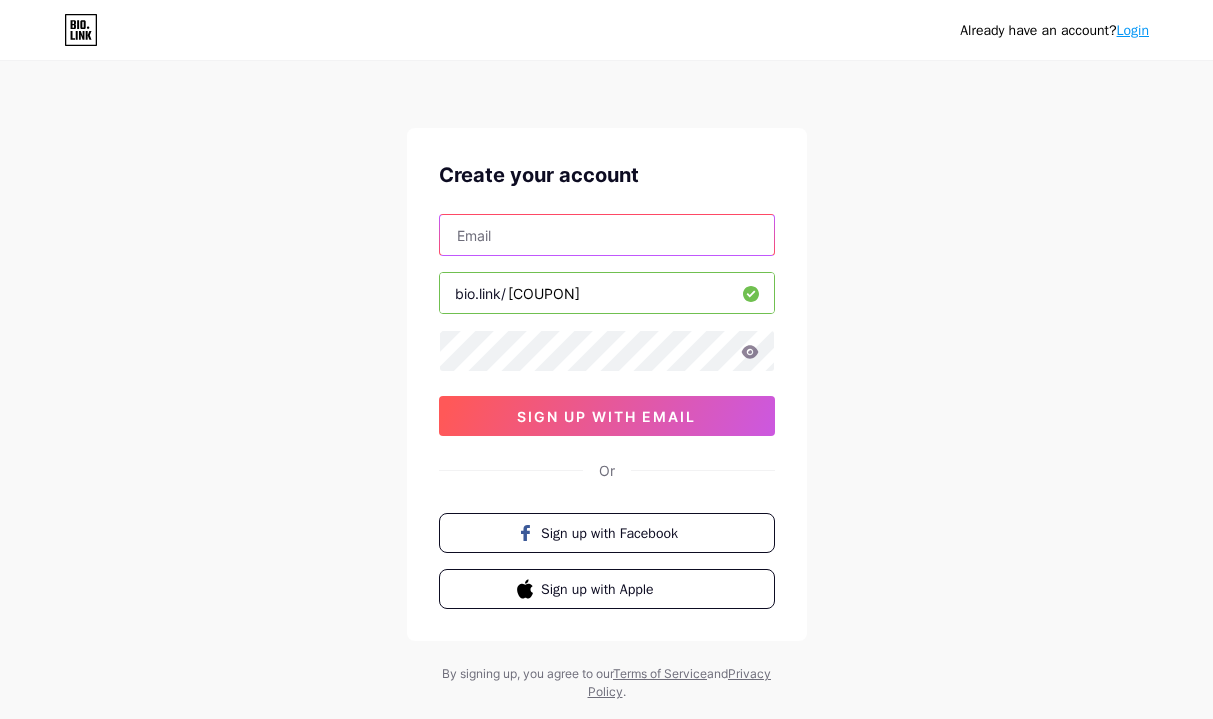 type on "[EMAIL]" 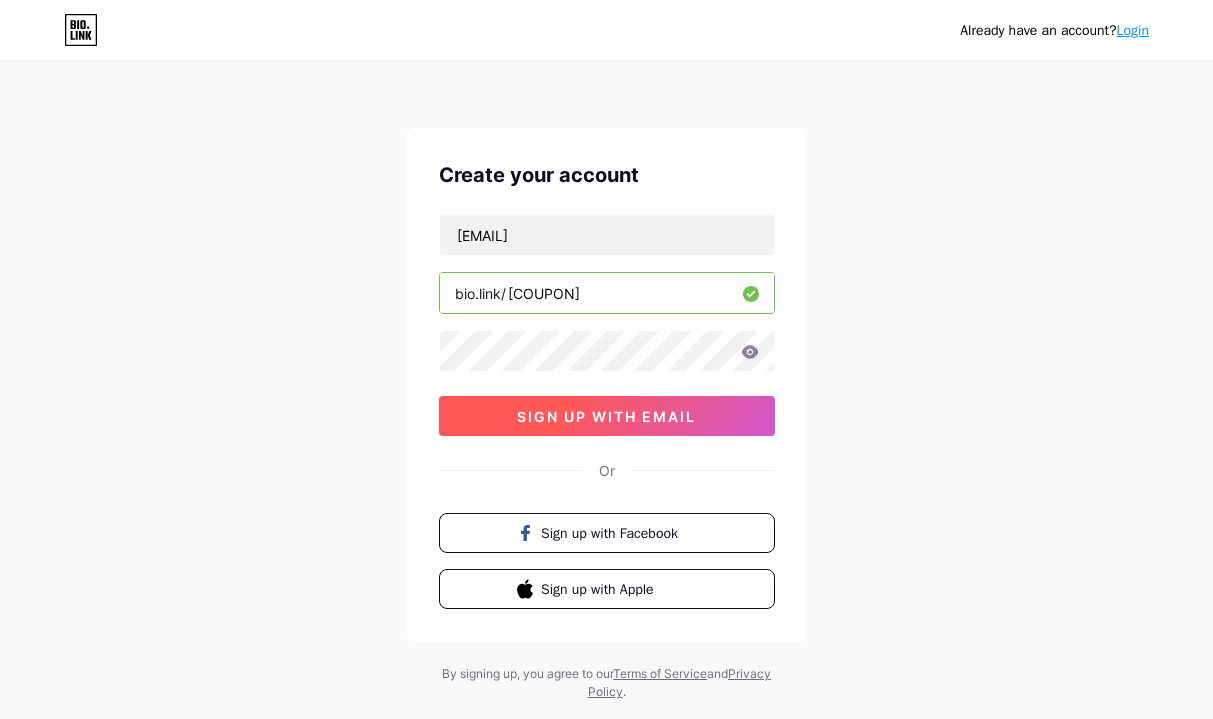 click on "sign up with email" at bounding box center (606, 416) 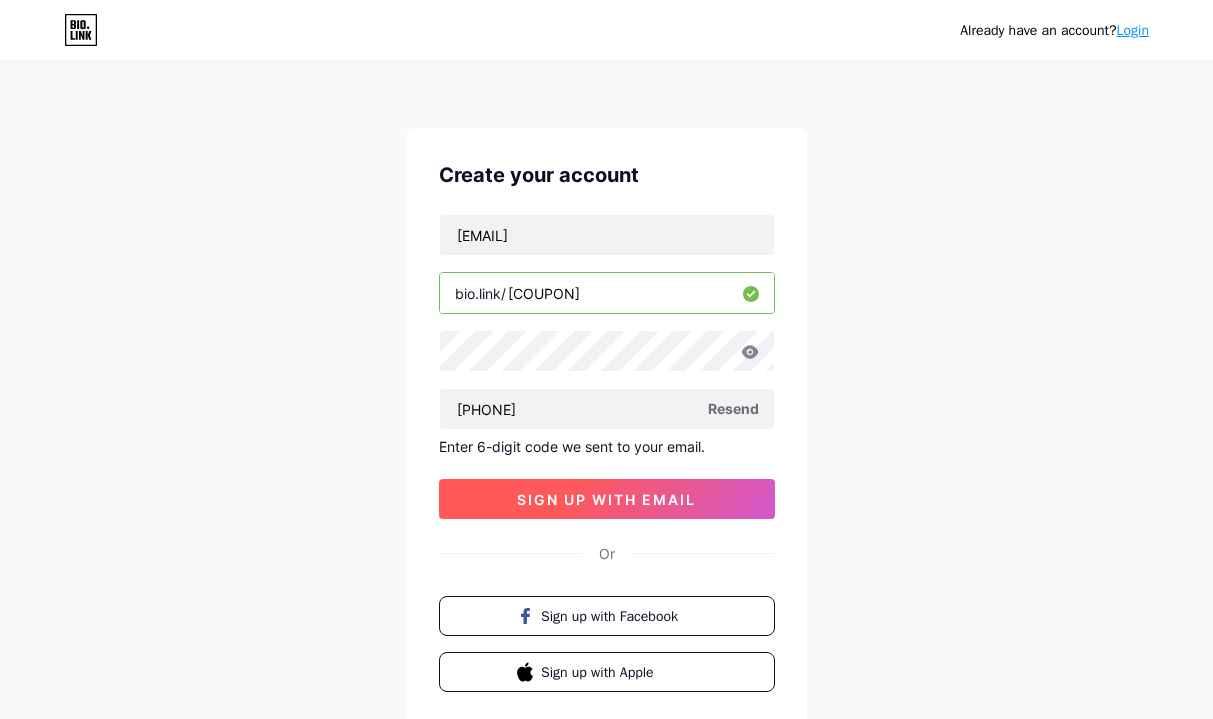 type on "[PHONE]" 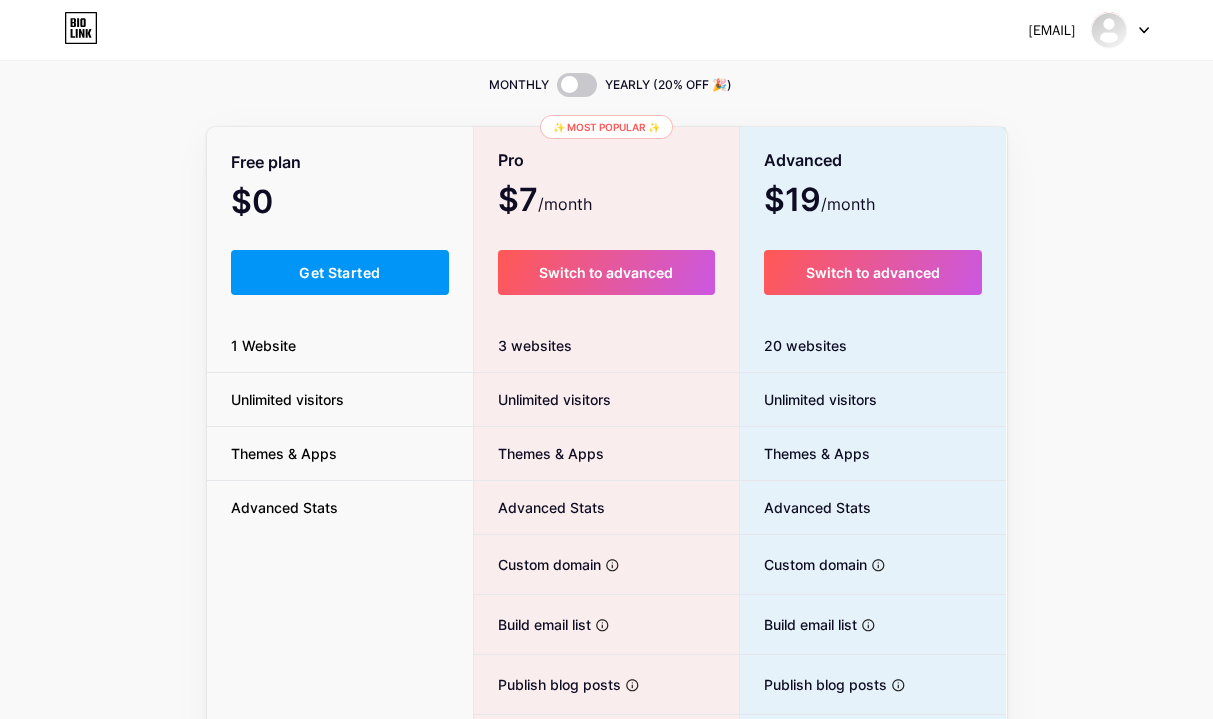 scroll, scrollTop: 0, scrollLeft: 0, axis: both 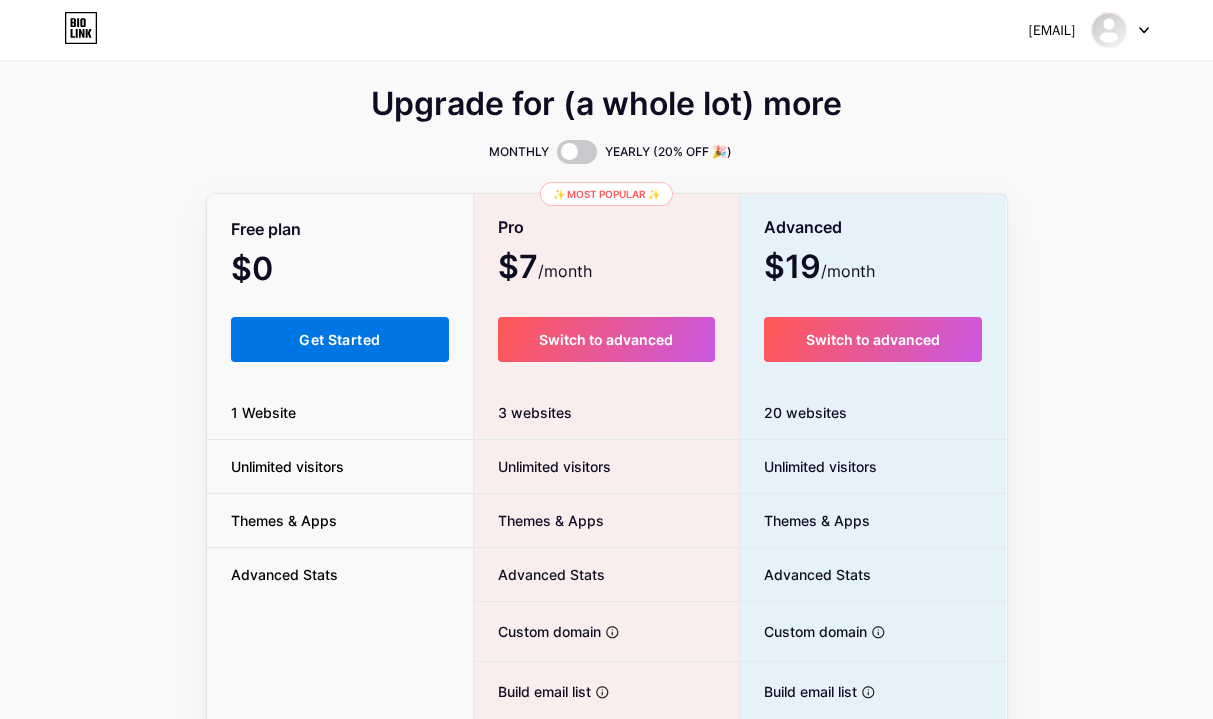 click on "Get Started" at bounding box center [339, 339] 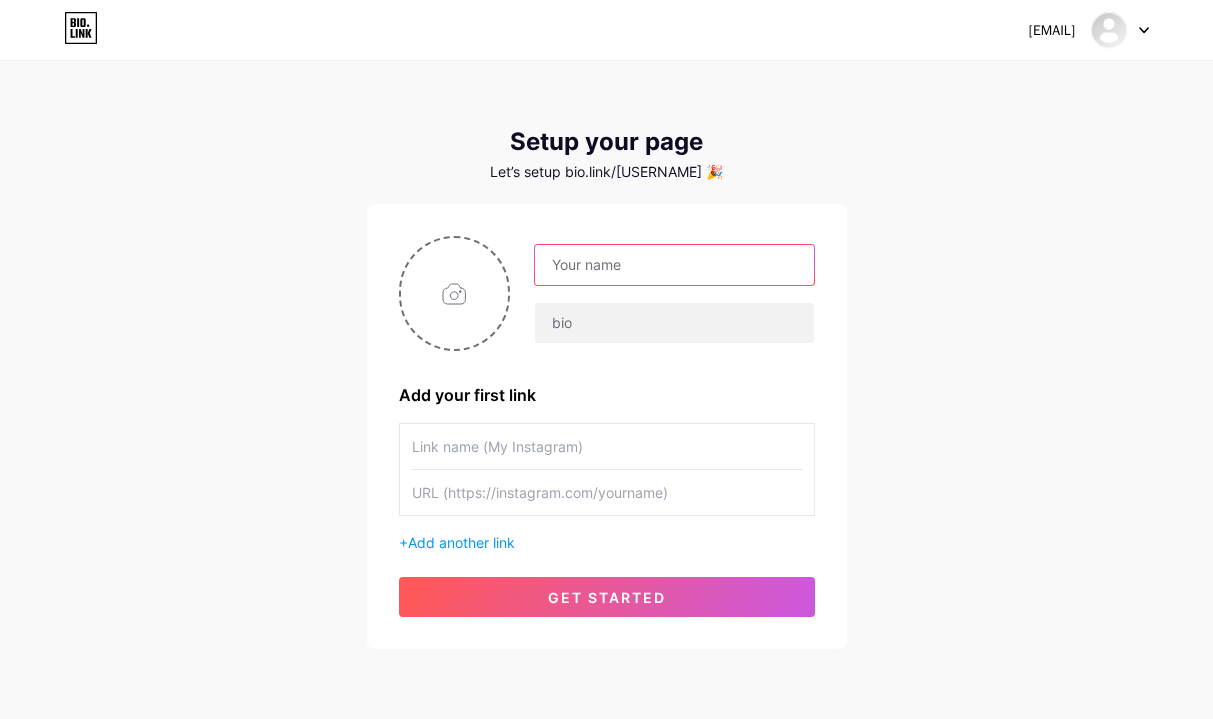 click at bounding box center [674, 265] 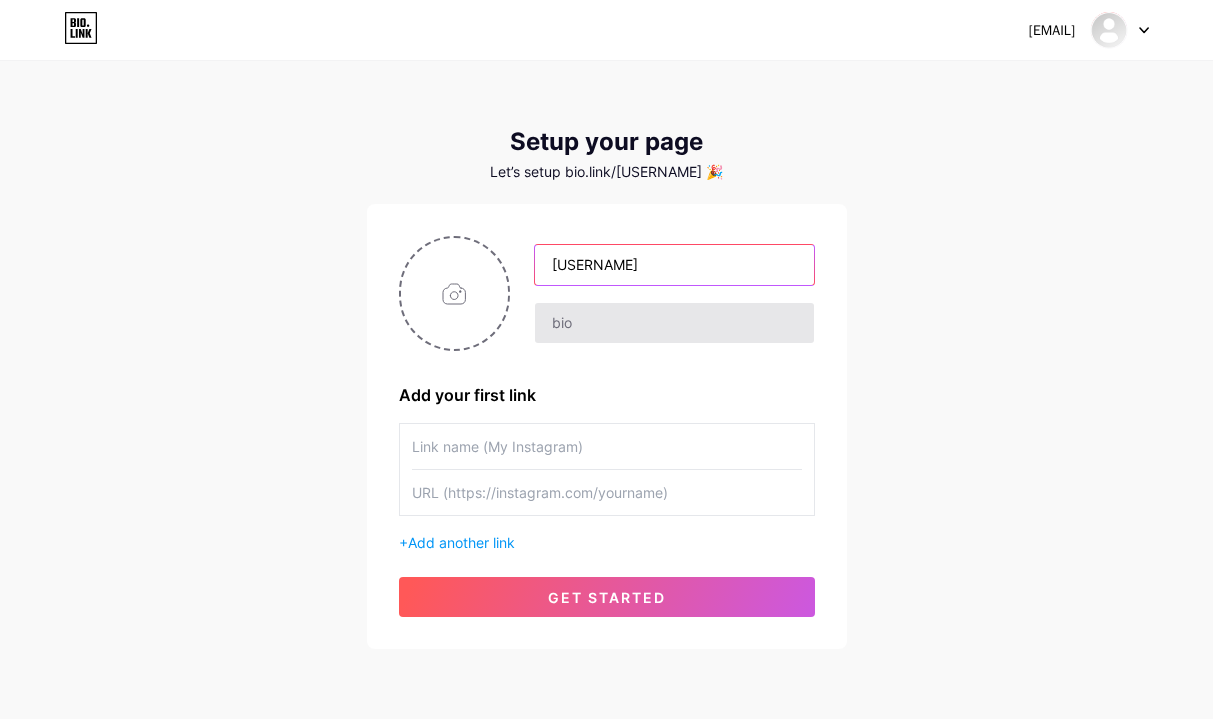 type on "[USERNAME]" 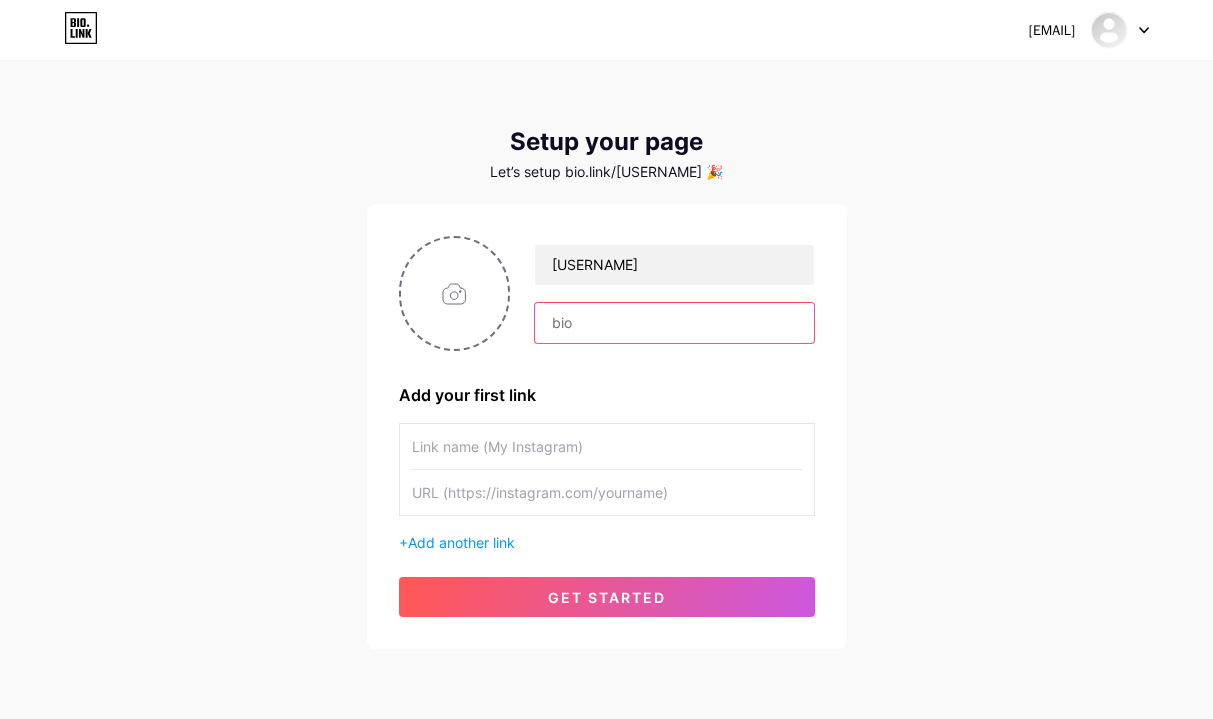 click at bounding box center [674, 323] 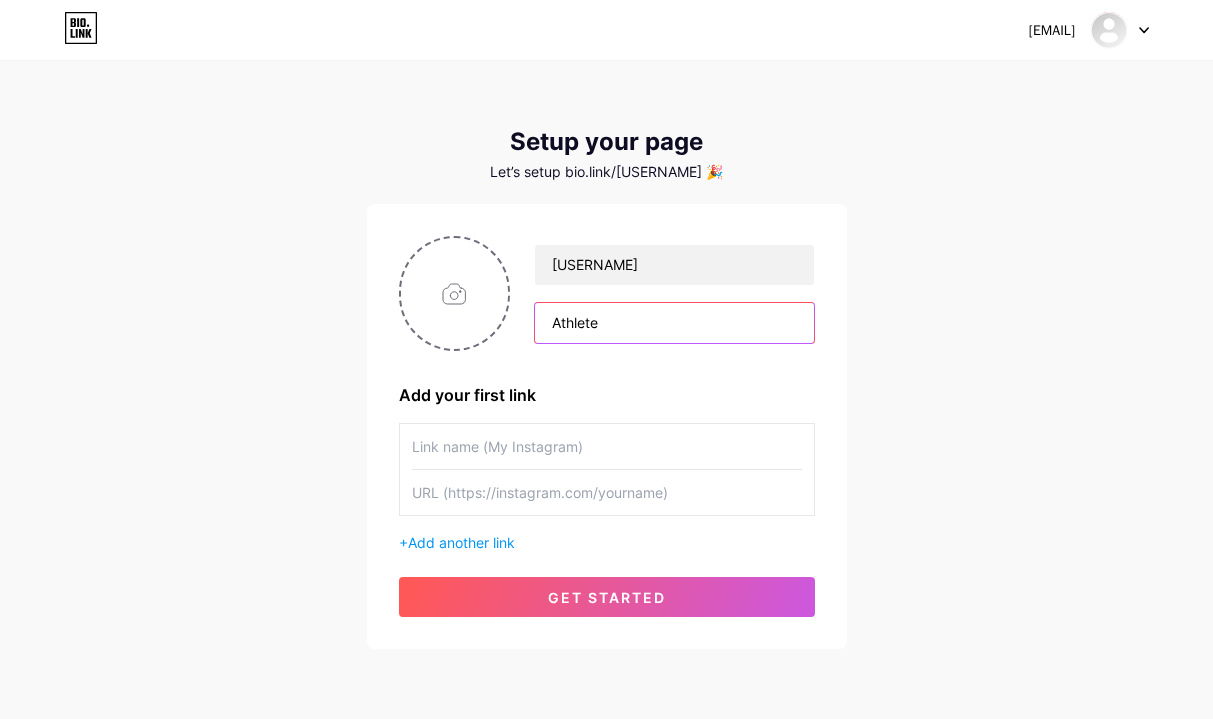 type on "Athlete" 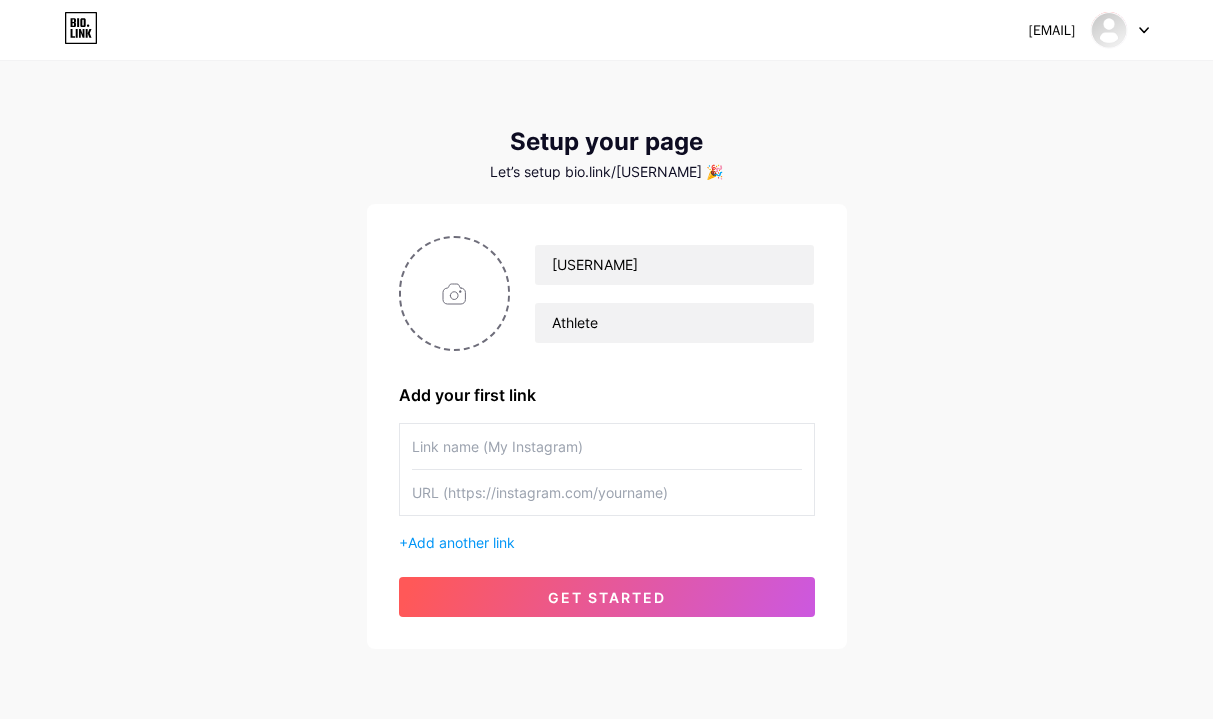 click at bounding box center (607, 446) 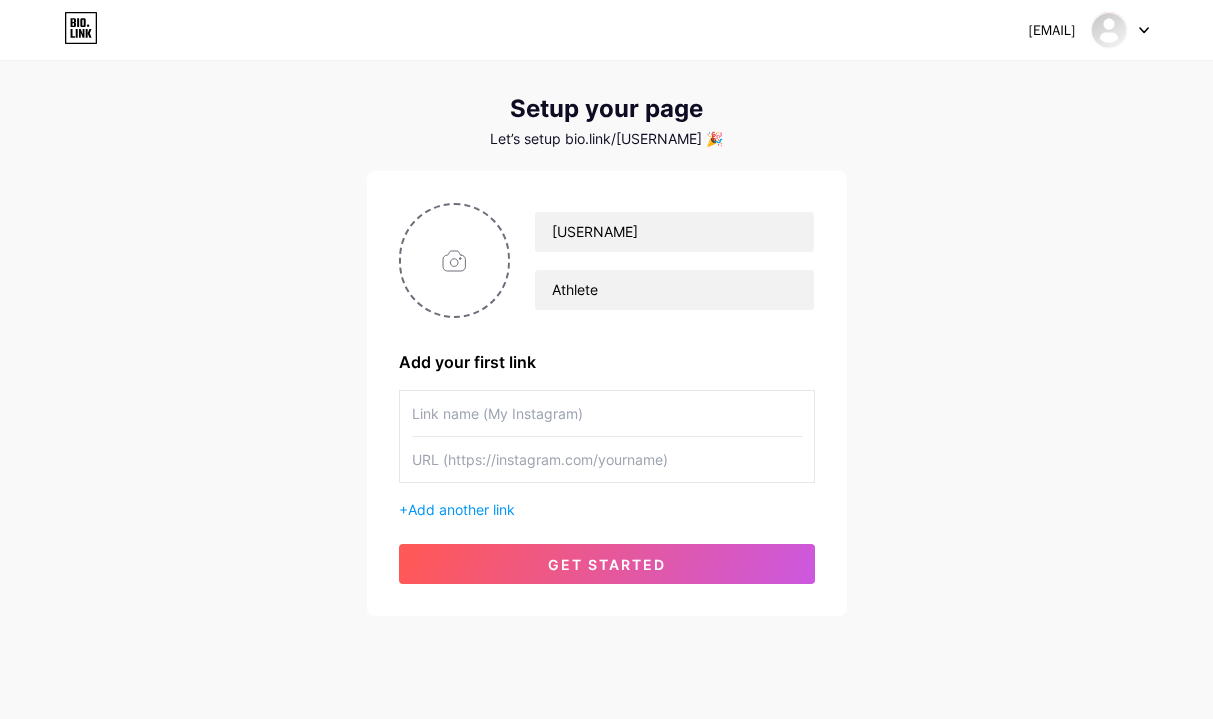 scroll, scrollTop: 69, scrollLeft: 0, axis: vertical 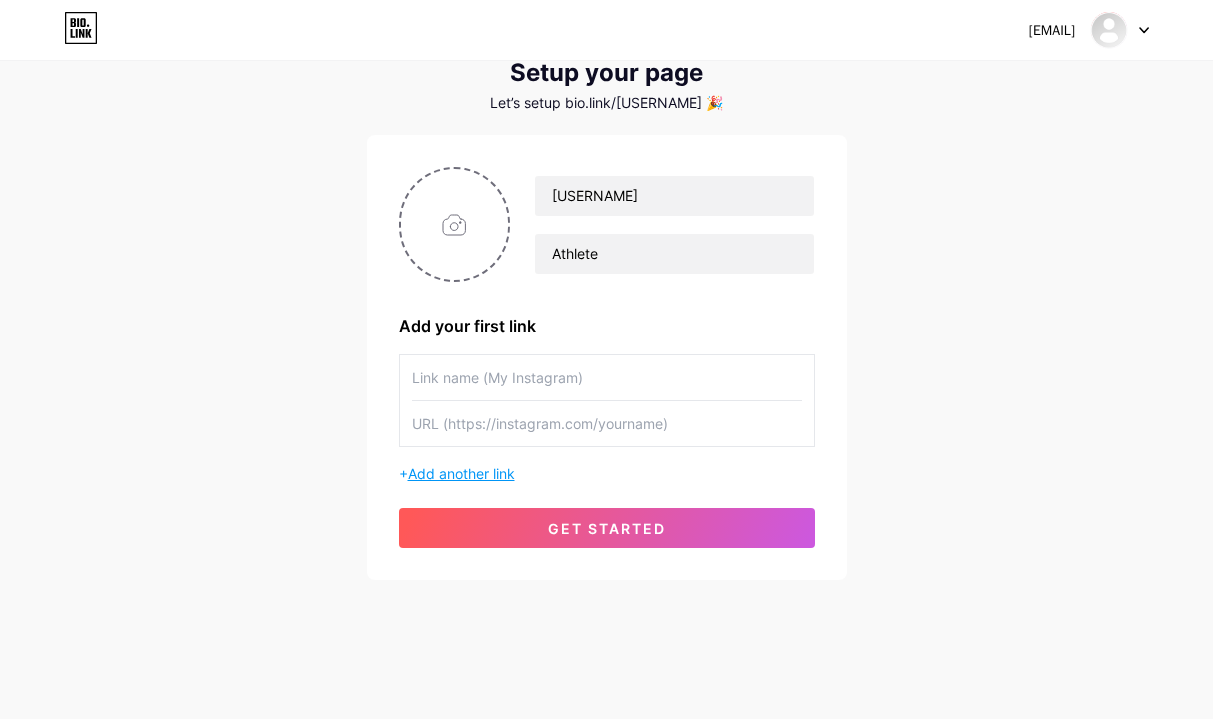 click on "Add another link" at bounding box center (461, 473) 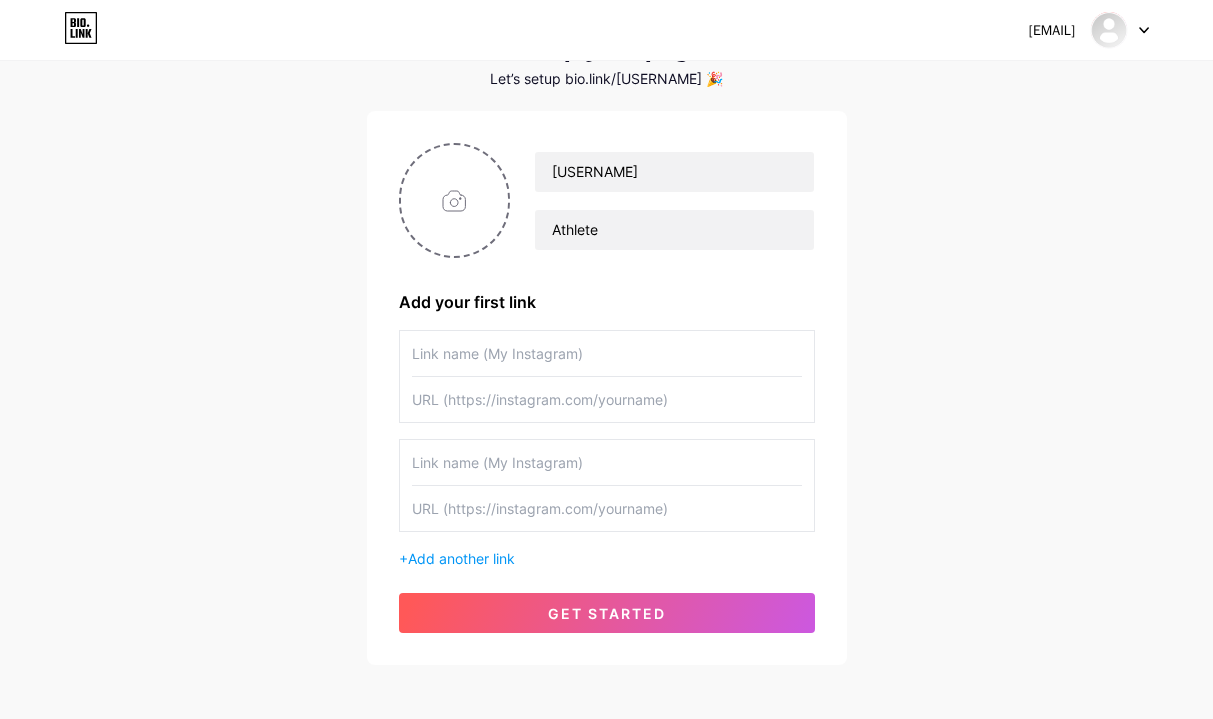 scroll, scrollTop: 95, scrollLeft: 0, axis: vertical 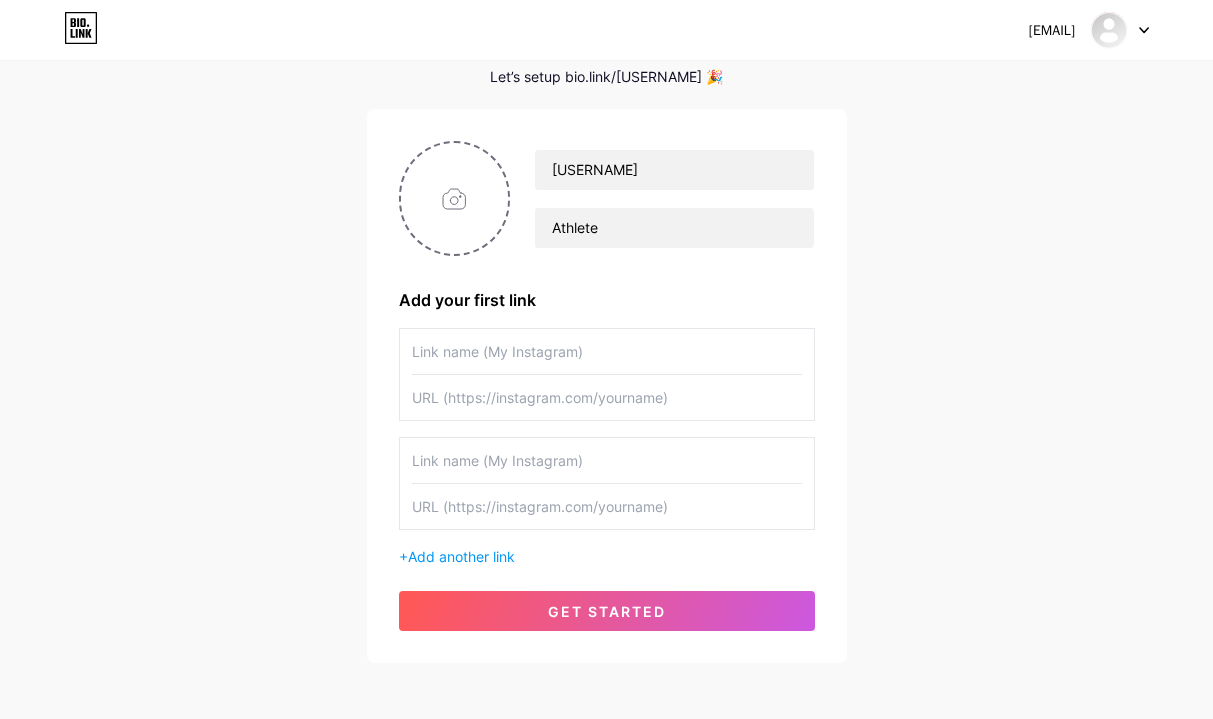 click at bounding box center [607, 460] 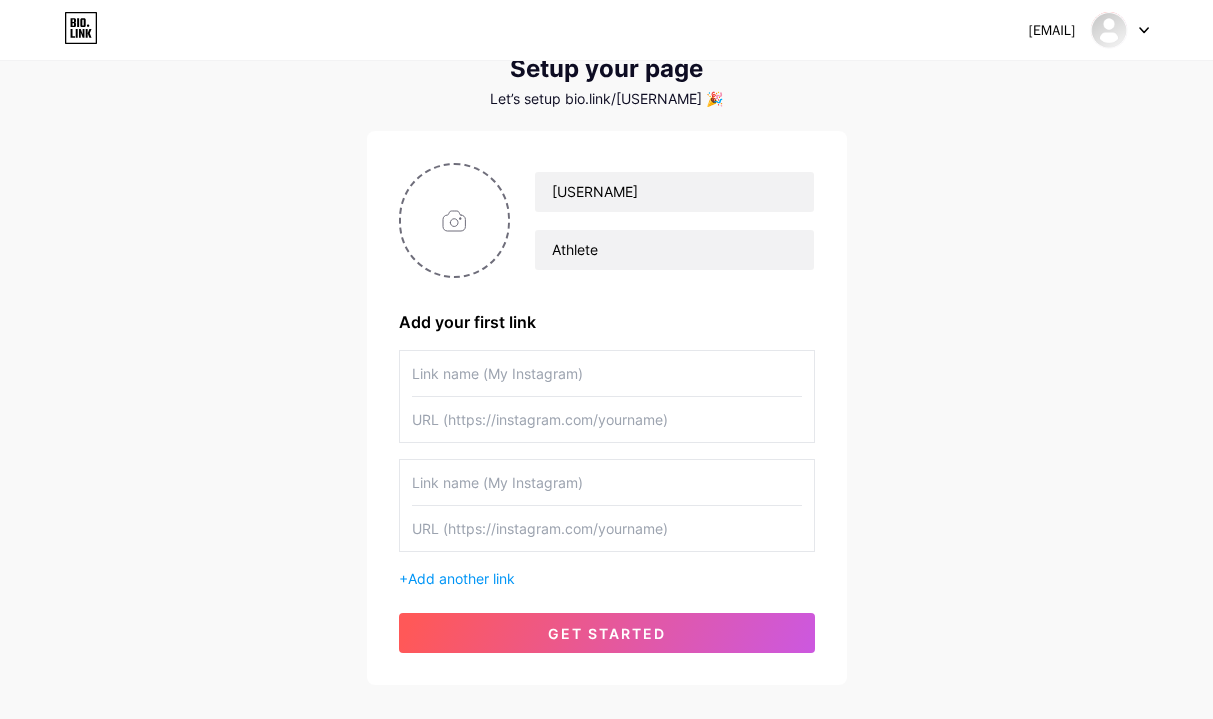 scroll, scrollTop: 69, scrollLeft: 0, axis: vertical 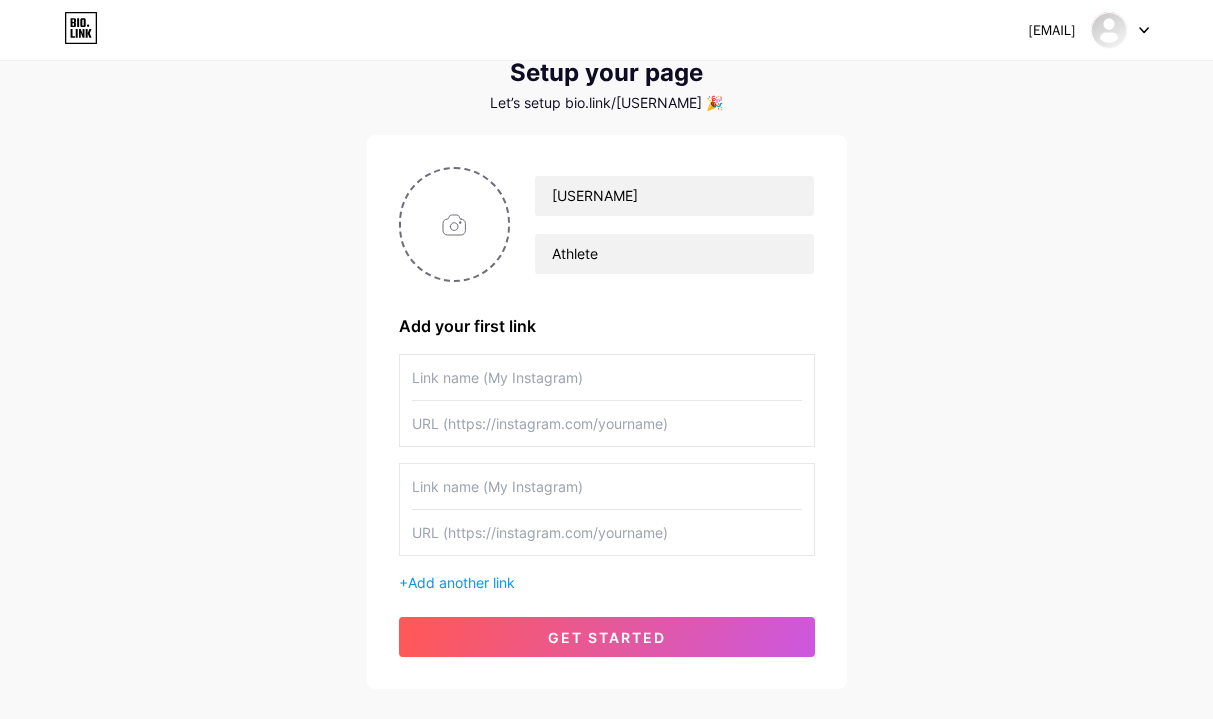 click at bounding box center [607, 423] 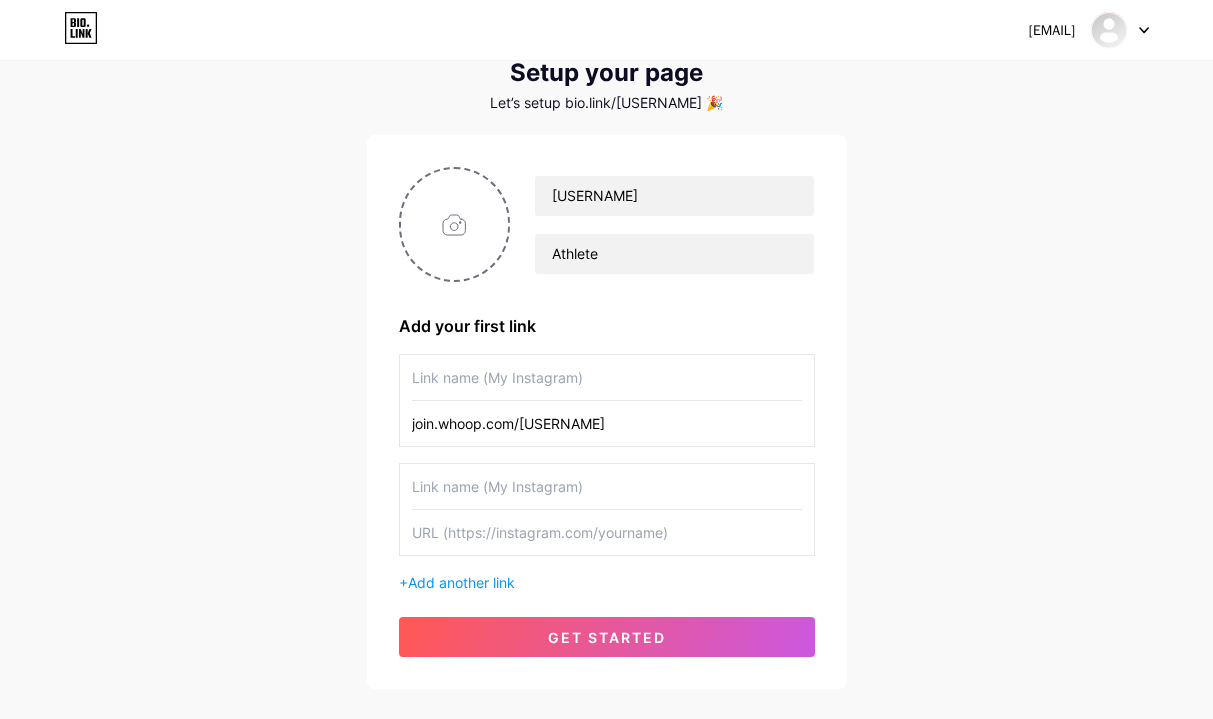 type on "join.whoop.com/[USERNAME]" 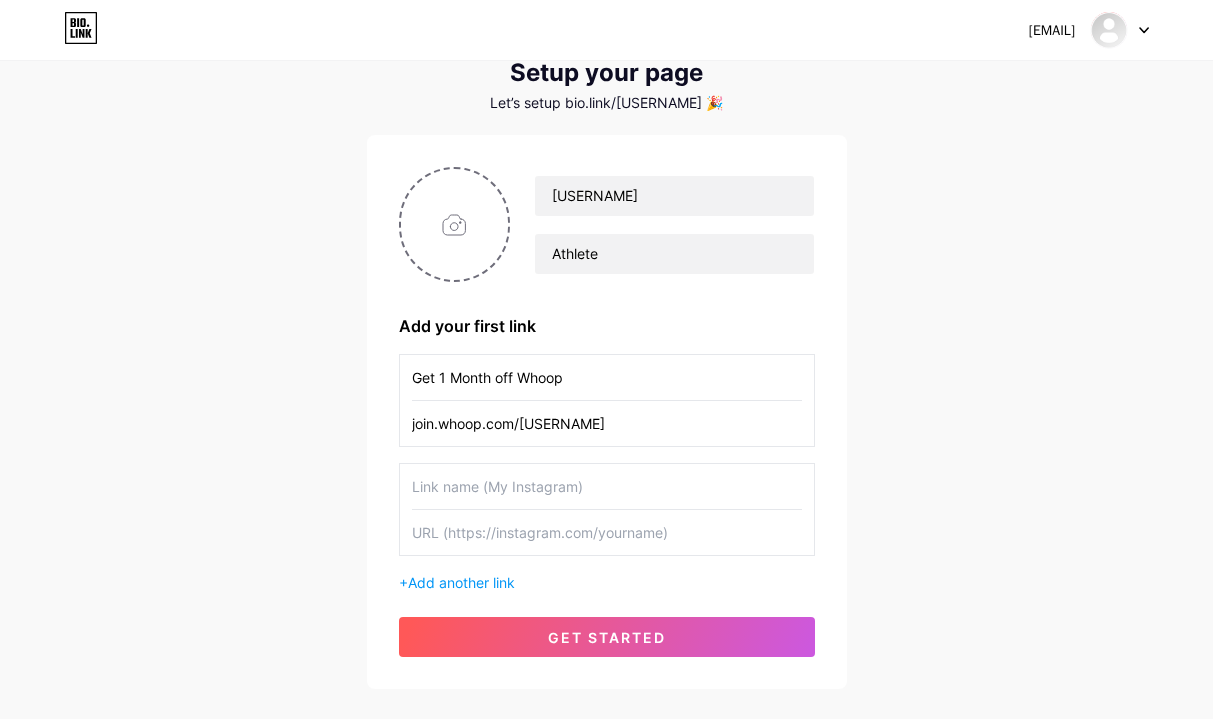 click on "Get 1 Month off Whoop" at bounding box center [607, 377] 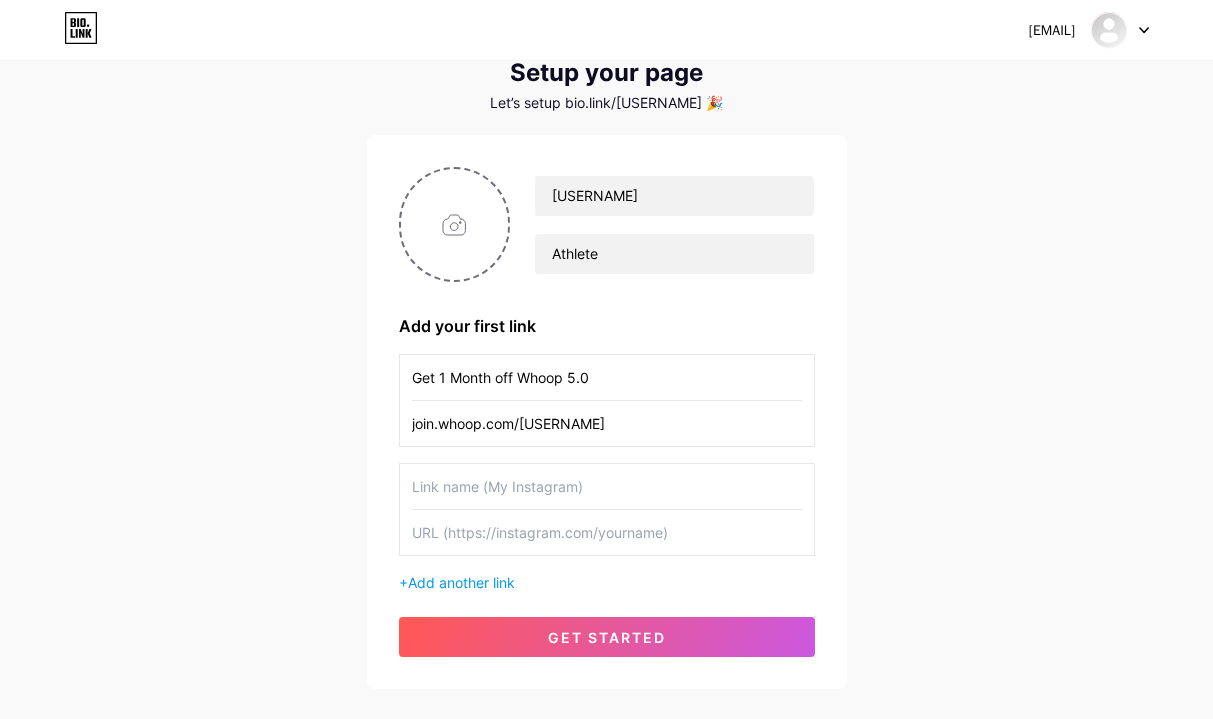 type on "Get 1 Month off Whoop 5.0" 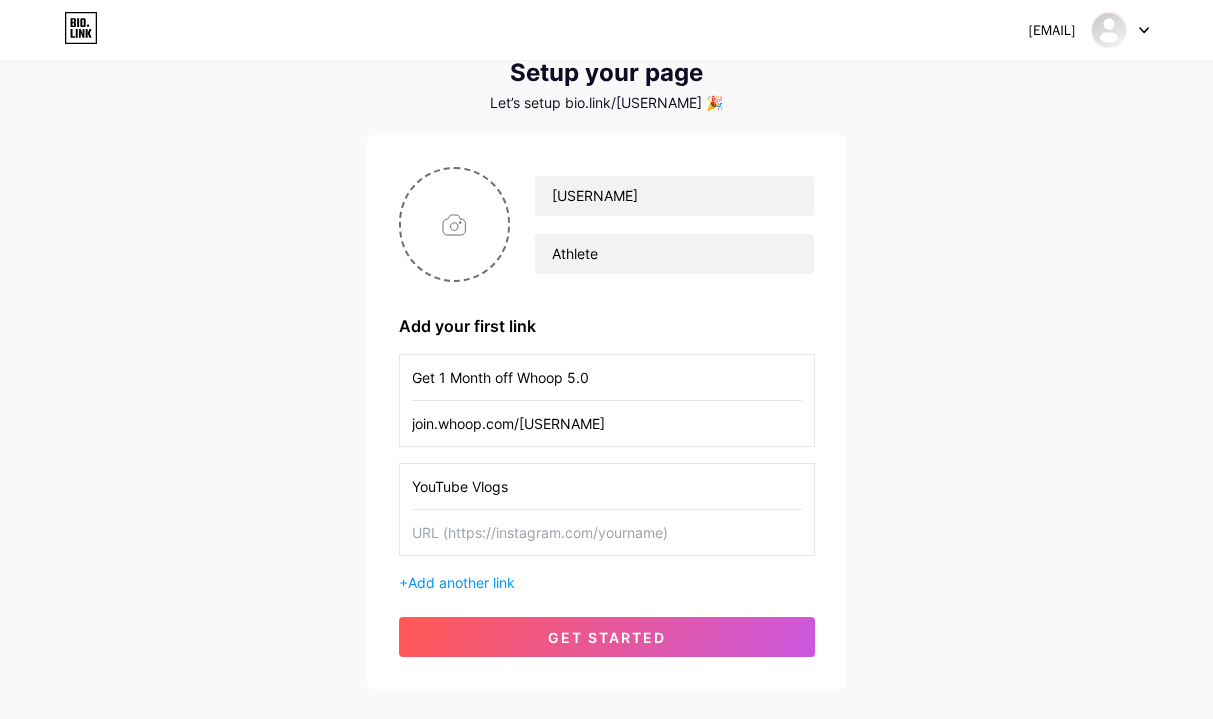 type on "YouTube Vlogs" 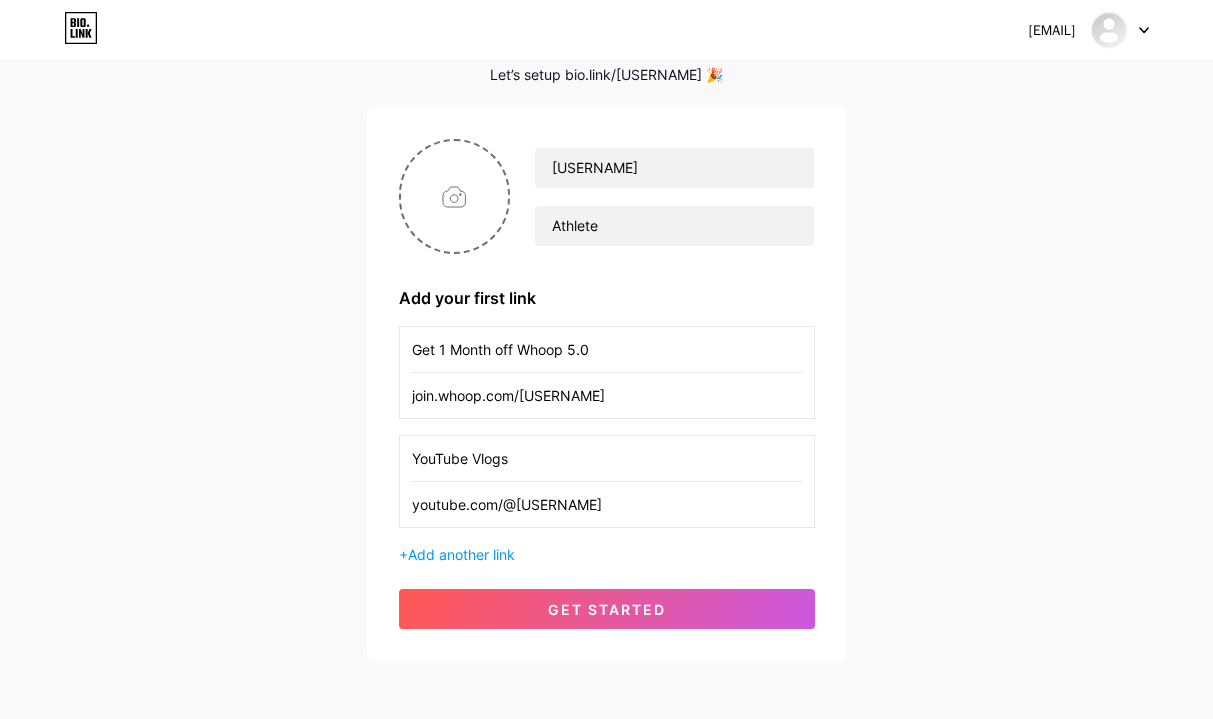 scroll, scrollTop: 138, scrollLeft: 0, axis: vertical 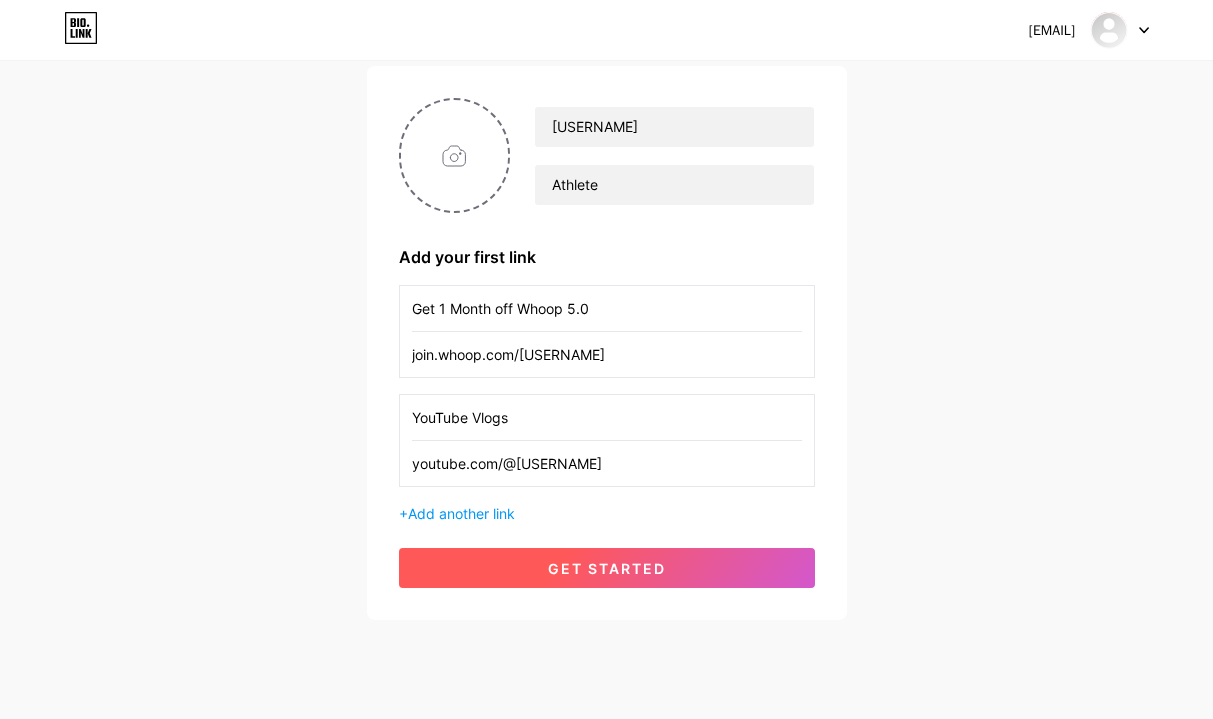 type on "youtube.com/@[USERNAME]" 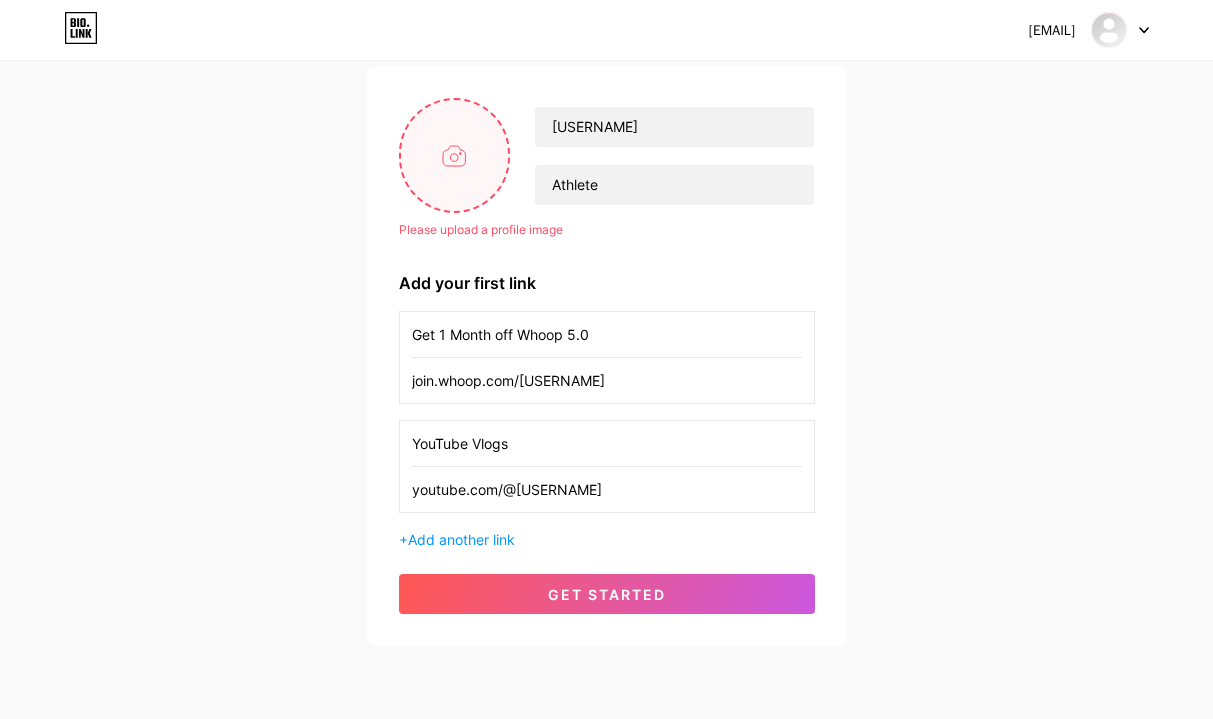 click at bounding box center [455, 155] 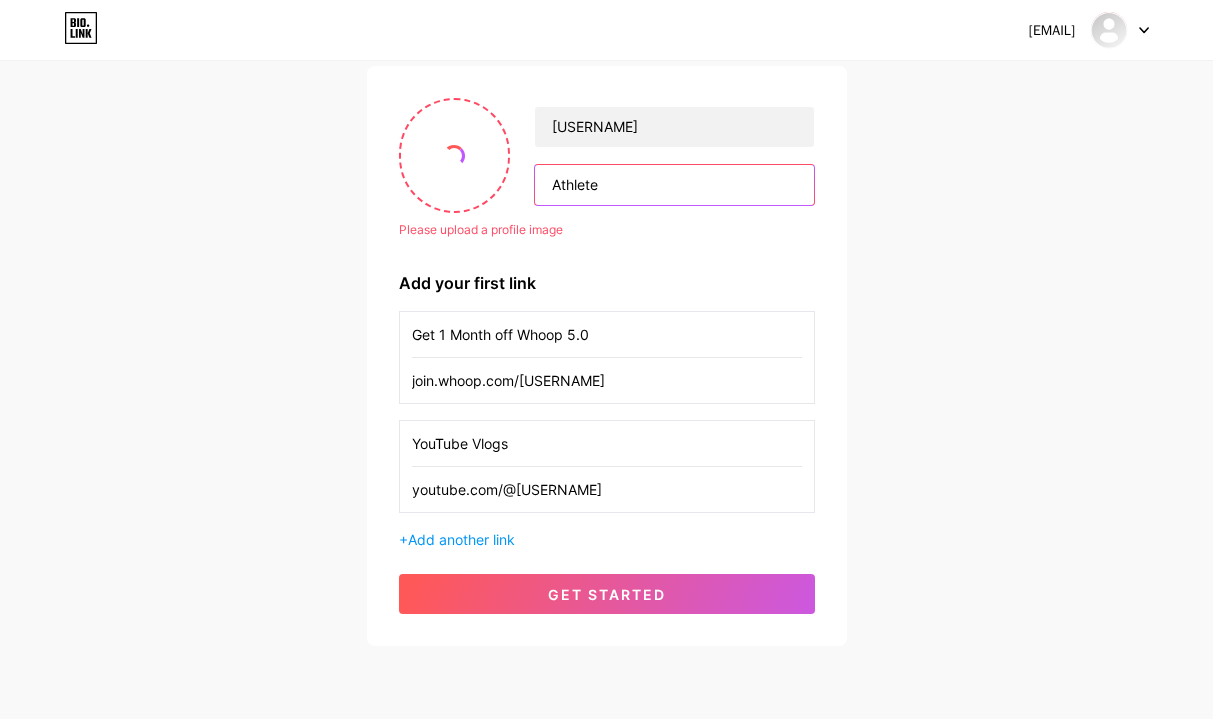 click on "Athlete" at bounding box center (674, 185) 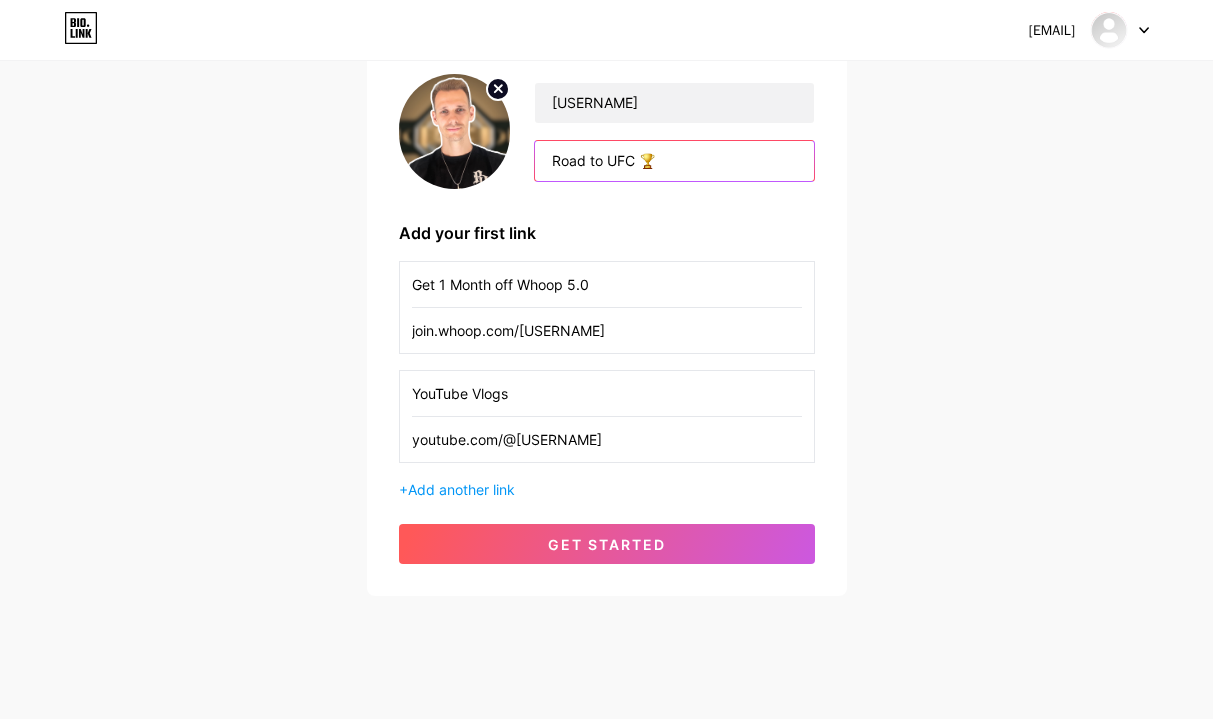 scroll, scrollTop: 163, scrollLeft: 0, axis: vertical 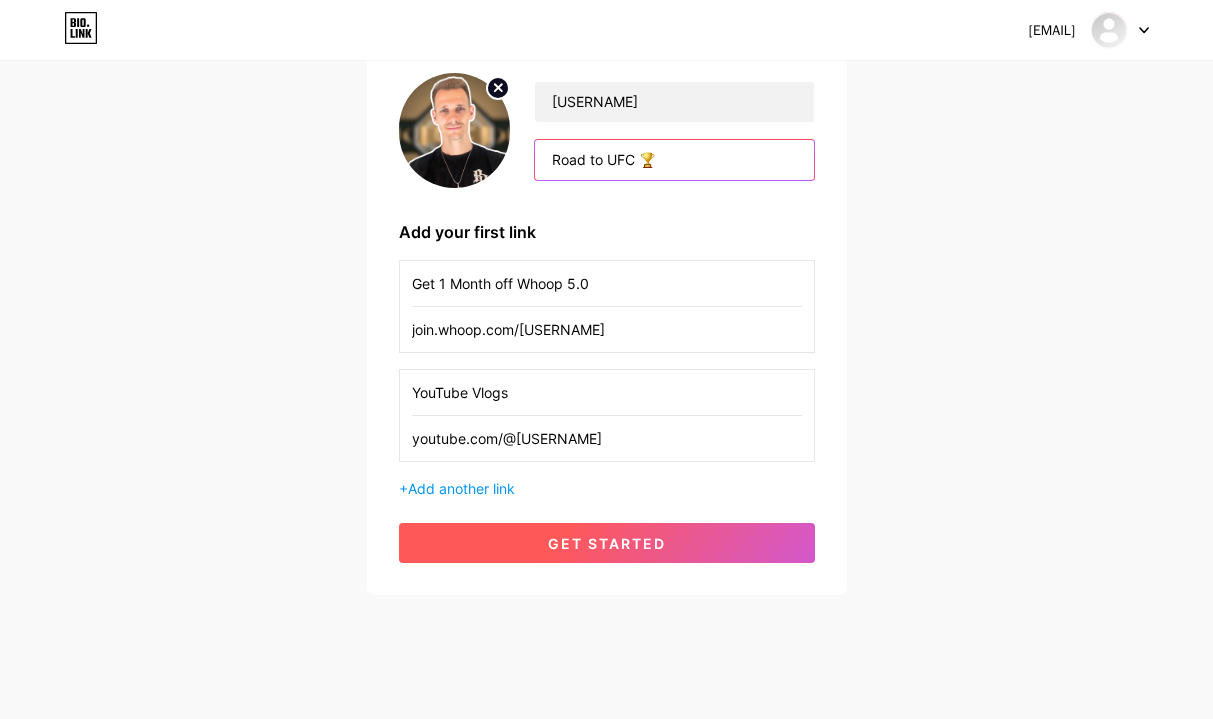 type on "Road to UFC 🏆" 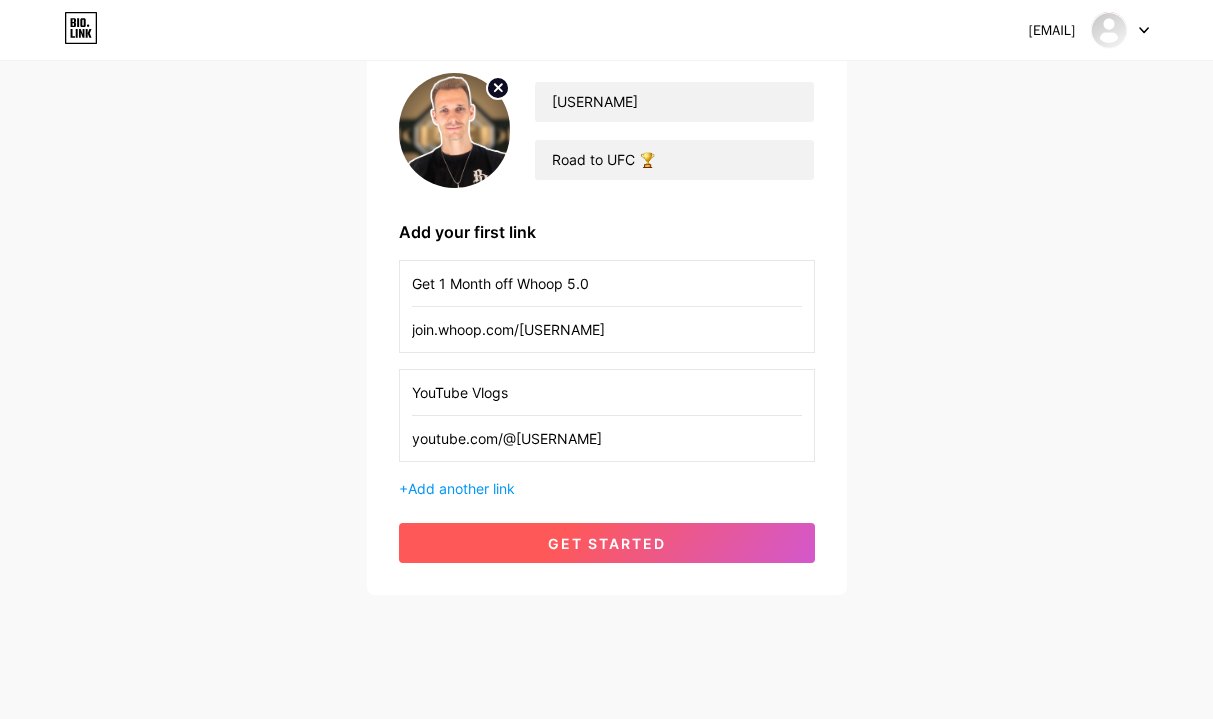 click on "get started" at bounding box center (607, 543) 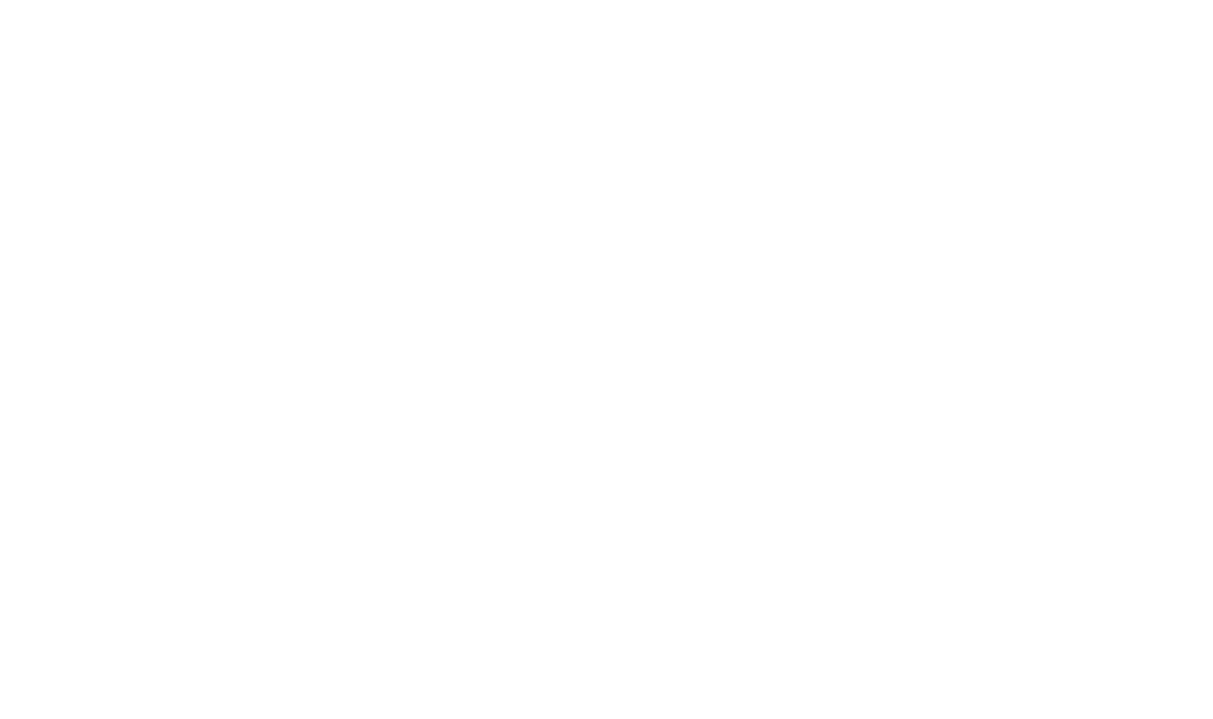 scroll, scrollTop: 0, scrollLeft: 0, axis: both 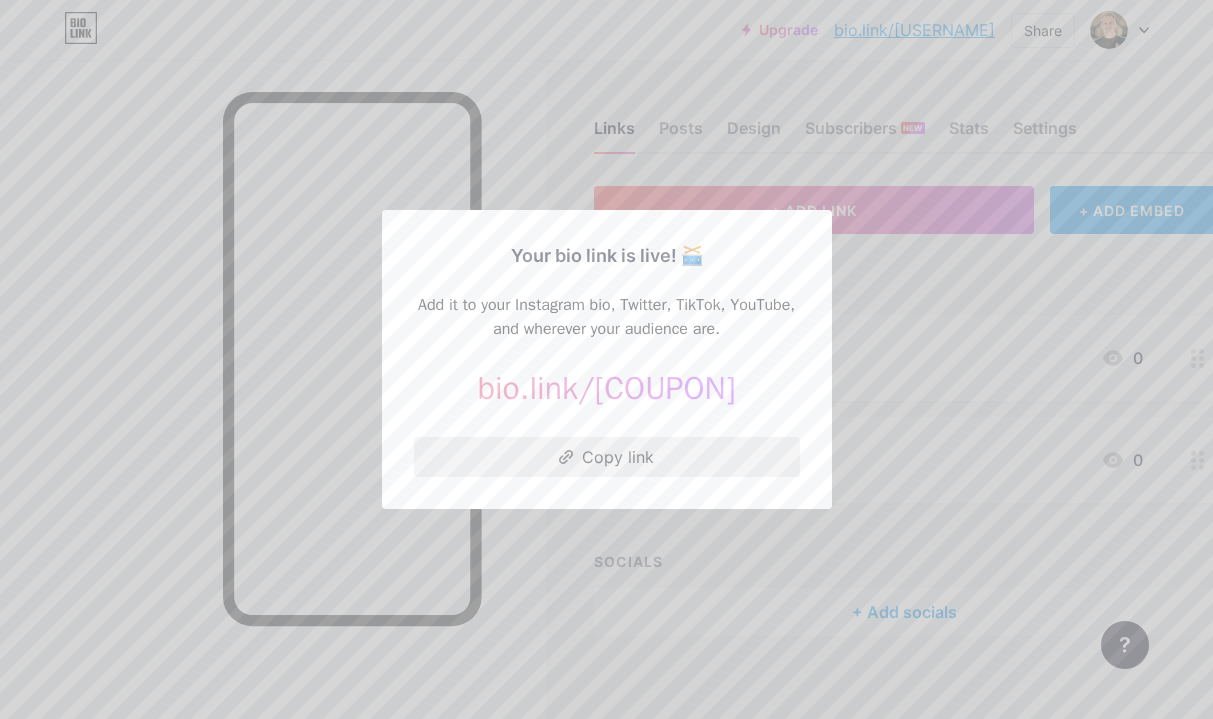 click on "Copy link" at bounding box center [607, 457] 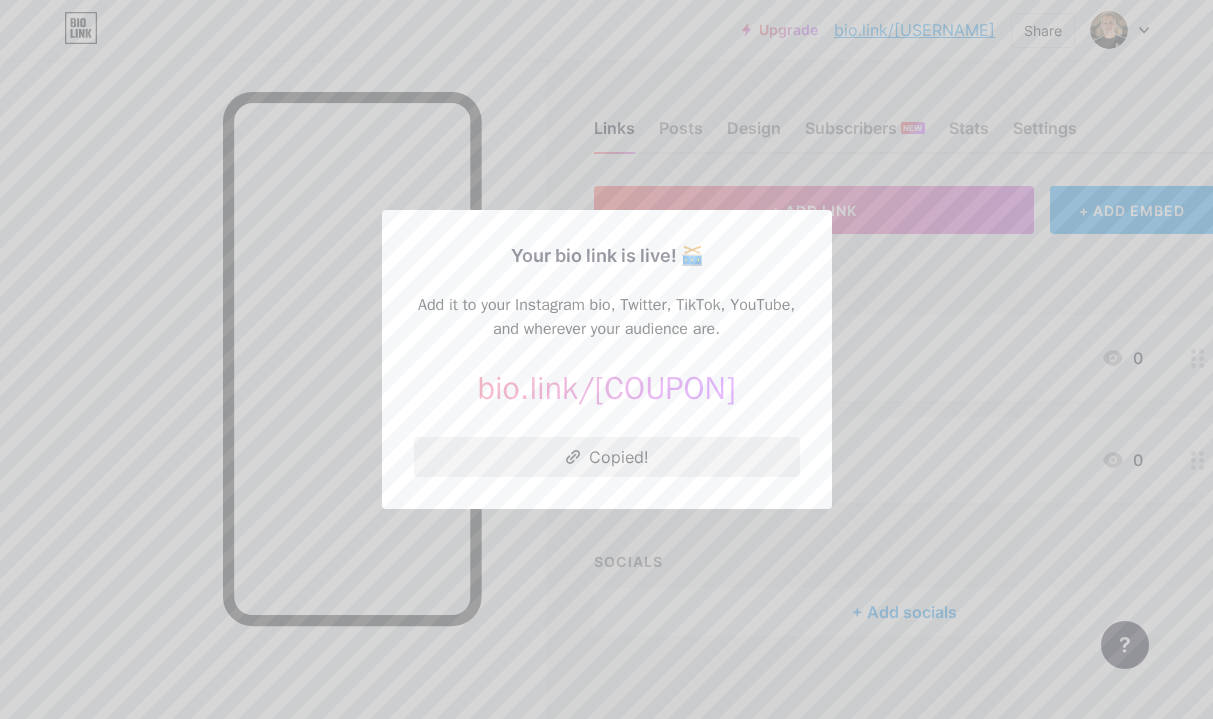 click on "Copied!" at bounding box center (607, 457) 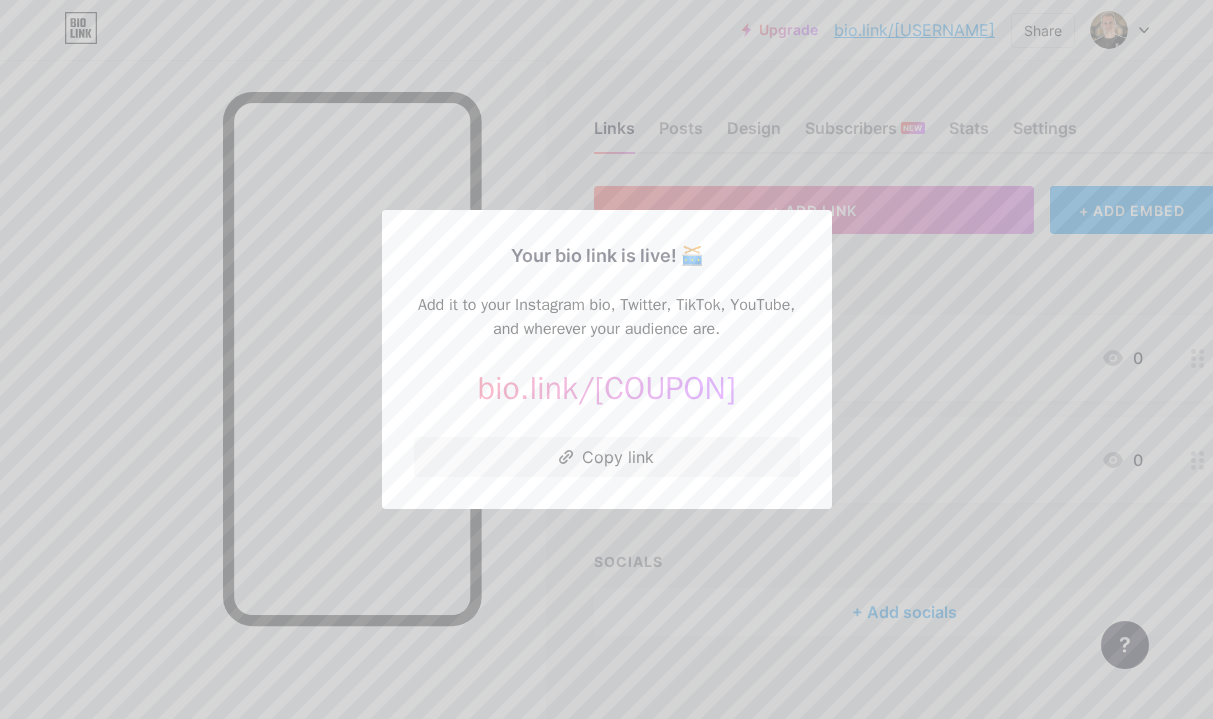 click at bounding box center [606, 359] 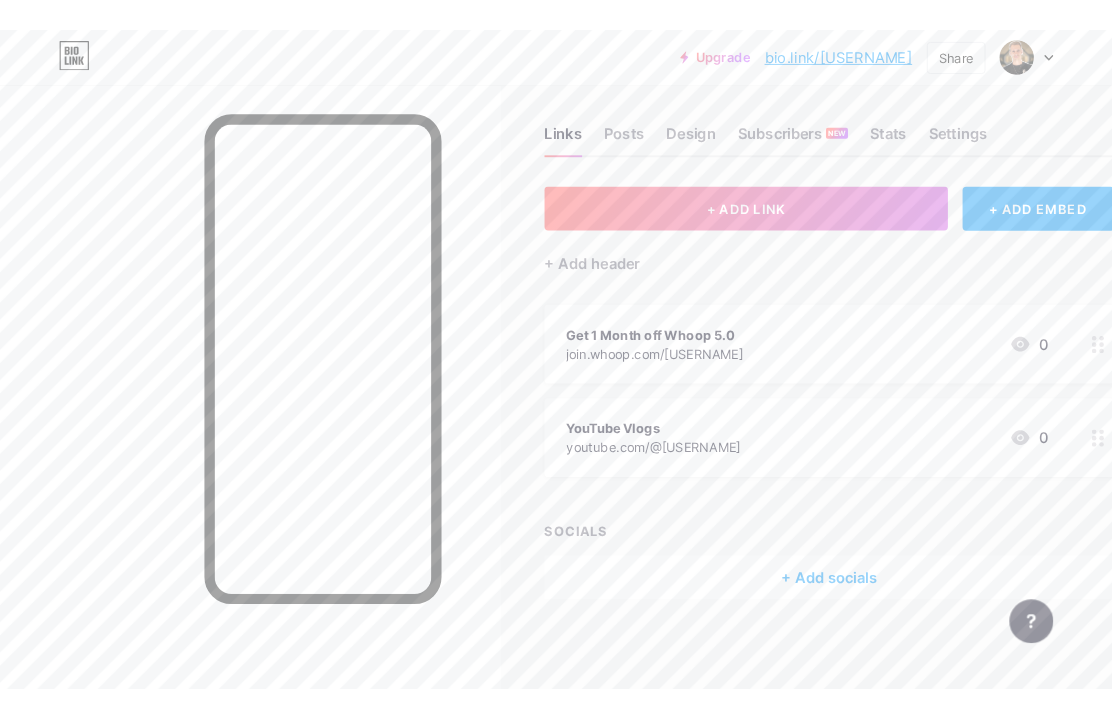 scroll, scrollTop: 0, scrollLeft: 0, axis: both 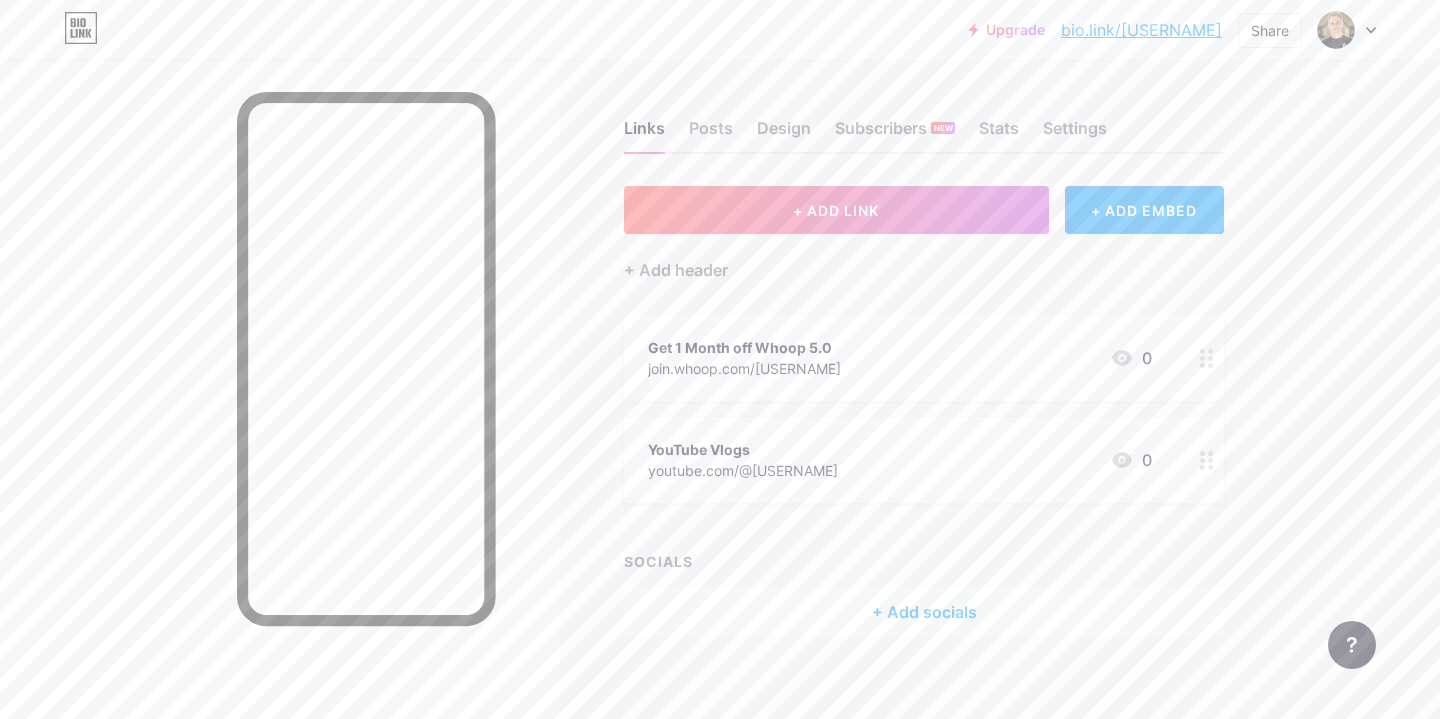click at bounding box center (1207, 358) 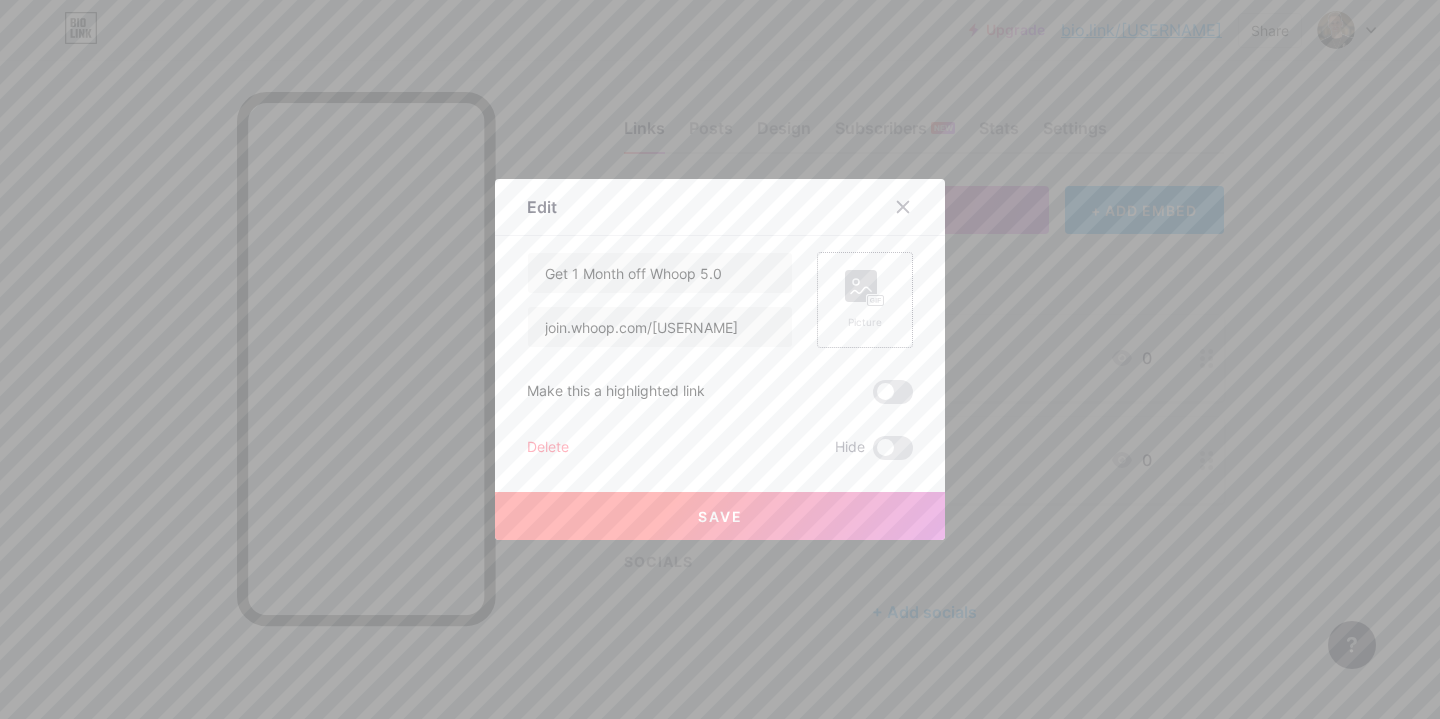 click on "Picture" at bounding box center [865, 300] 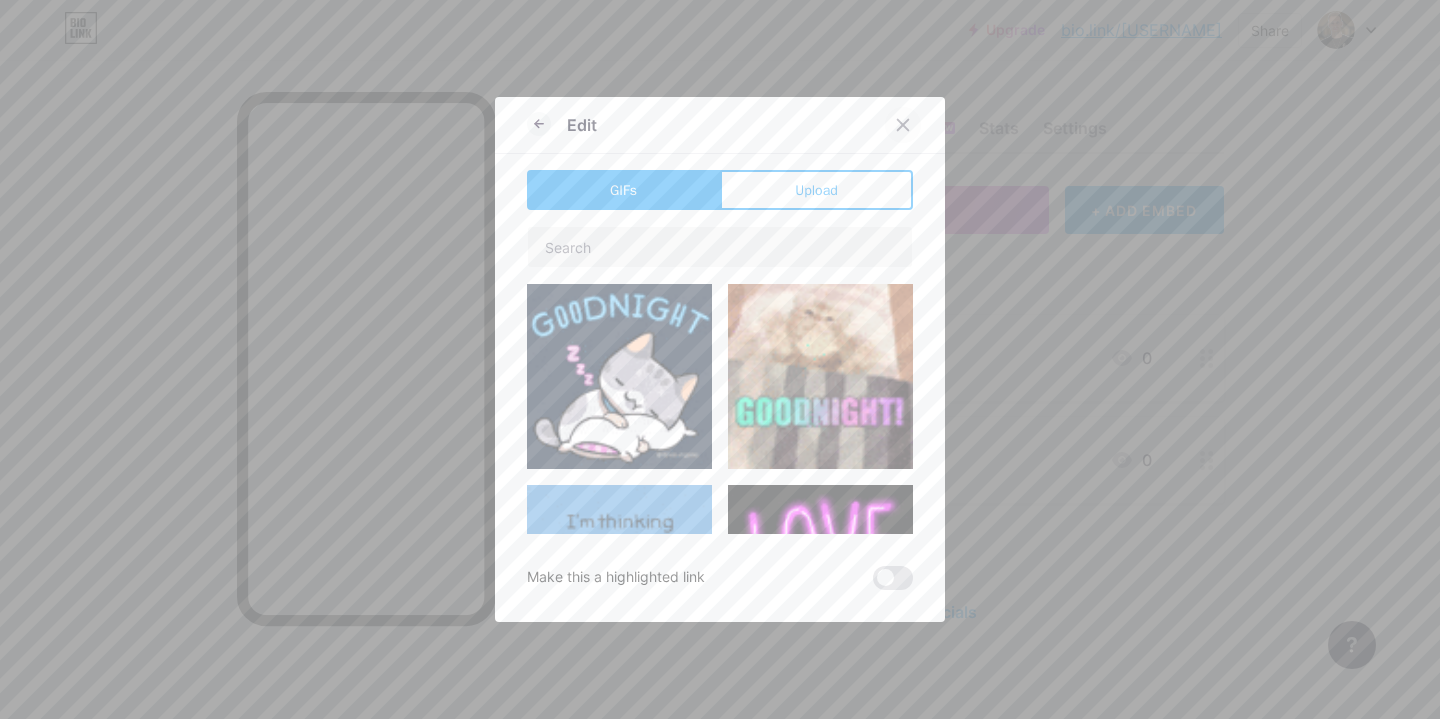 click 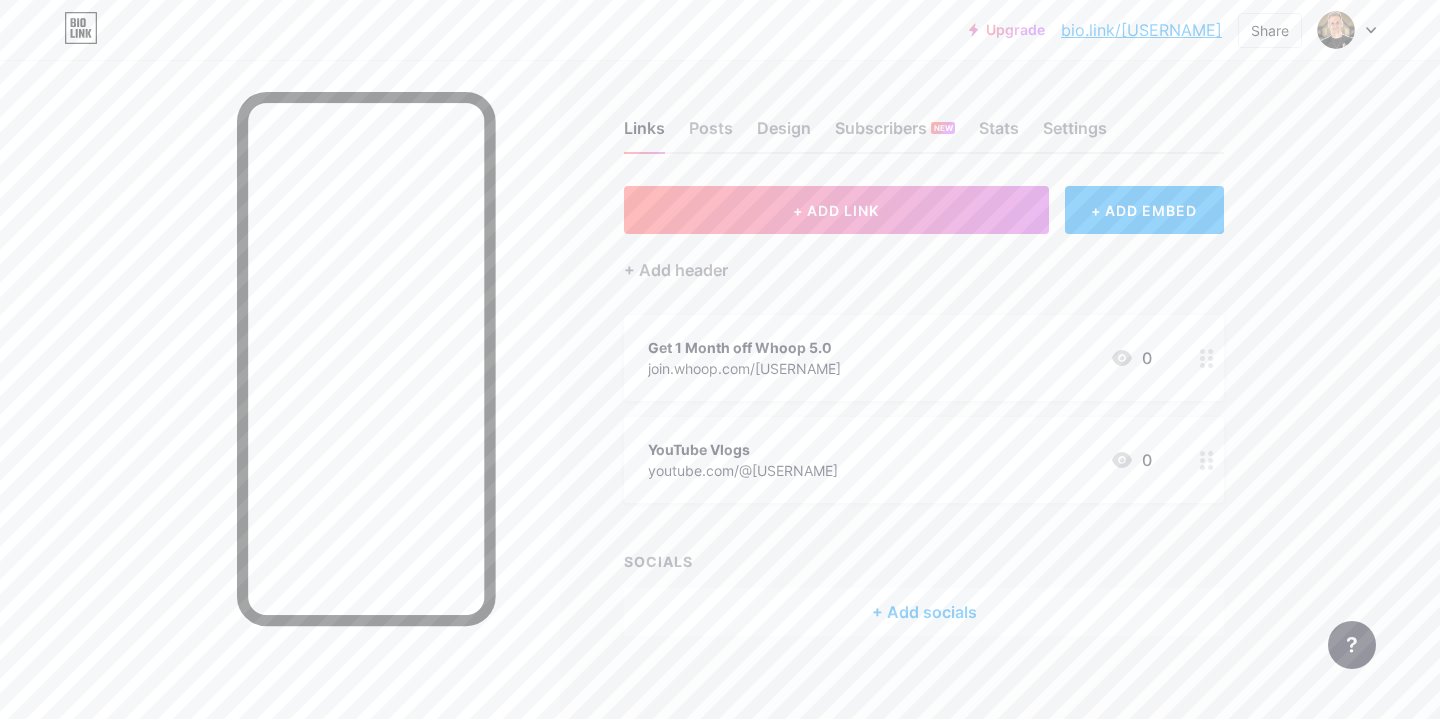 click 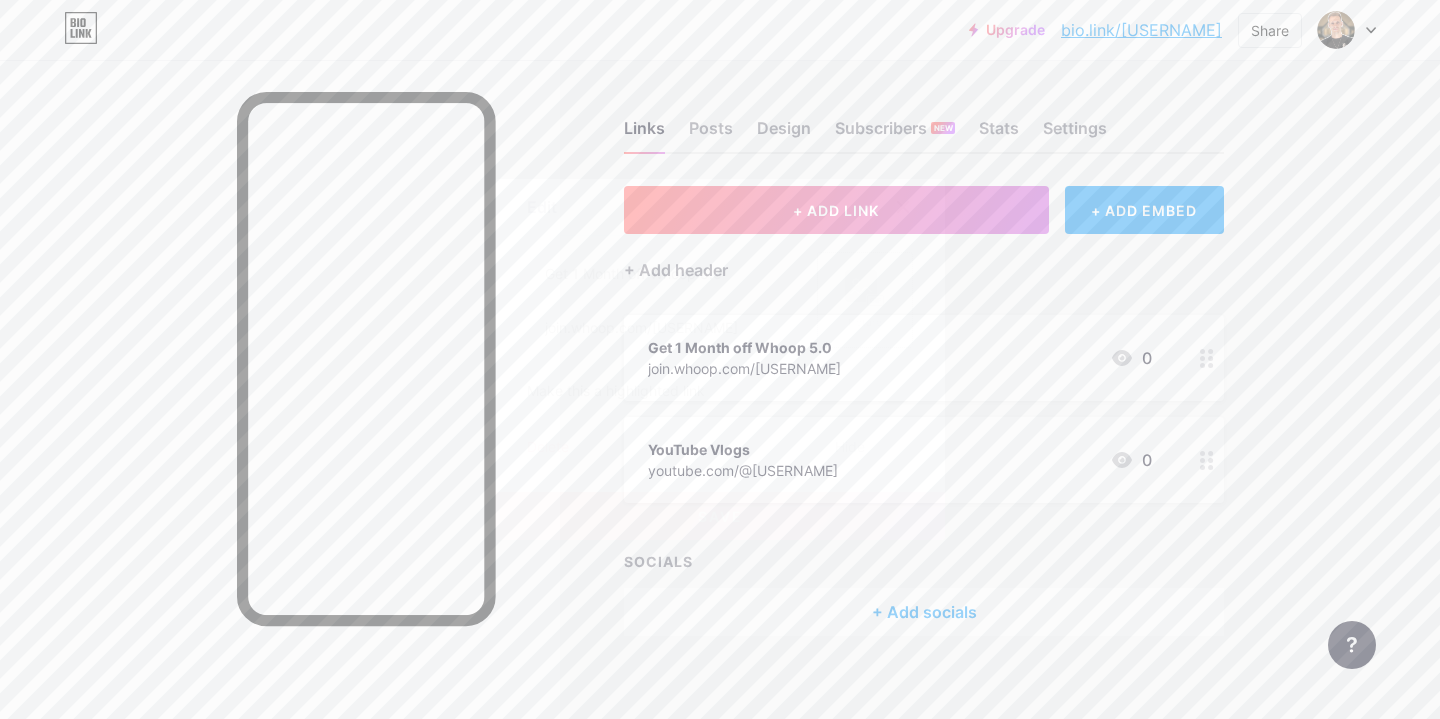 click 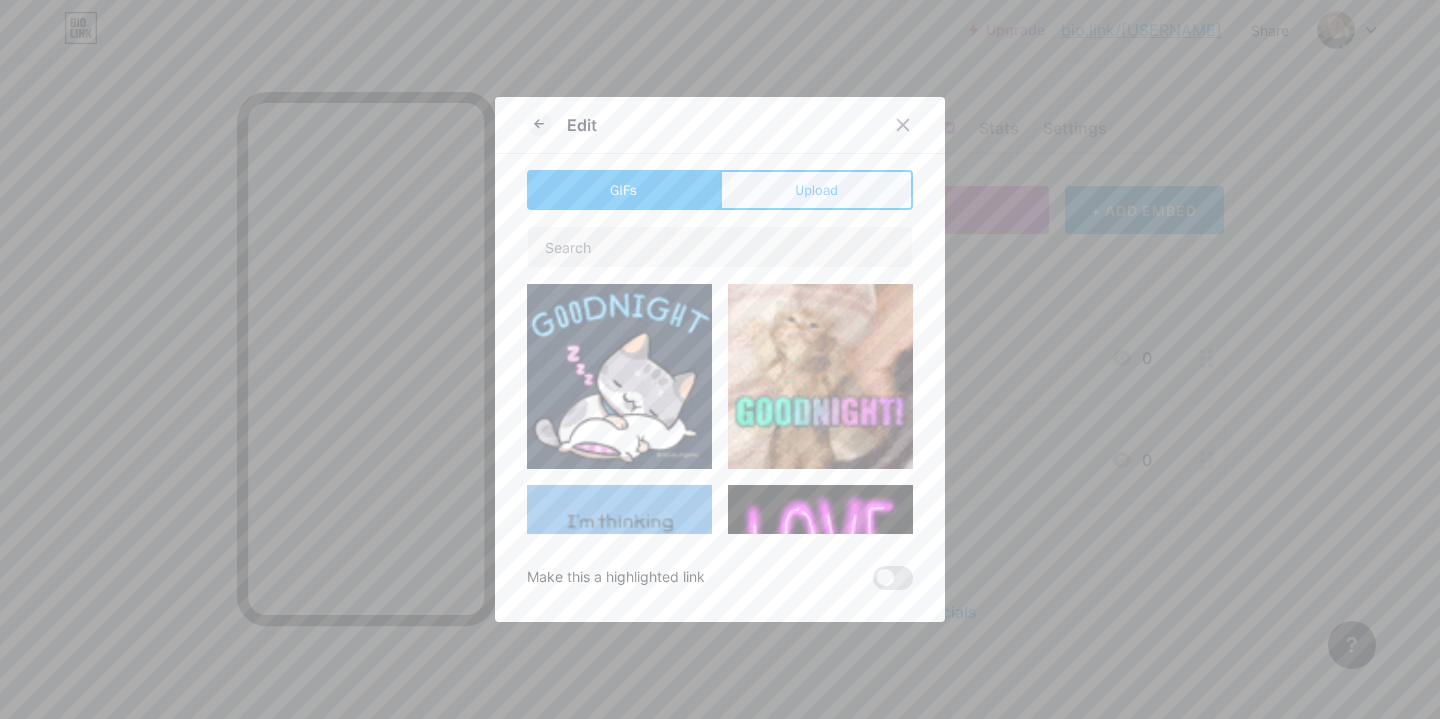click on "Upload" at bounding box center [816, 190] 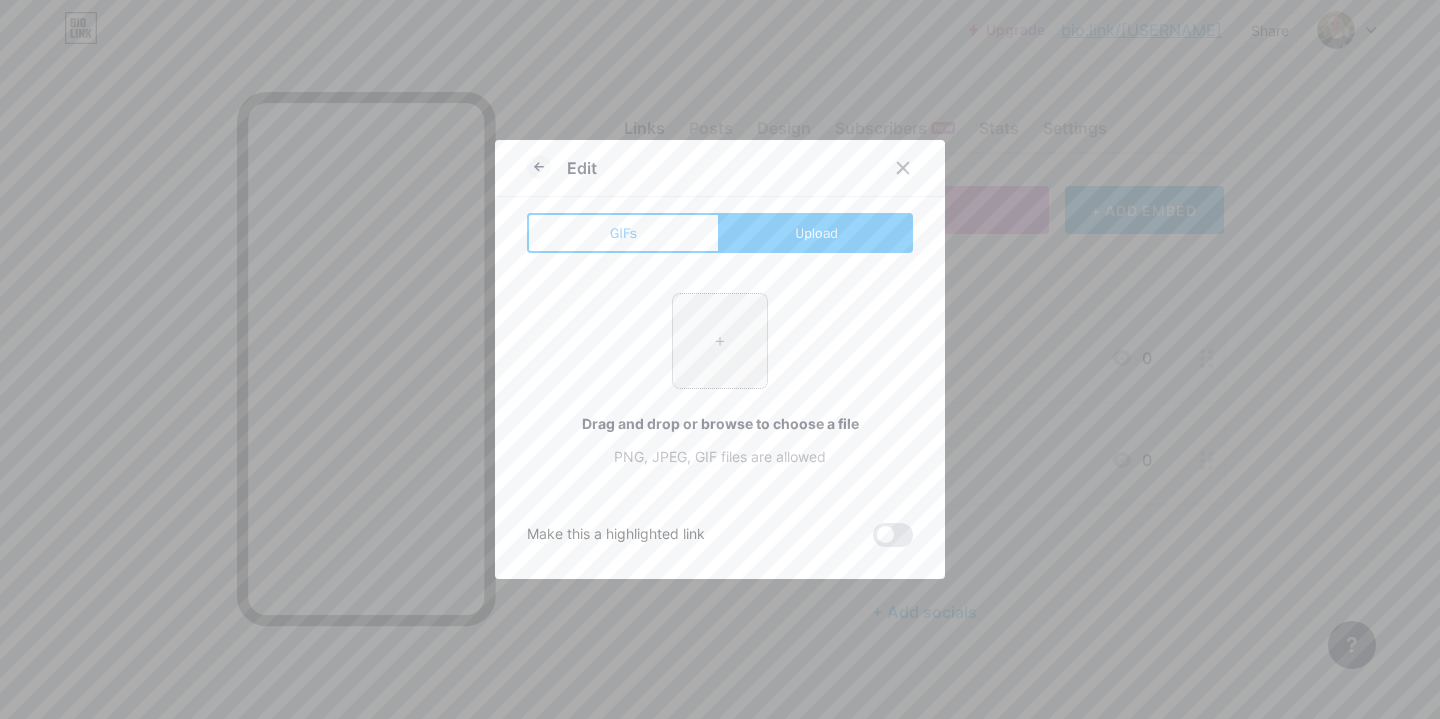 click at bounding box center (720, 341) 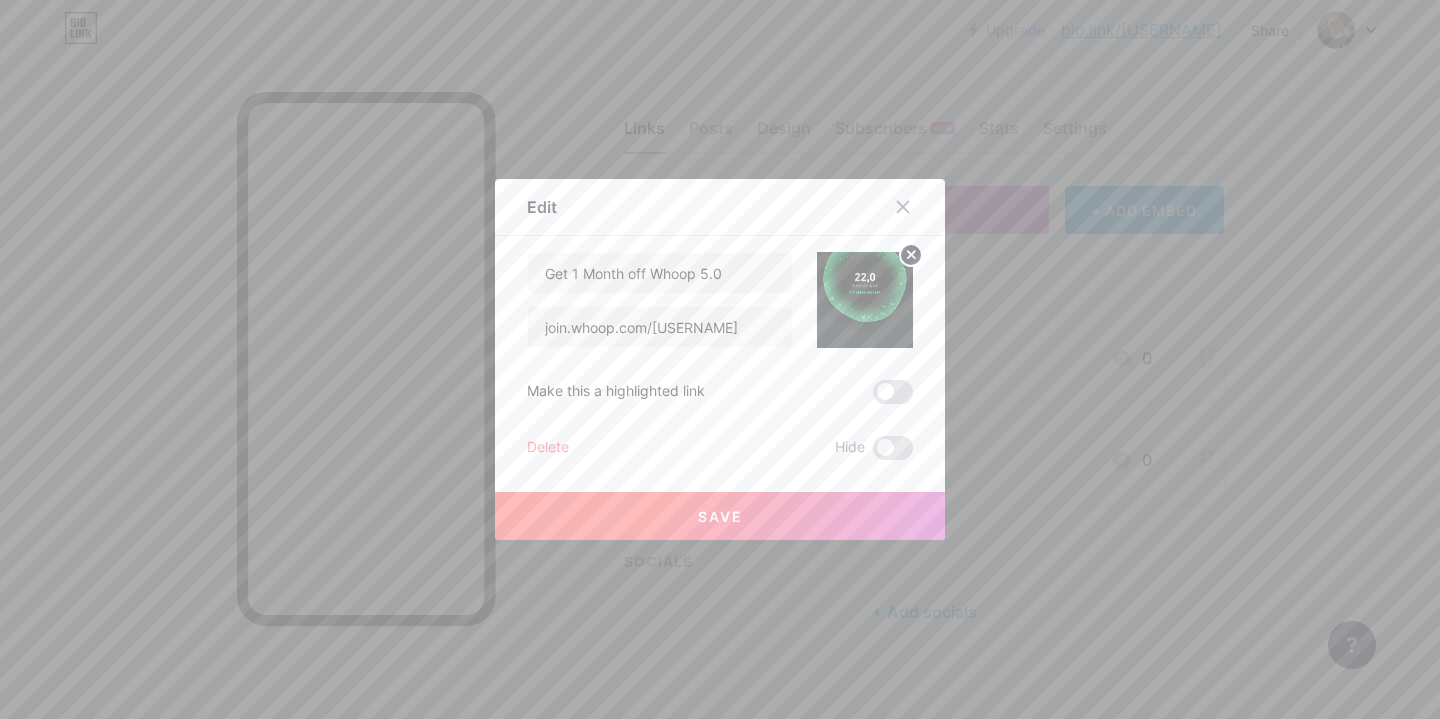 click 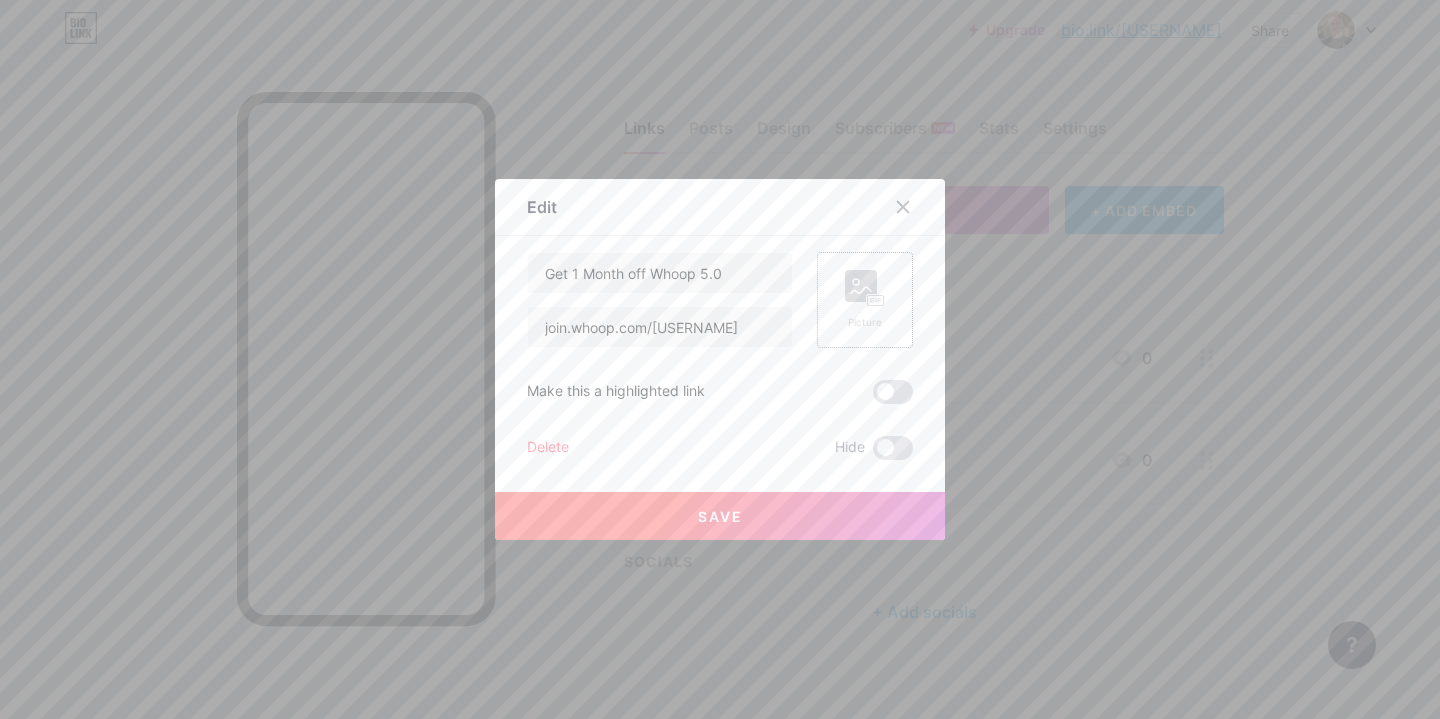 click 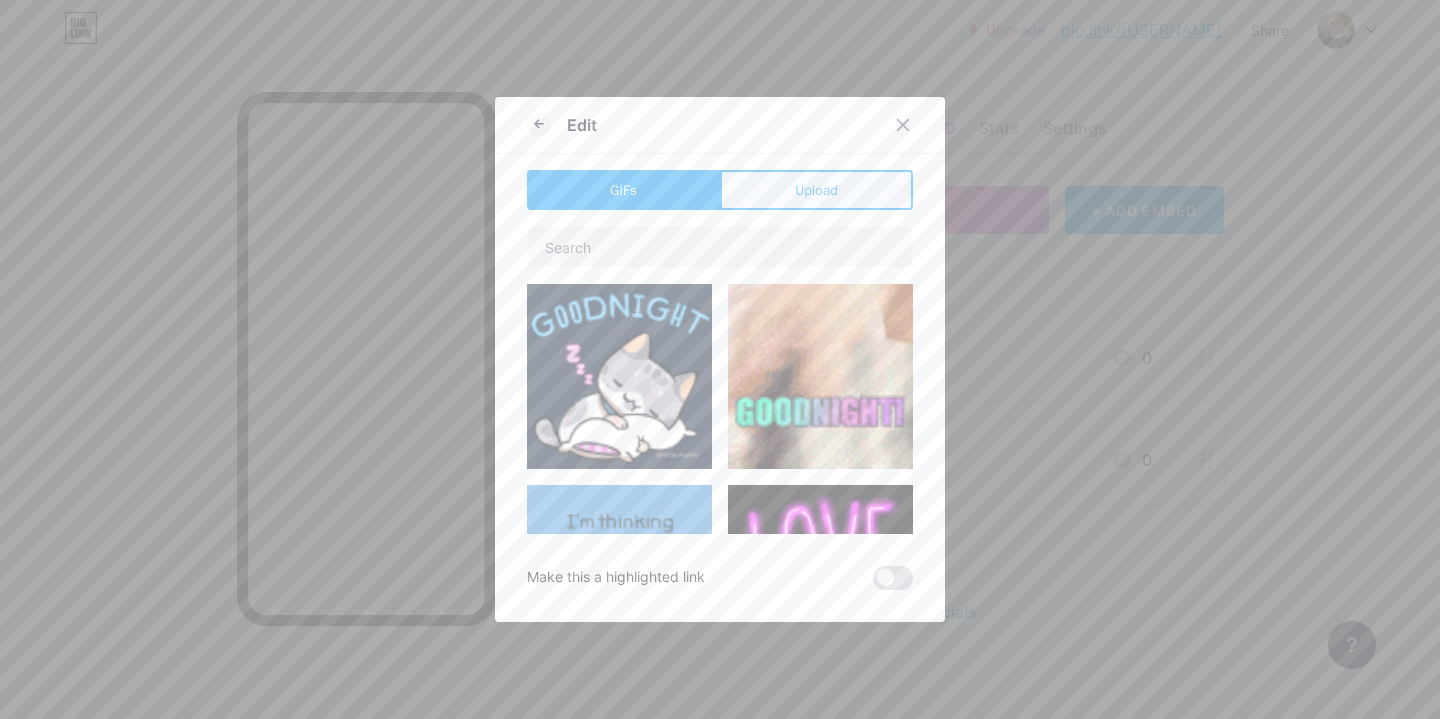 click on "Upload" at bounding box center (816, 190) 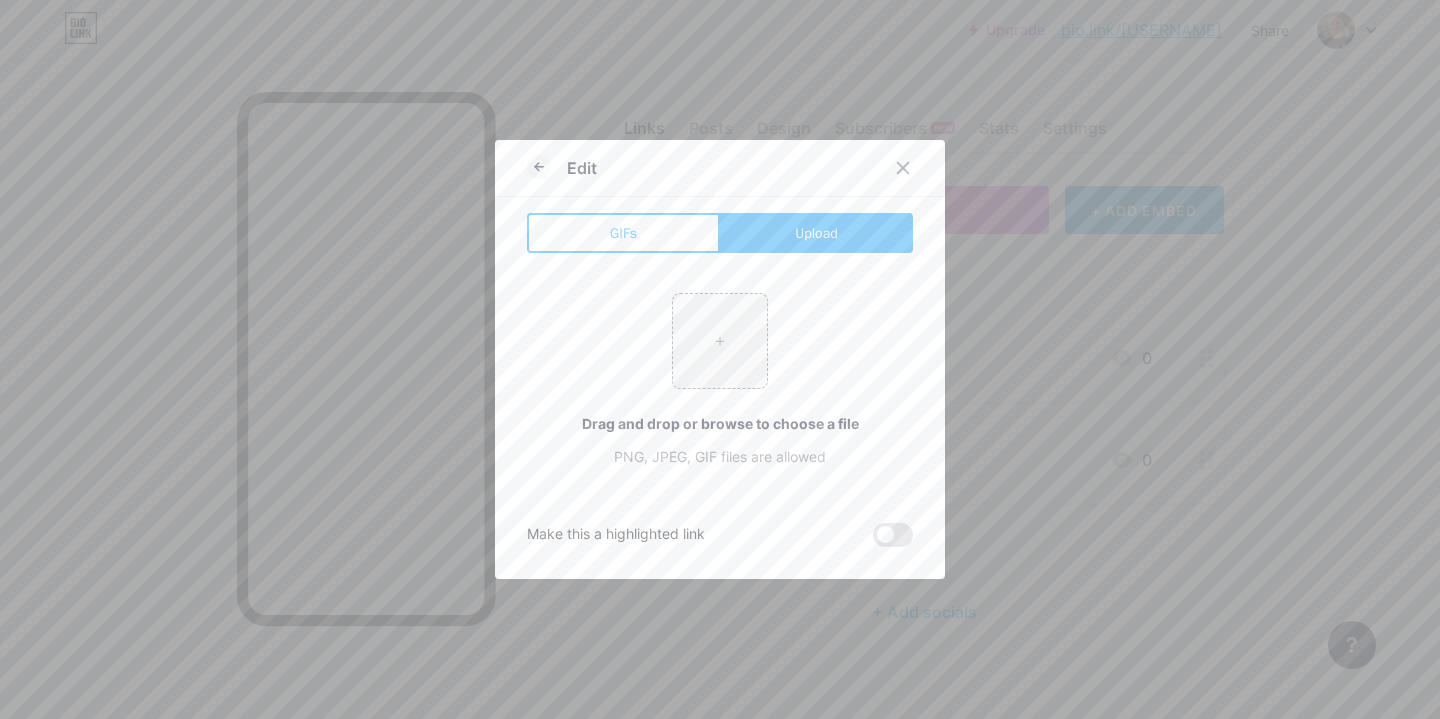 click at bounding box center (720, 359) 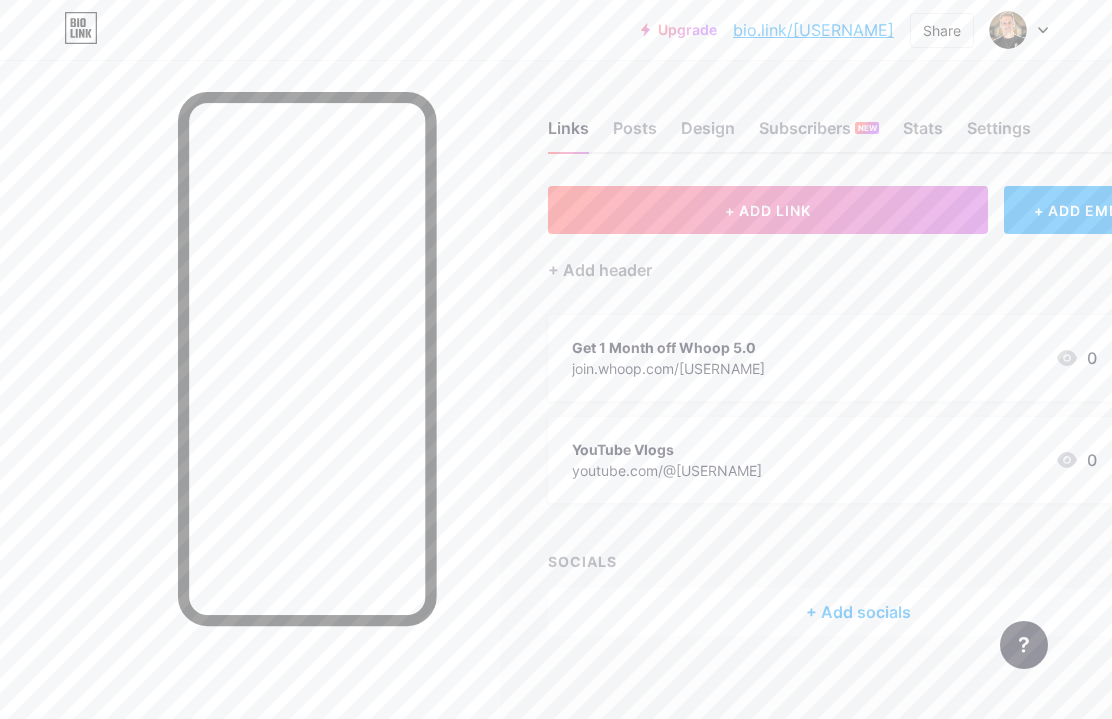 scroll, scrollTop: 0, scrollLeft: 141, axis: horizontal 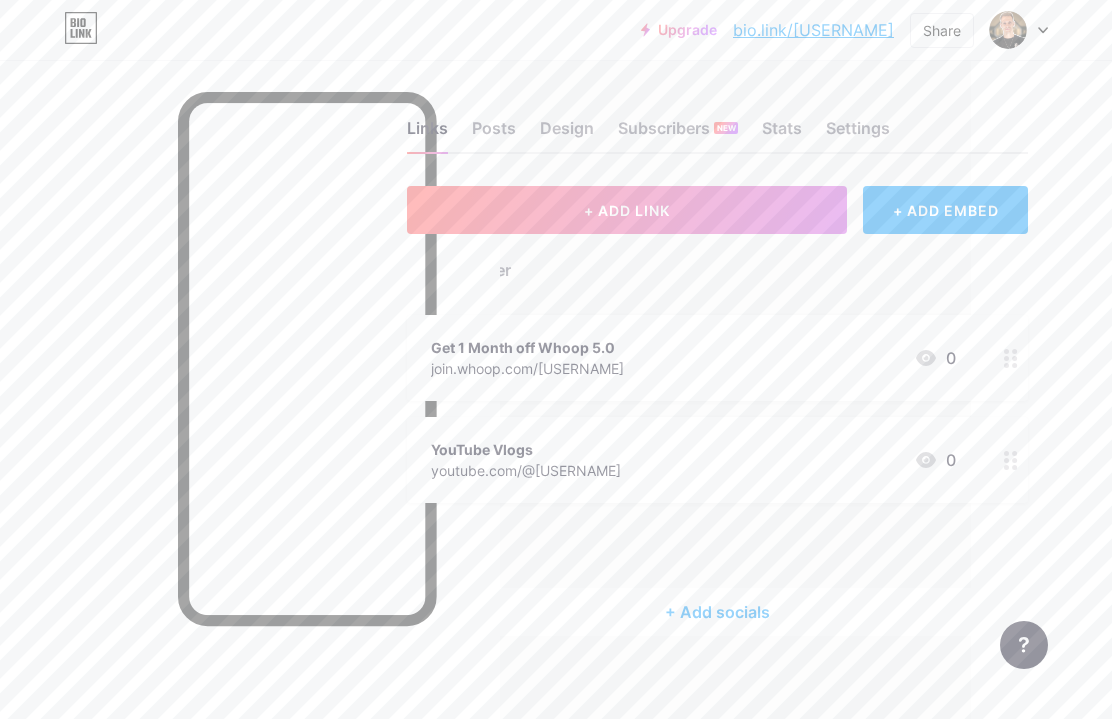 click 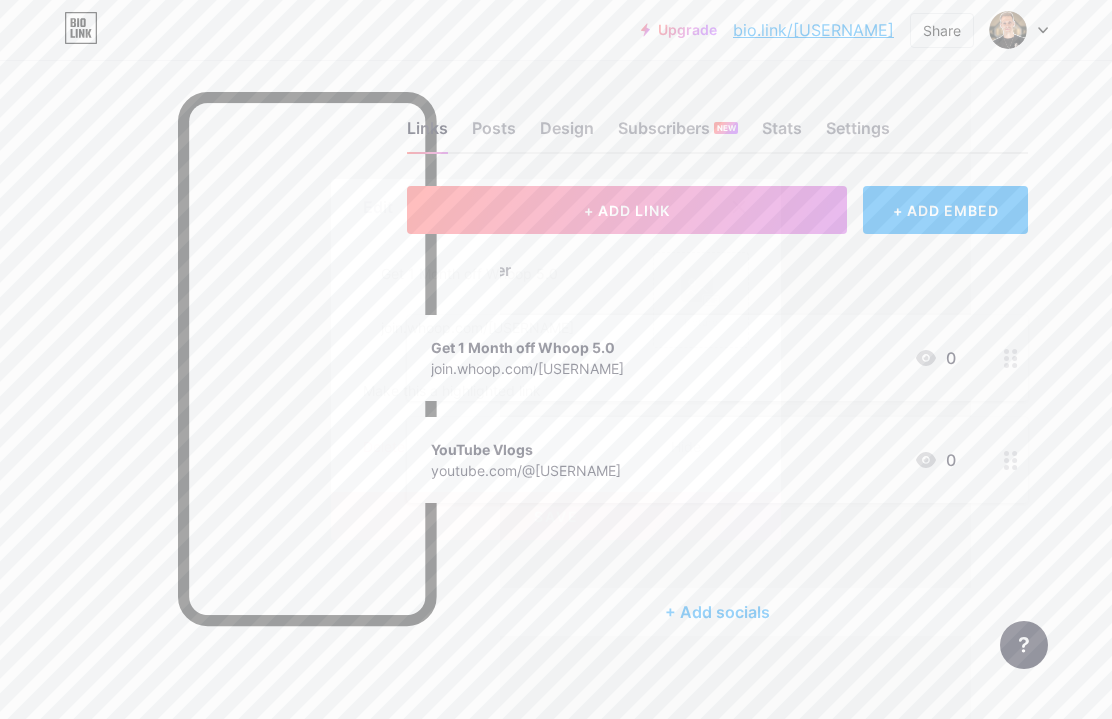 click at bounding box center [556, 359] 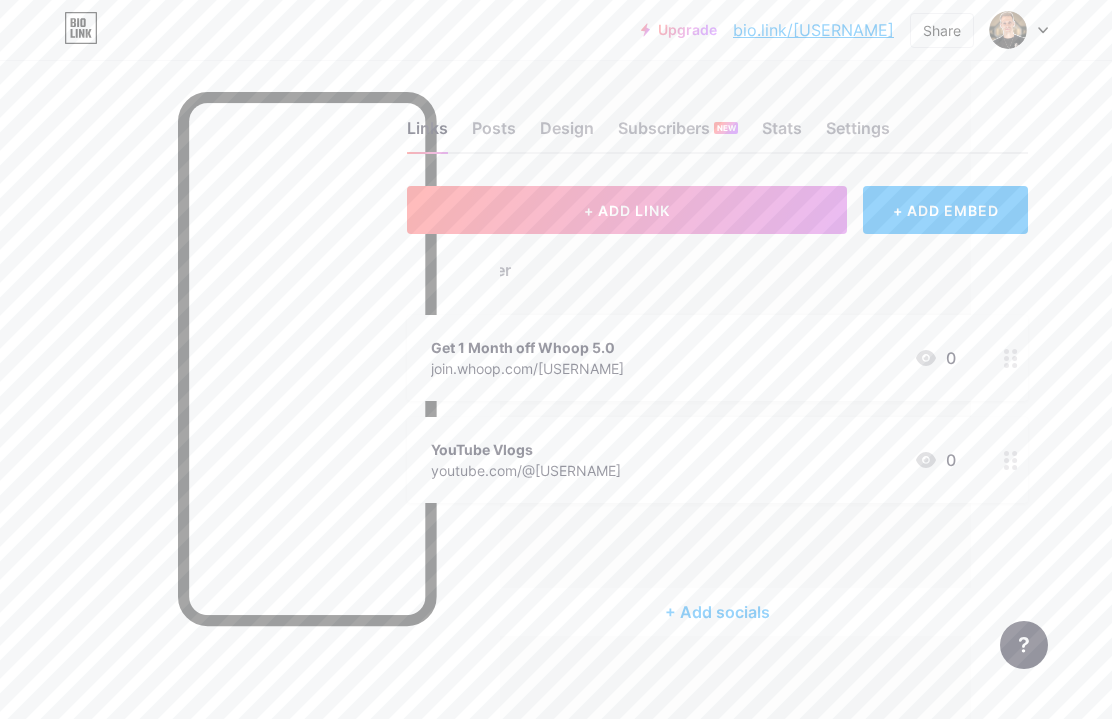 click 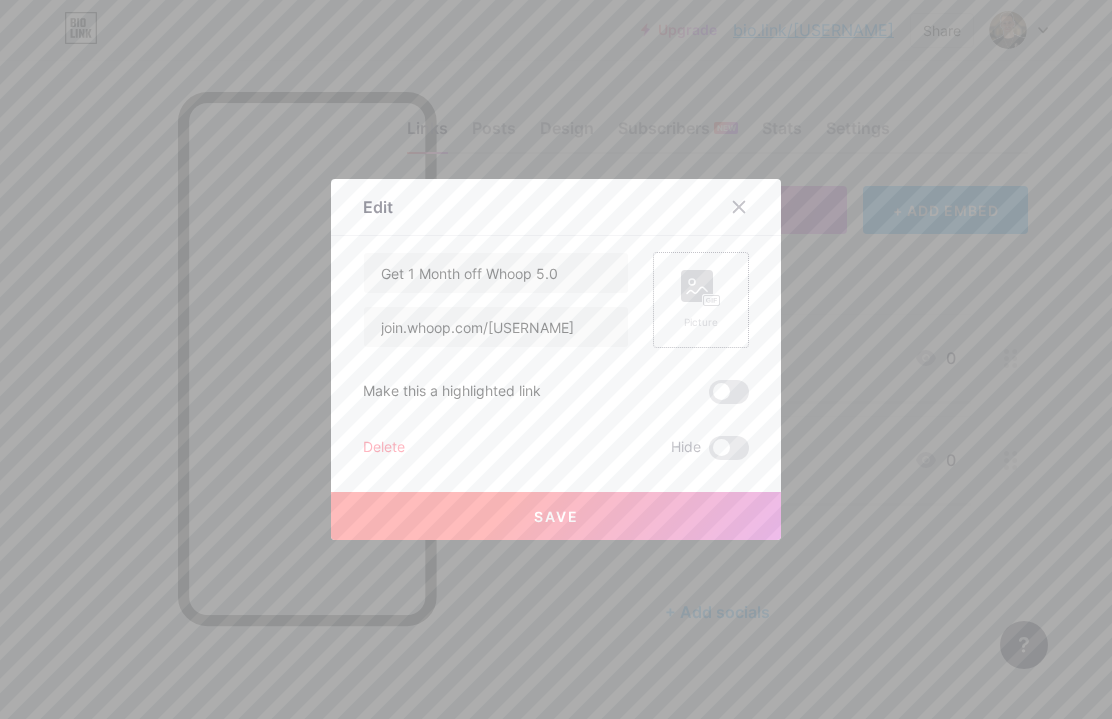 click on "Picture" at bounding box center (701, 300) 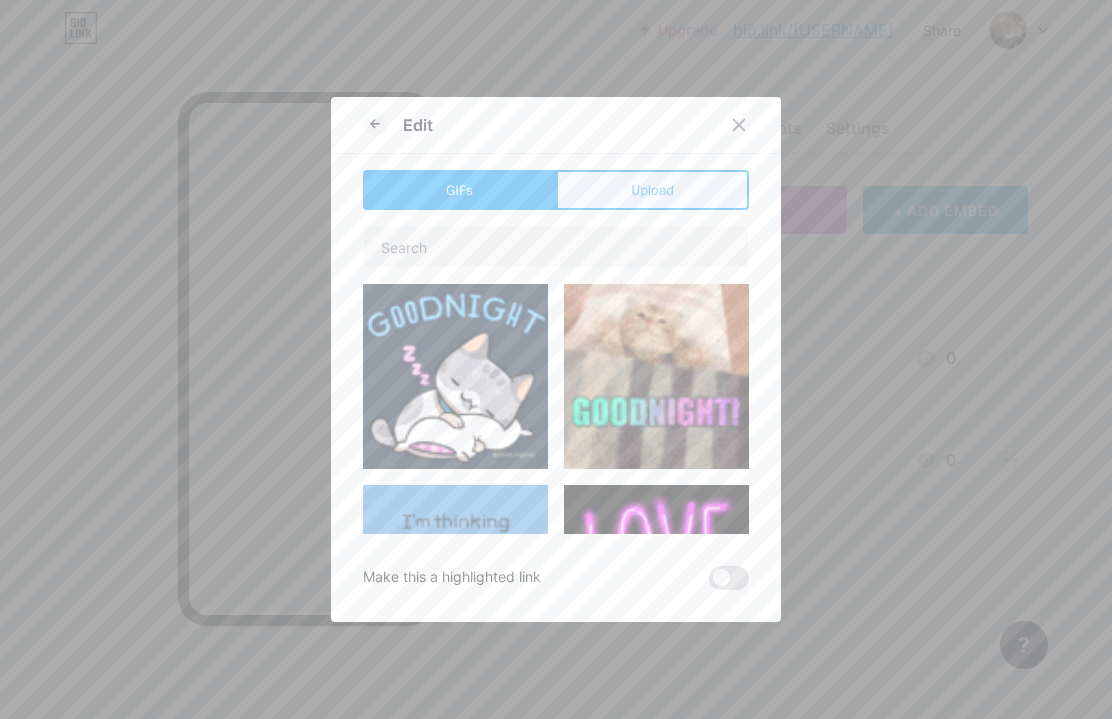 click on "Upload" at bounding box center (652, 190) 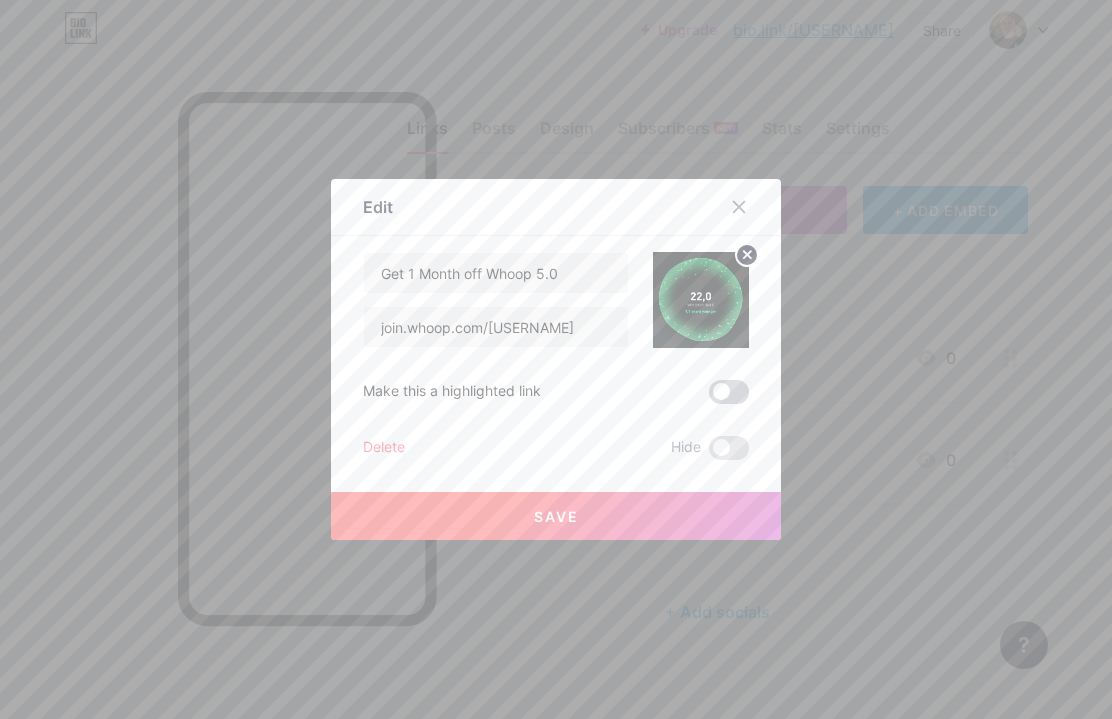 click at bounding box center (729, 392) 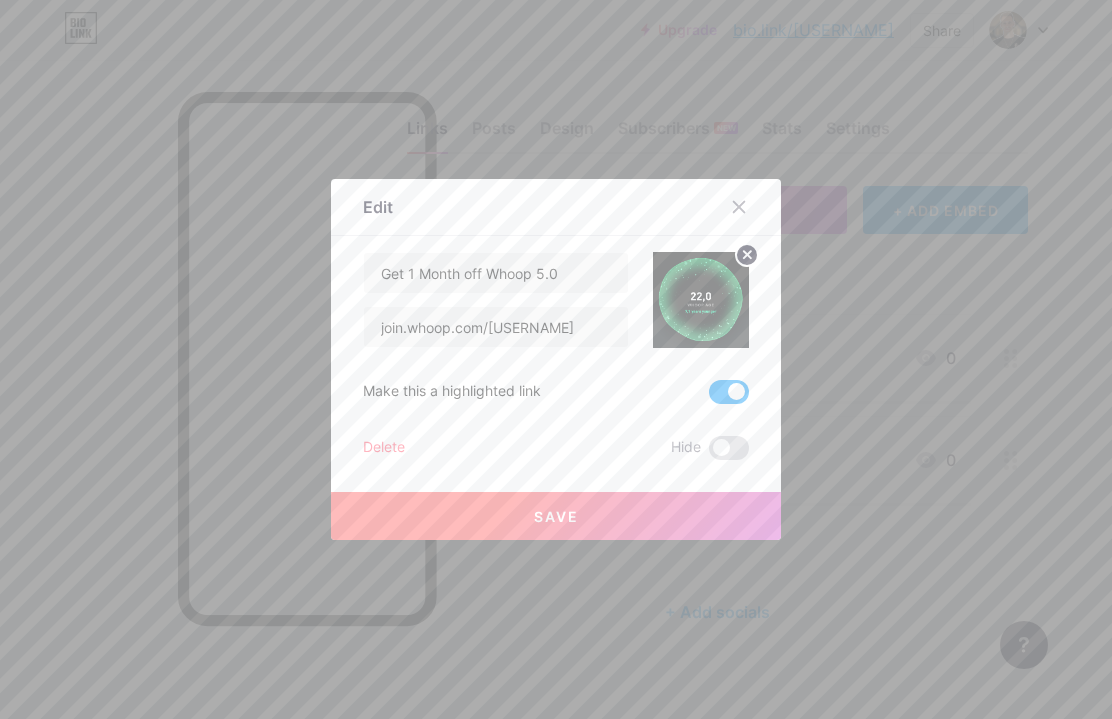 click at bounding box center [729, 392] 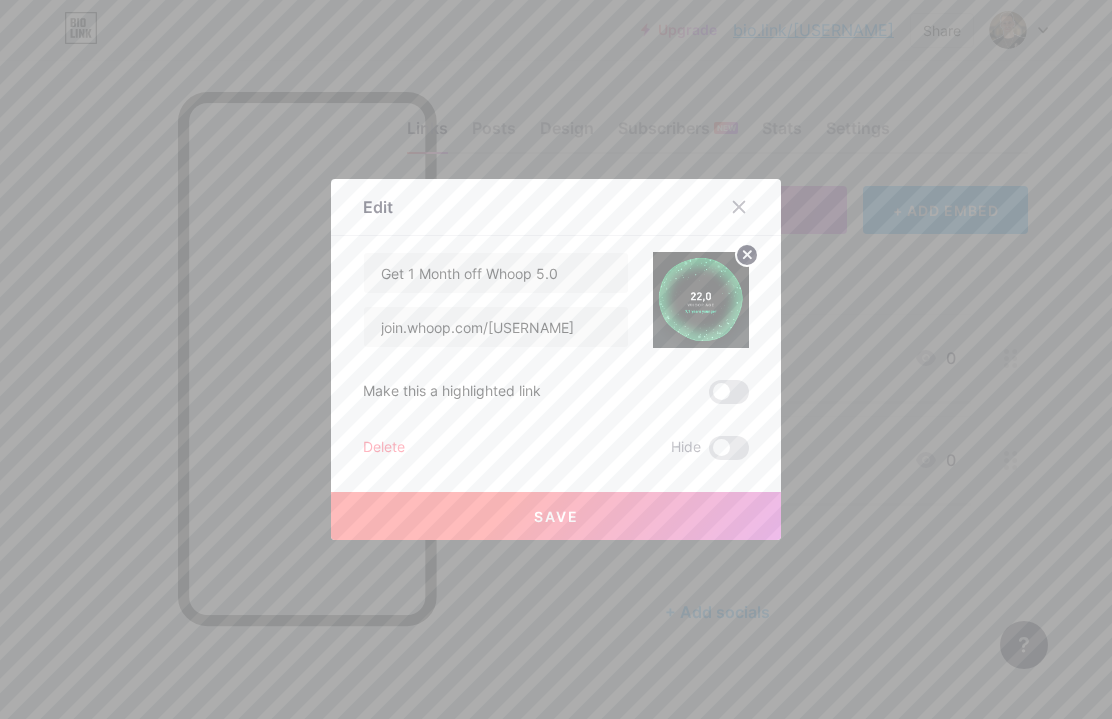 click on "Save" at bounding box center [556, 516] 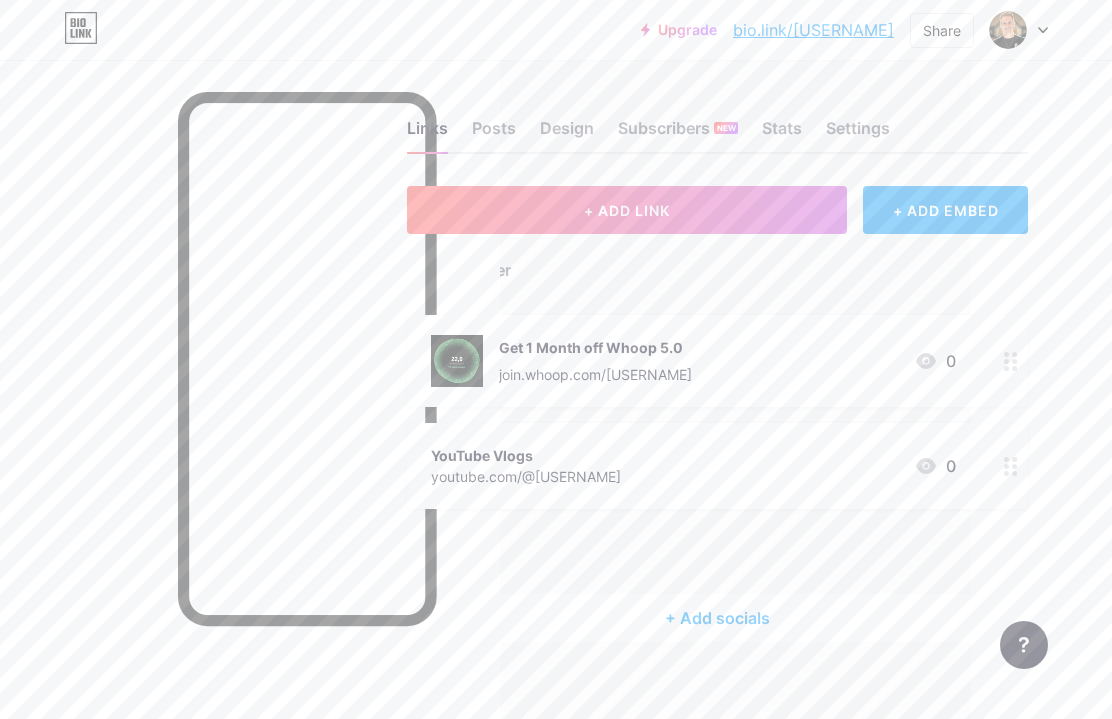 scroll, scrollTop: 0, scrollLeft: 141, axis: horizontal 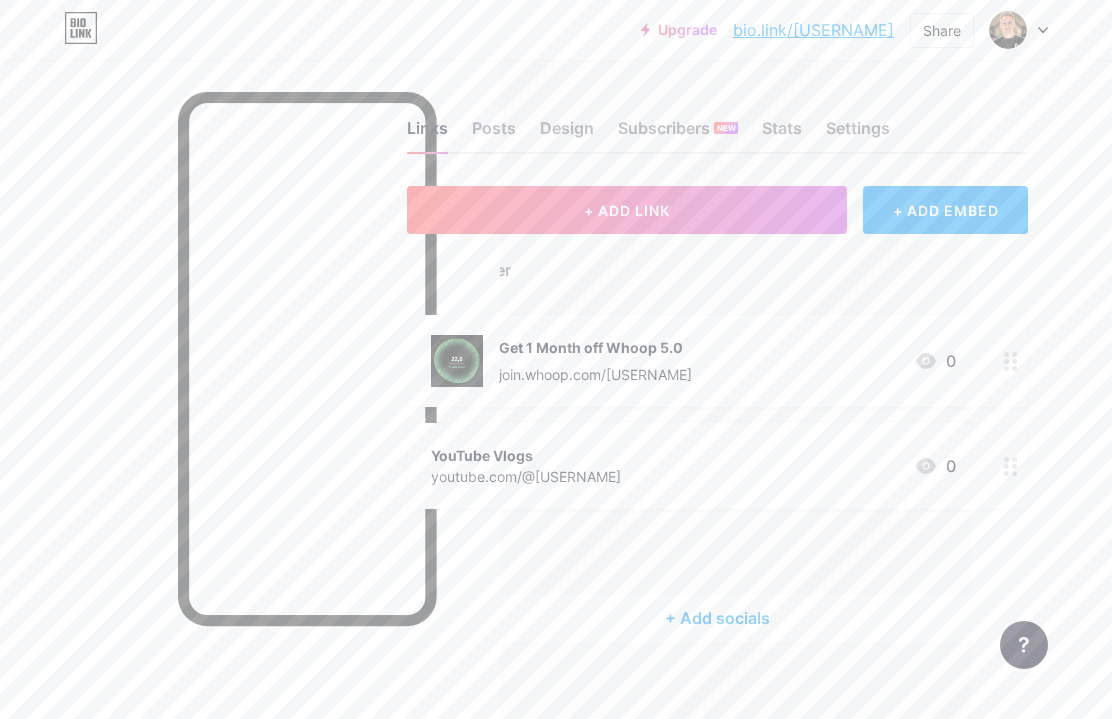 click at bounding box center (1011, 466) 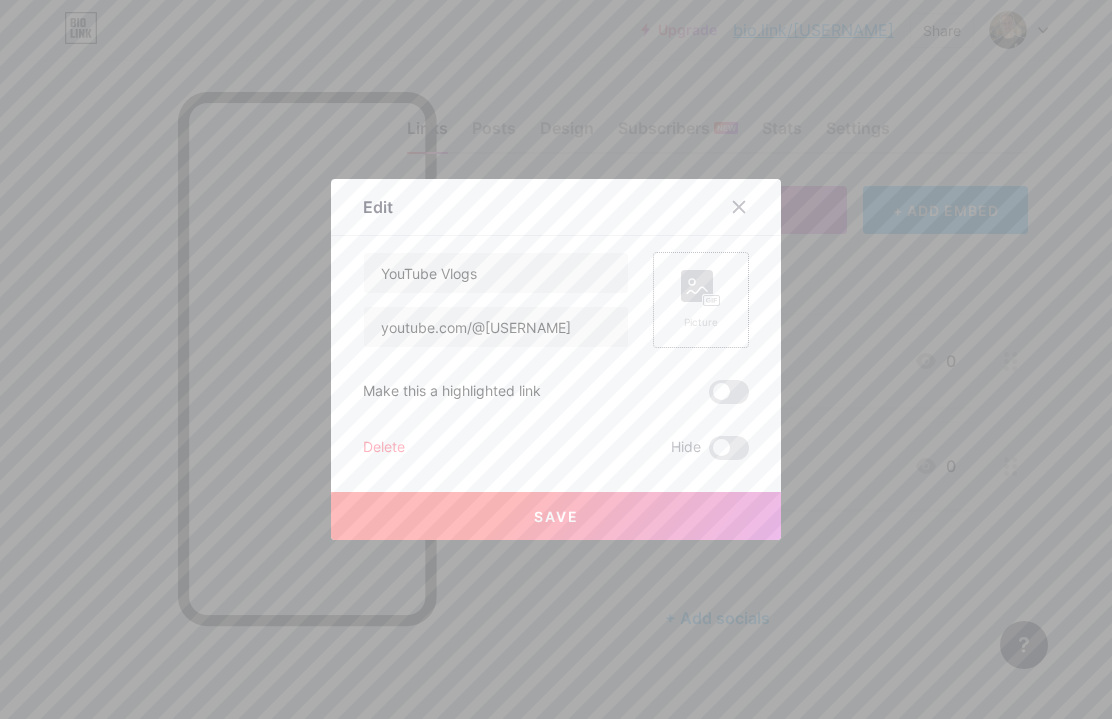 click on "Picture" at bounding box center (701, 300) 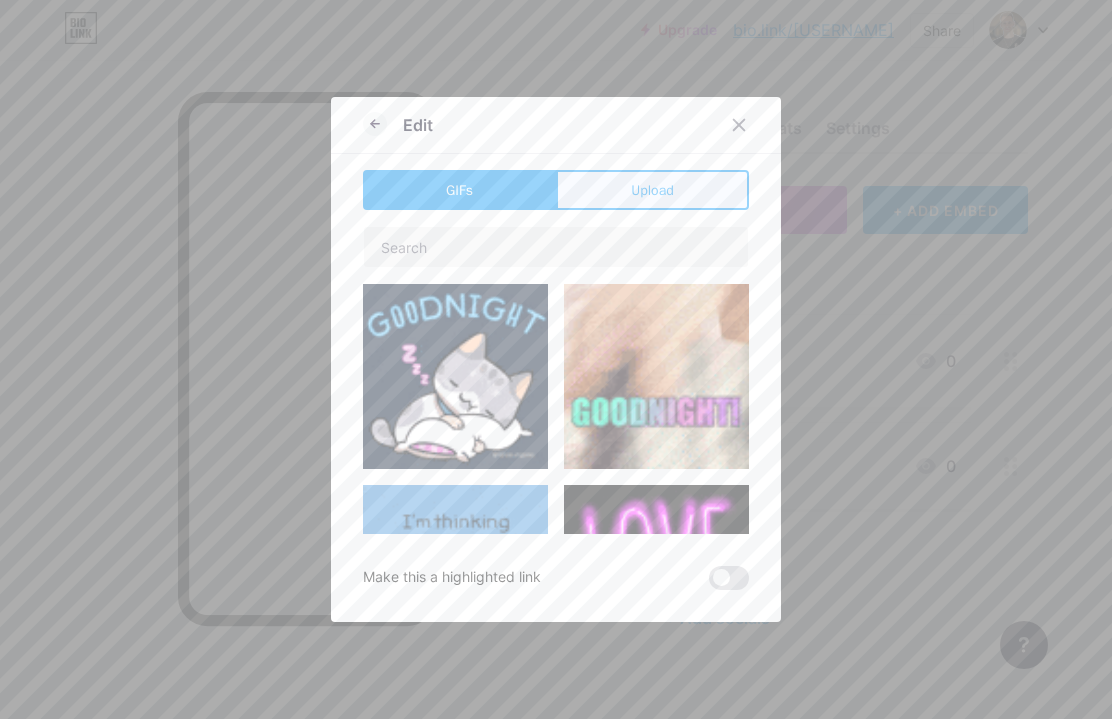 click on "Upload" at bounding box center (652, 190) 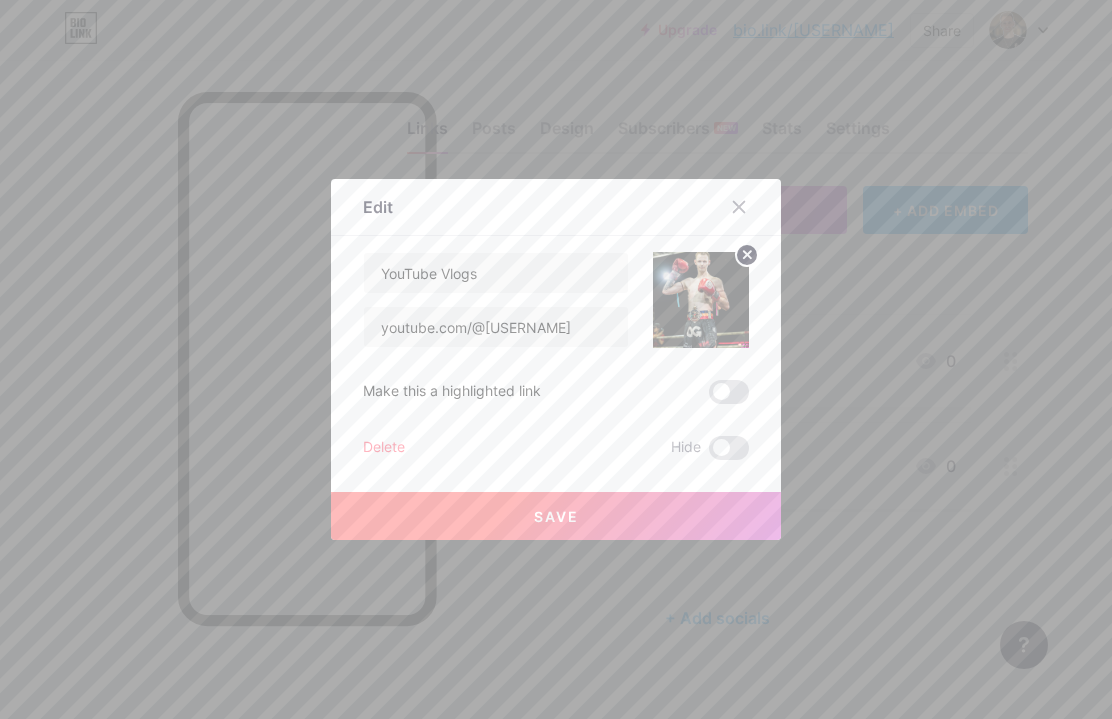 click on "Save" at bounding box center (556, 516) 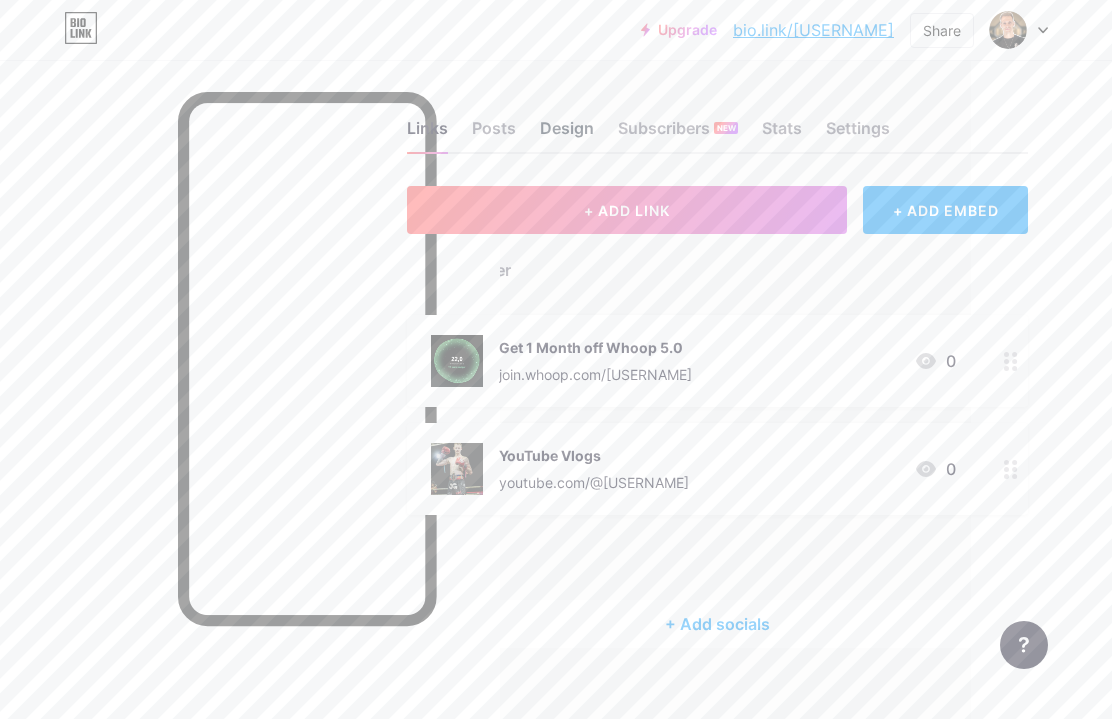 click on "Design" at bounding box center (567, 134) 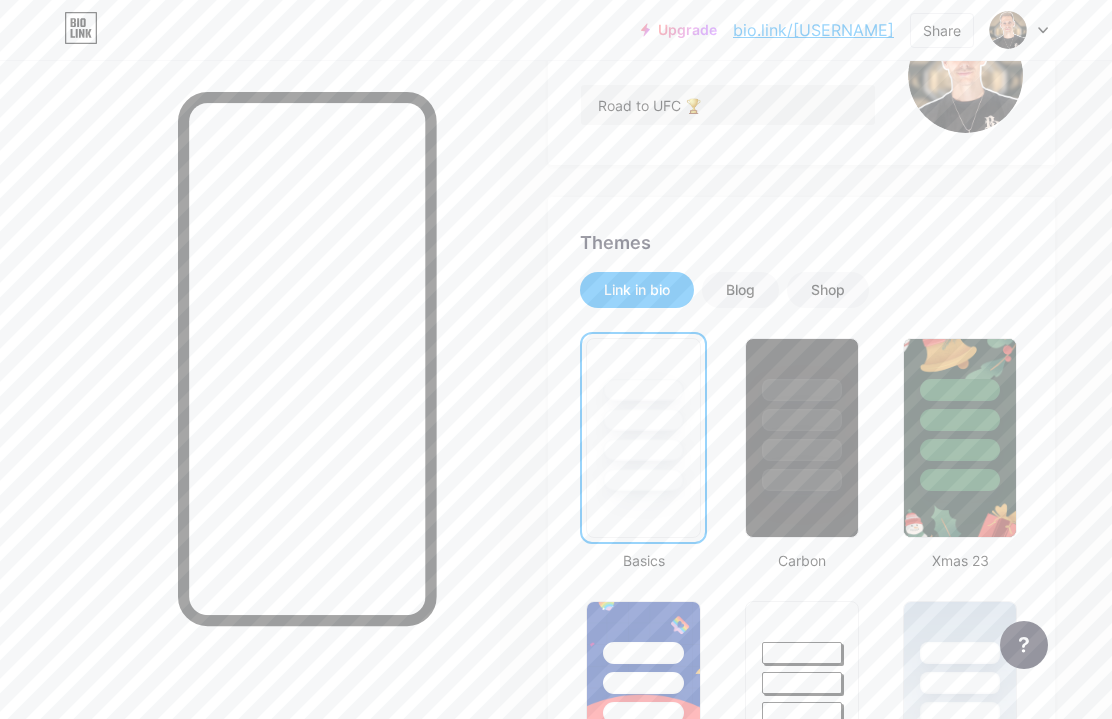 scroll, scrollTop: 248, scrollLeft: 0, axis: vertical 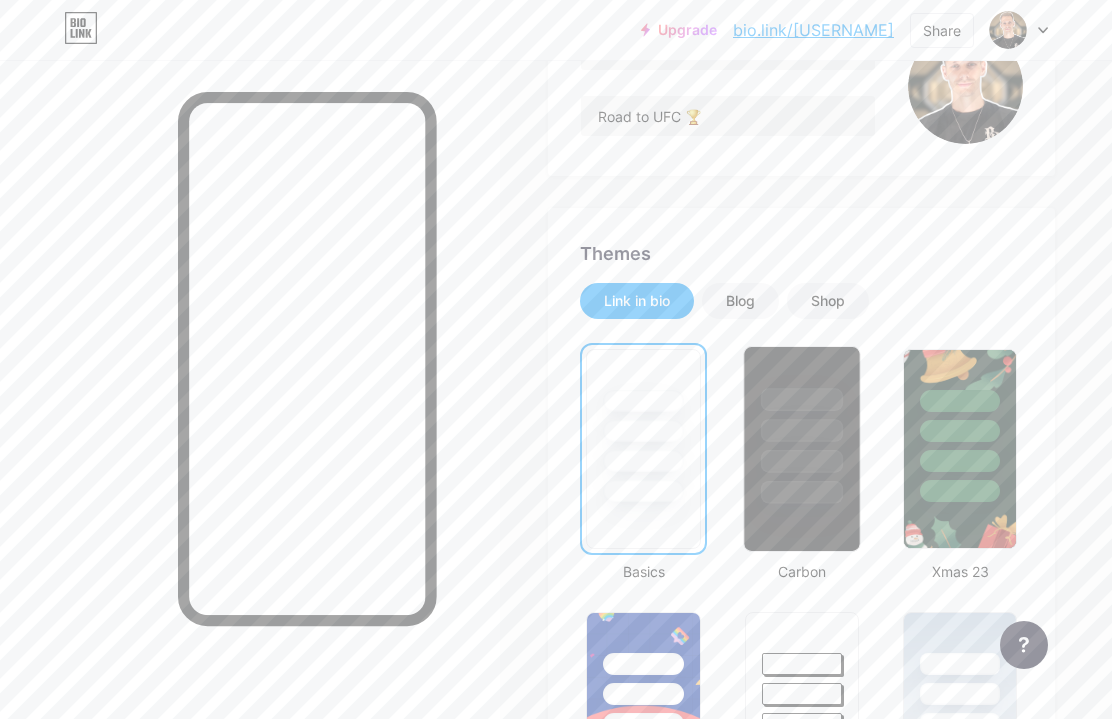 click at bounding box center (802, 425) 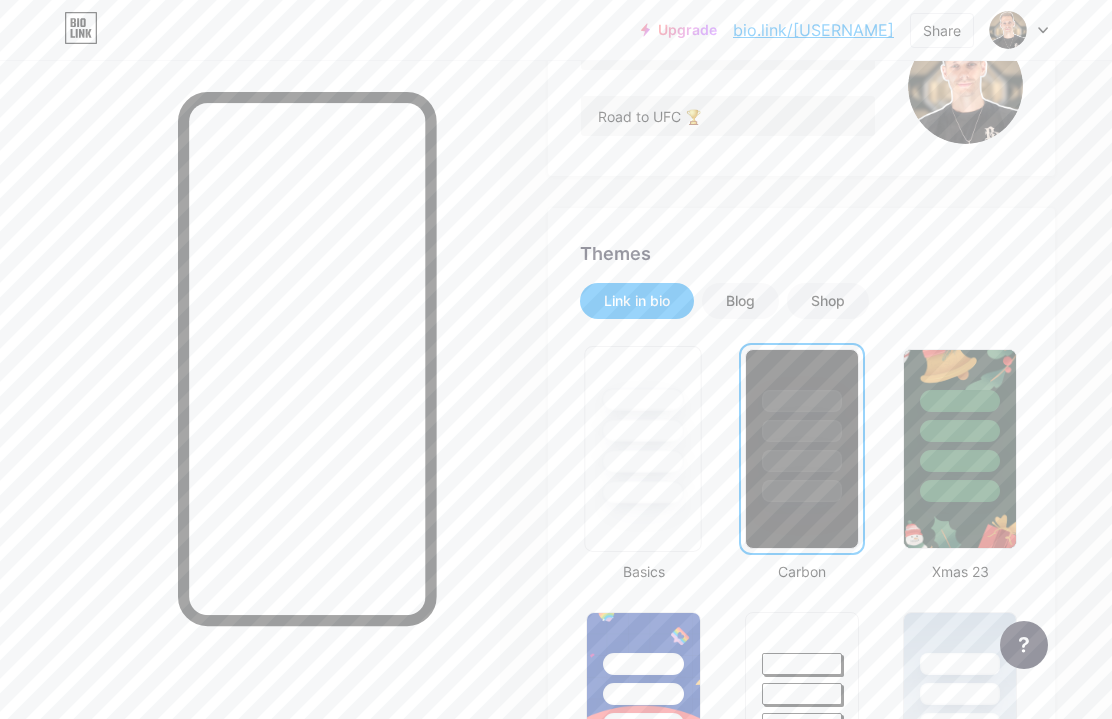 click at bounding box center [643, 399] 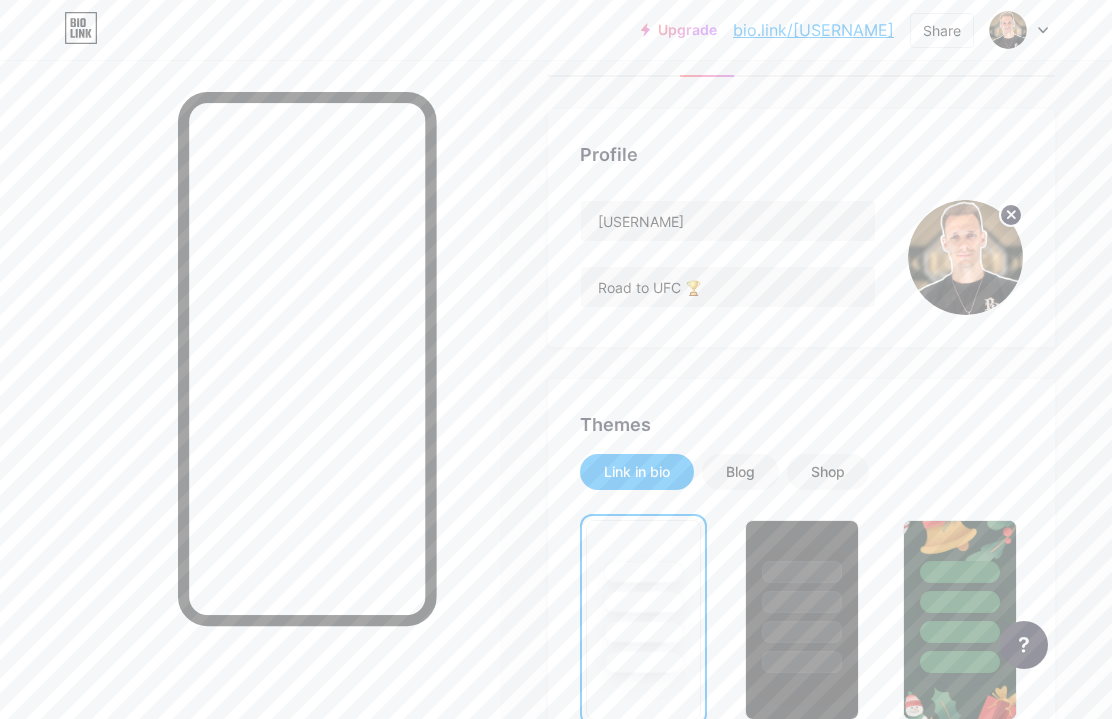 scroll, scrollTop: 0, scrollLeft: 0, axis: both 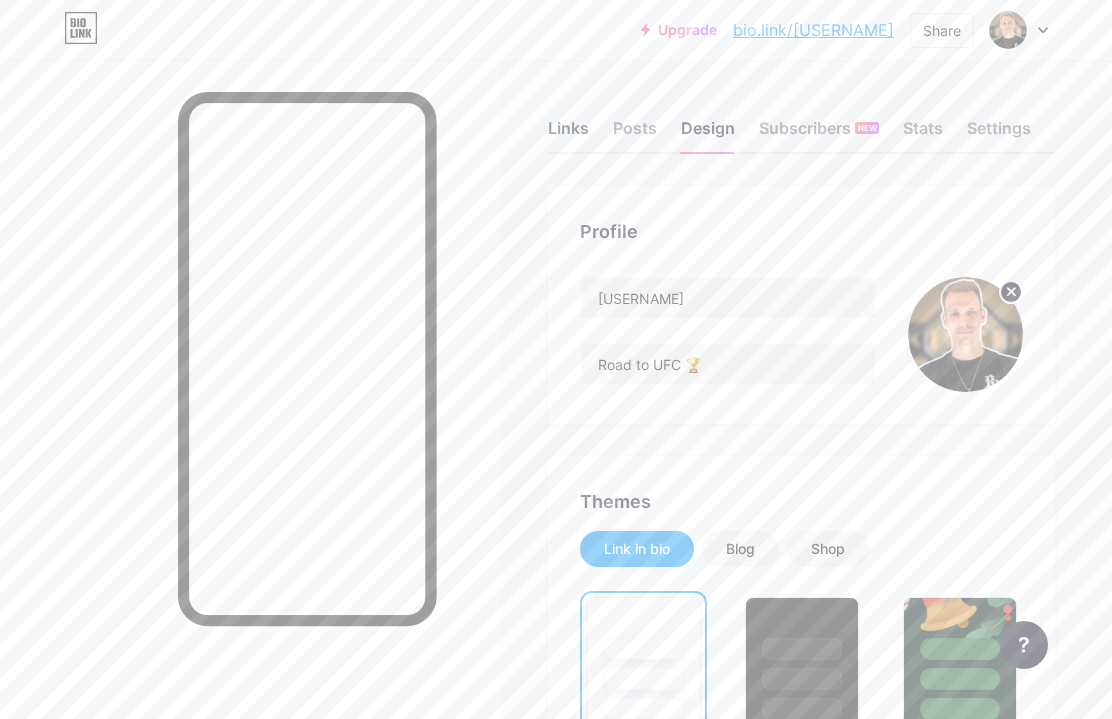click on "Links" at bounding box center (568, 134) 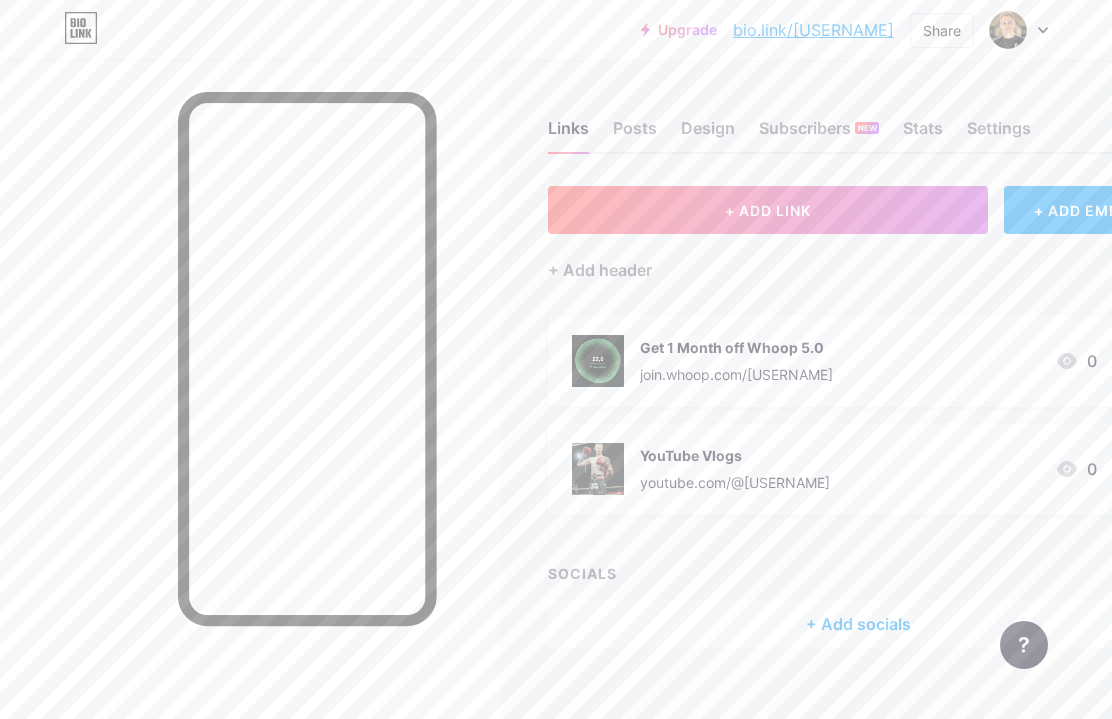 scroll, scrollTop: 9, scrollLeft: 0, axis: vertical 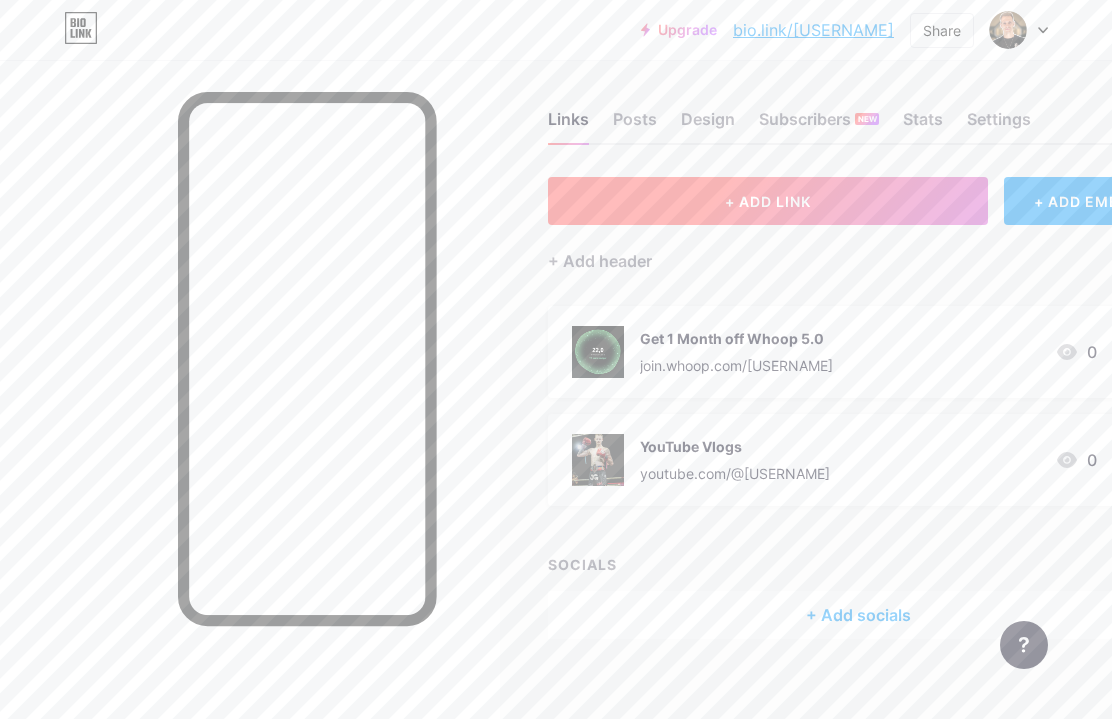 click on "+ ADD LINK" at bounding box center (768, 201) 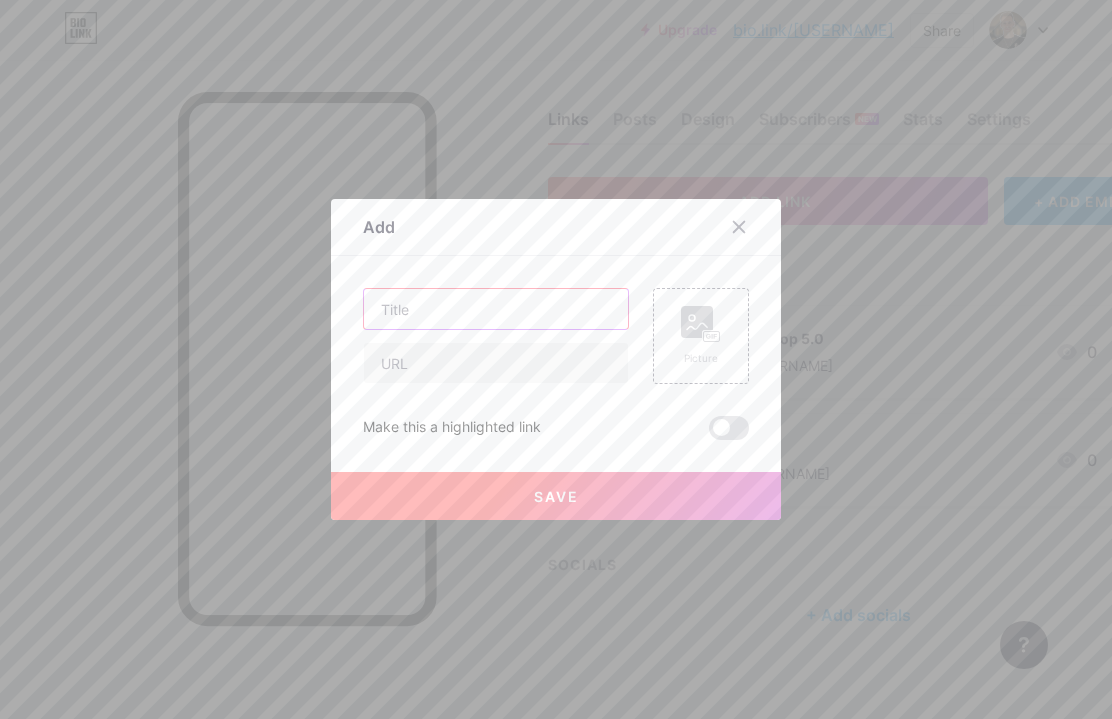 click at bounding box center (496, 309) 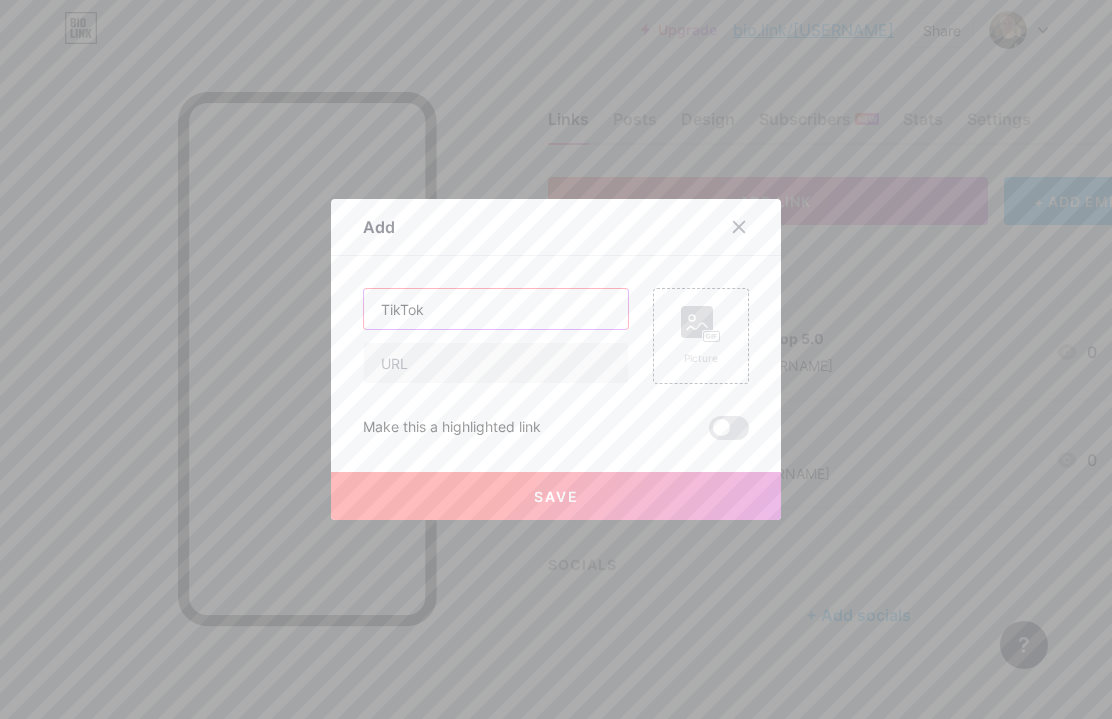 click on "TikTok" at bounding box center [496, 309] 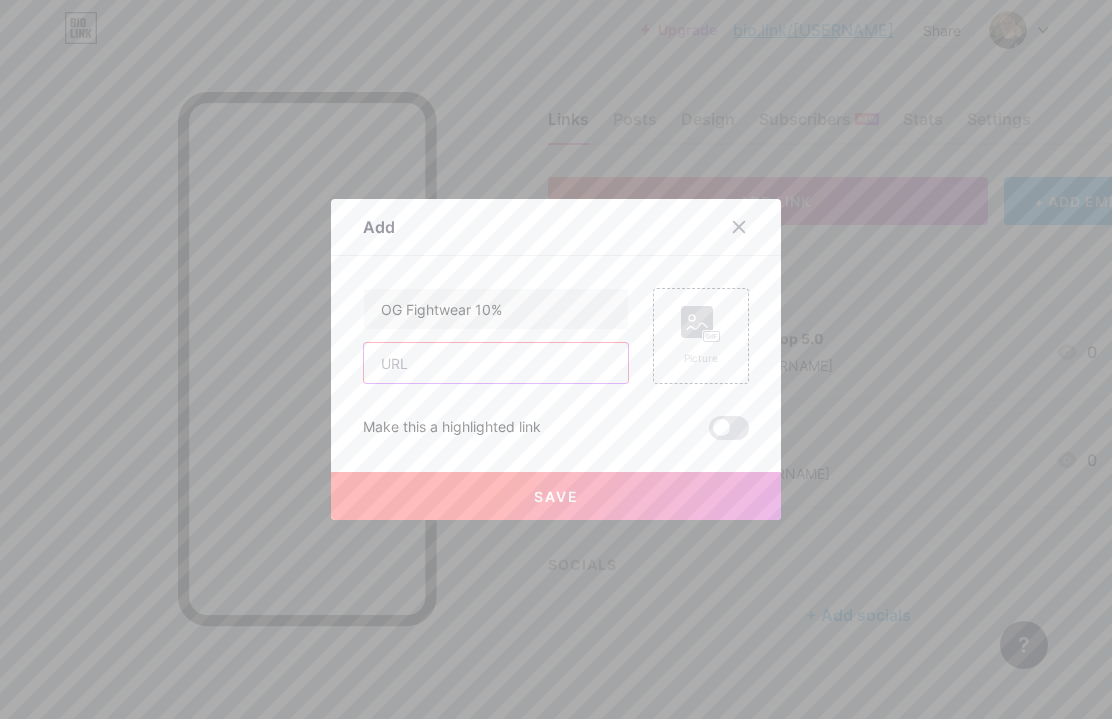 click at bounding box center [496, 363] 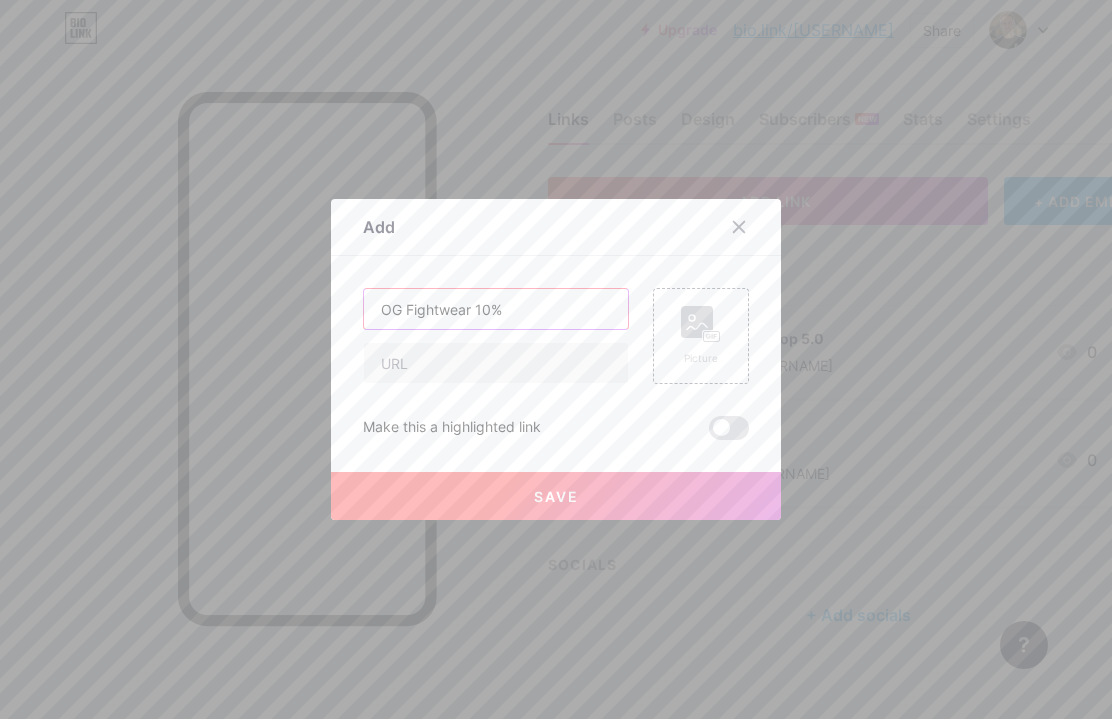 click on "OG Fightwear 10%" at bounding box center [496, 309] 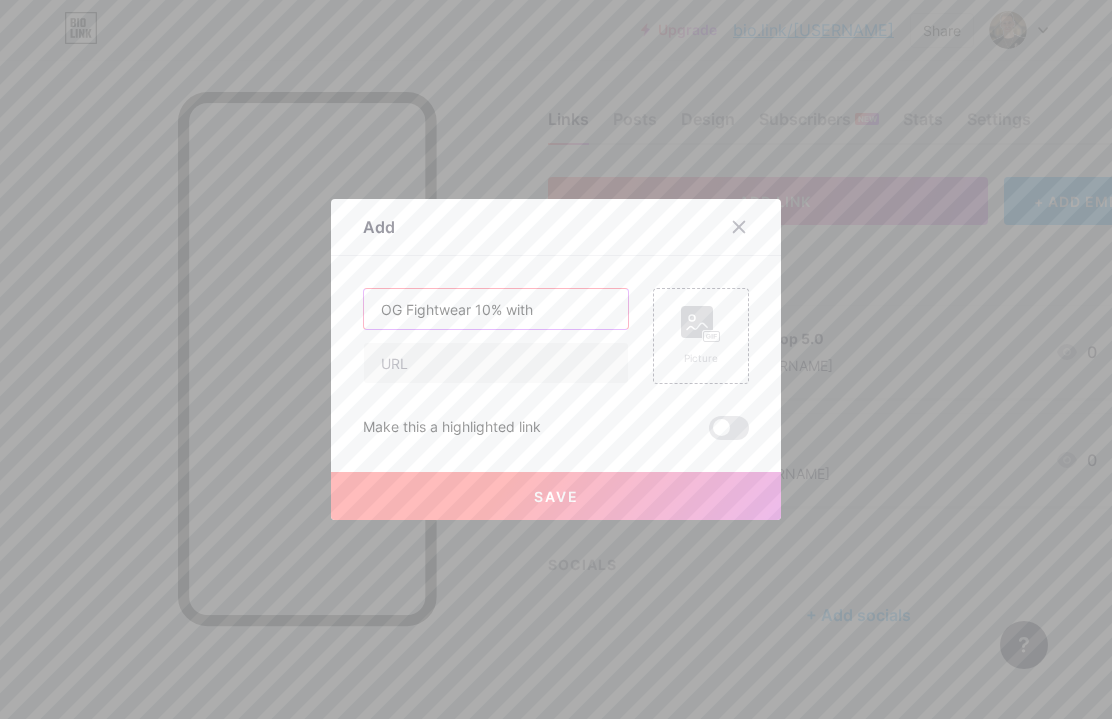 paste on "[COUPON]" 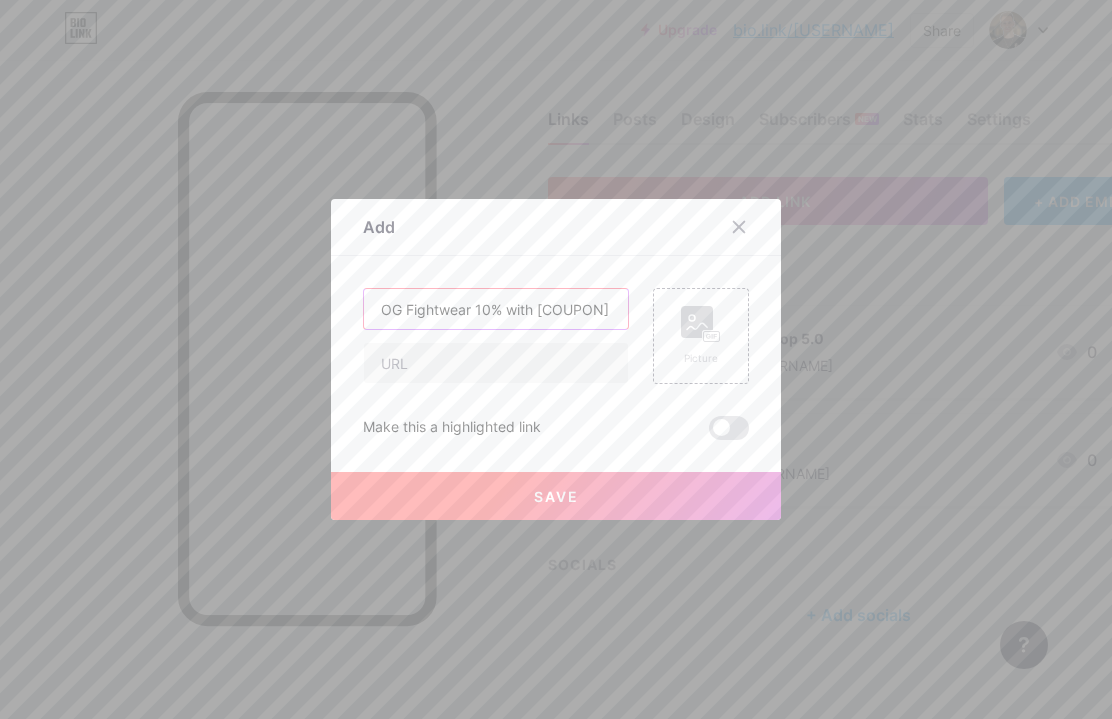 scroll, scrollTop: 0, scrollLeft: 29, axis: horizontal 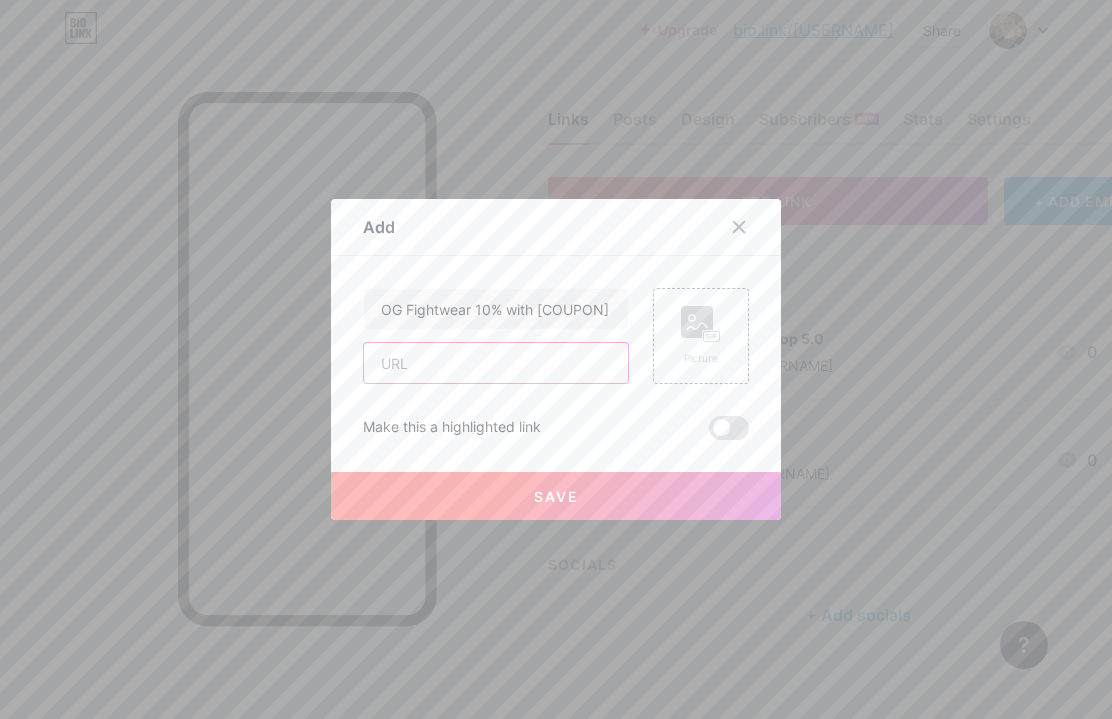 click at bounding box center (496, 363) 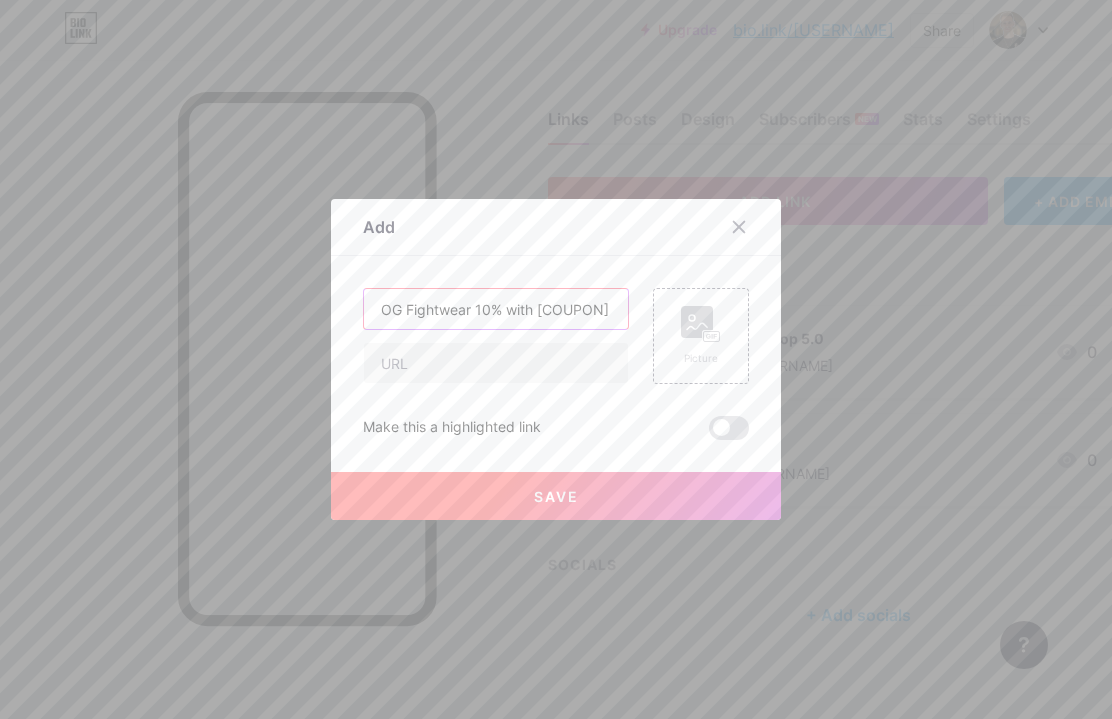 click on "OG Fightwear 10% with [COUPON]" at bounding box center [496, 309] 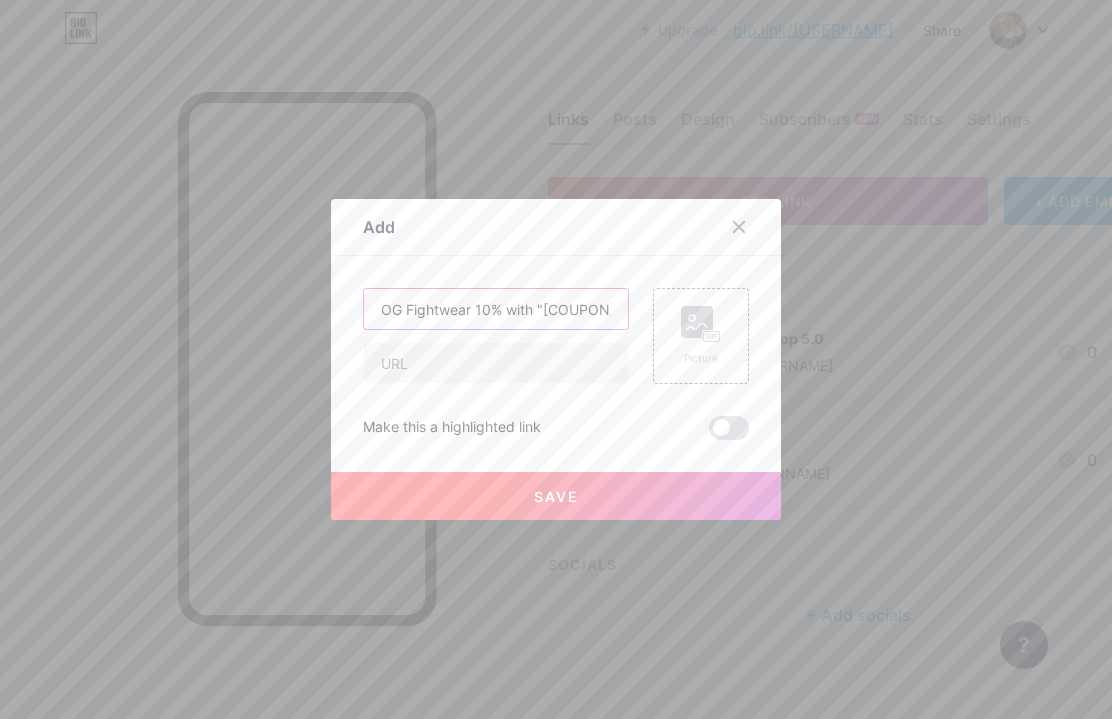 scroll, scrollTop: 0, scrollLeft: 35, axis: horizontal 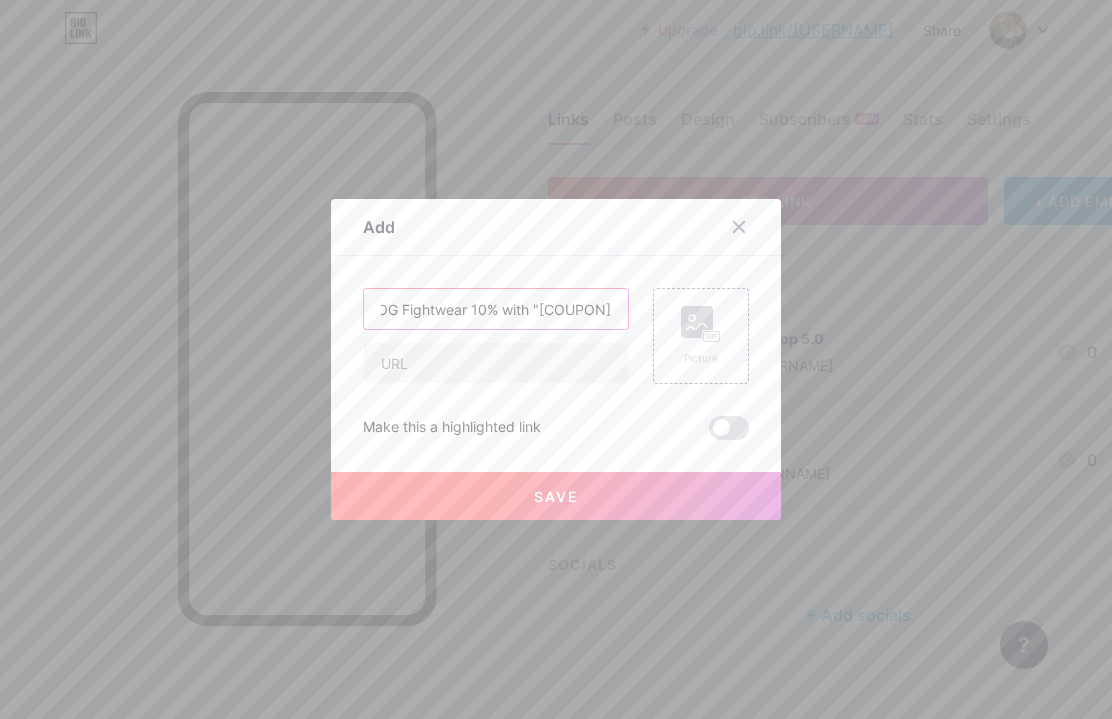 drag, startPoint x: 565, startPoint y: 312, endPoint x: 644, endPoint y: 312, distance: 79 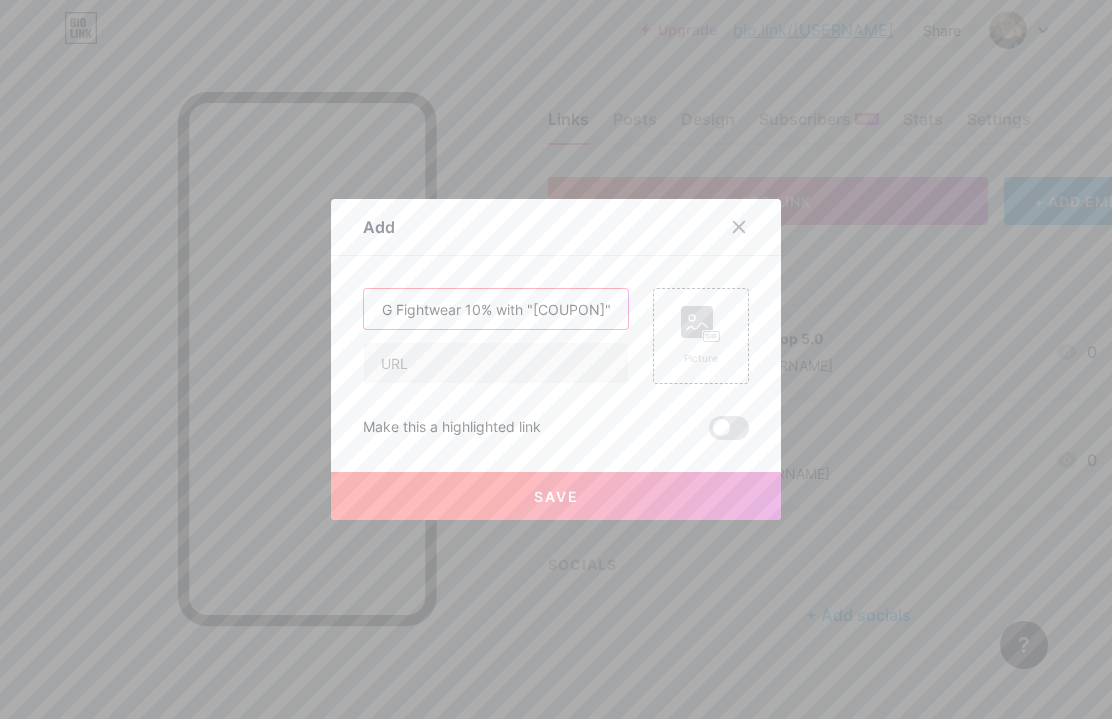 scroll, scrollTop: 0, scrollLeft: 40, axis: horizontal 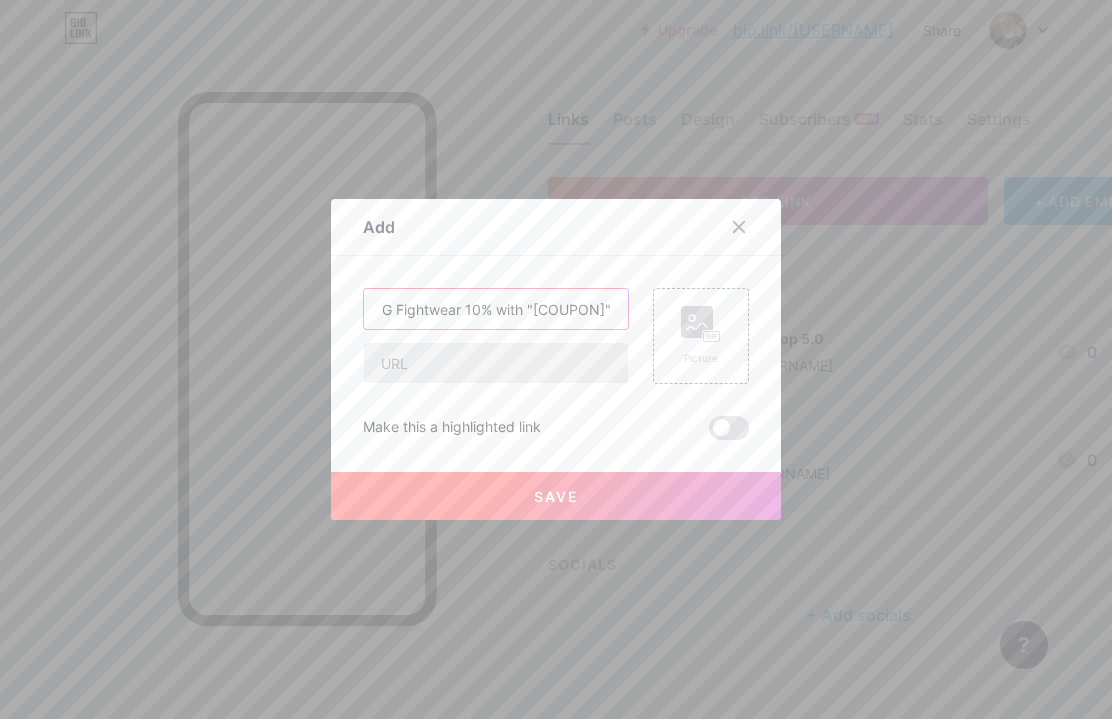 type on "OG Fightwear 10% with "[COUPON]"" 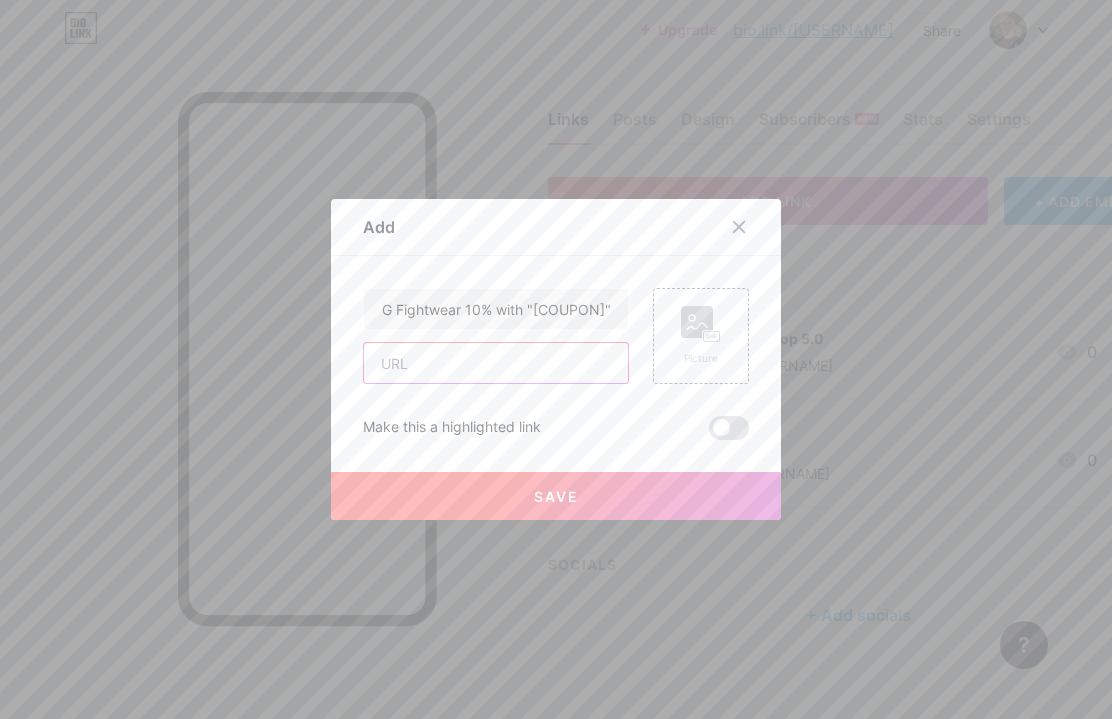 click at bounding box center (496, 363) 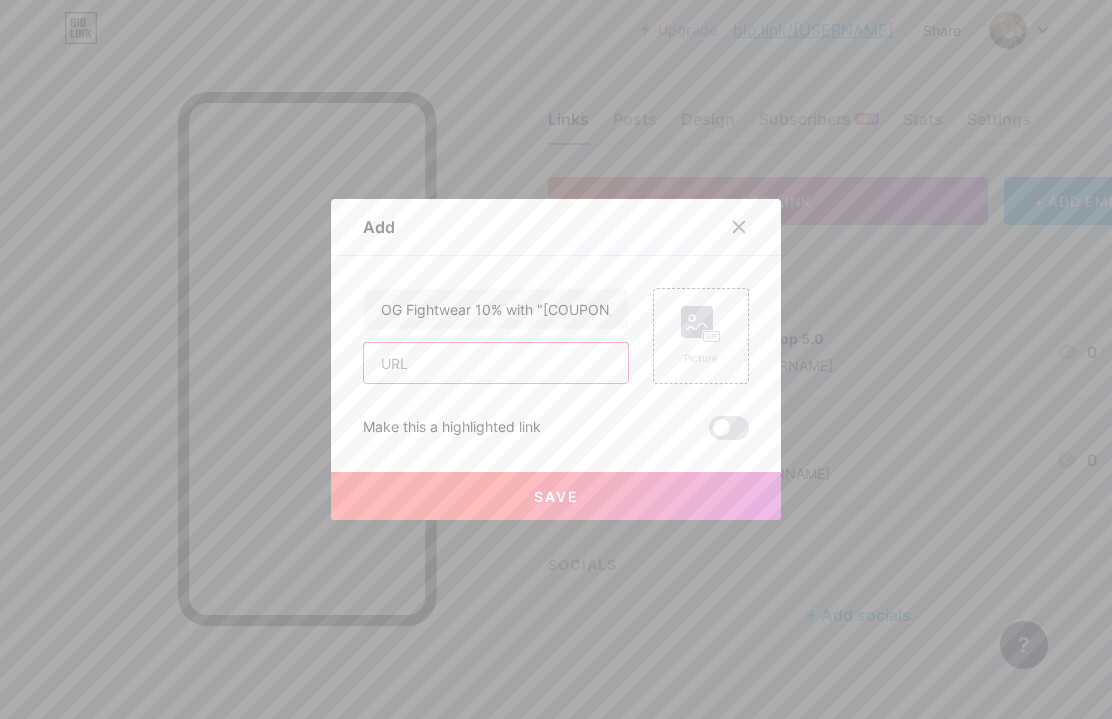 paste on "https://ogfightwear.com/" 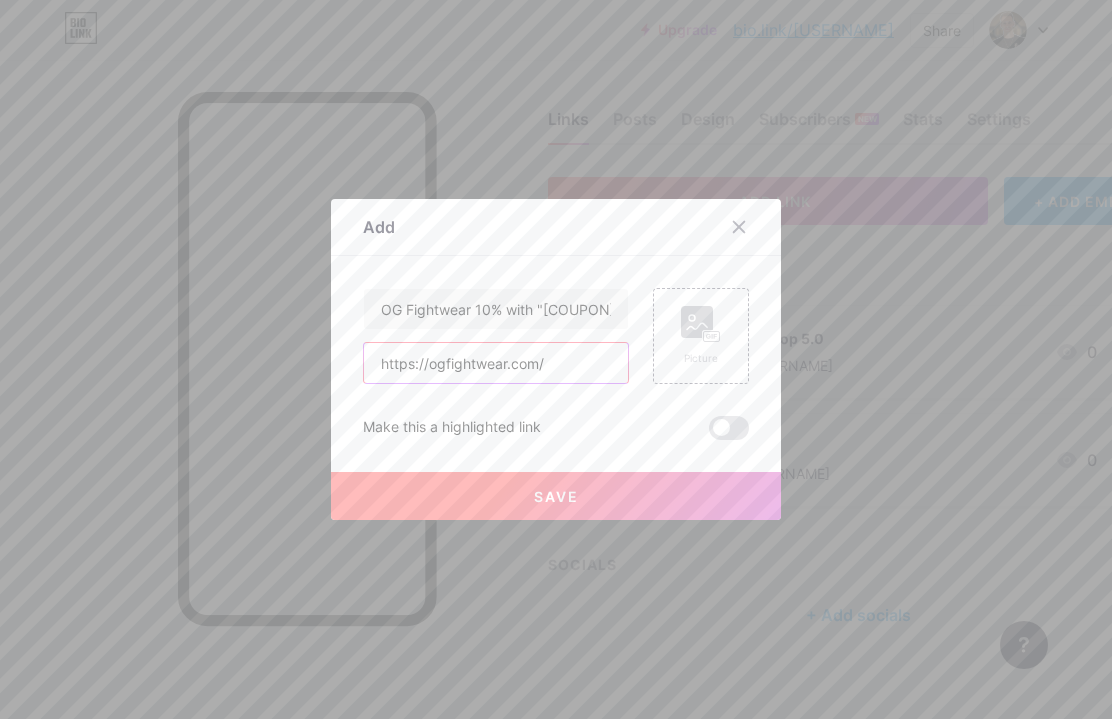 click on "https://ogfightwear.com/" at bounding box center [496, 363] 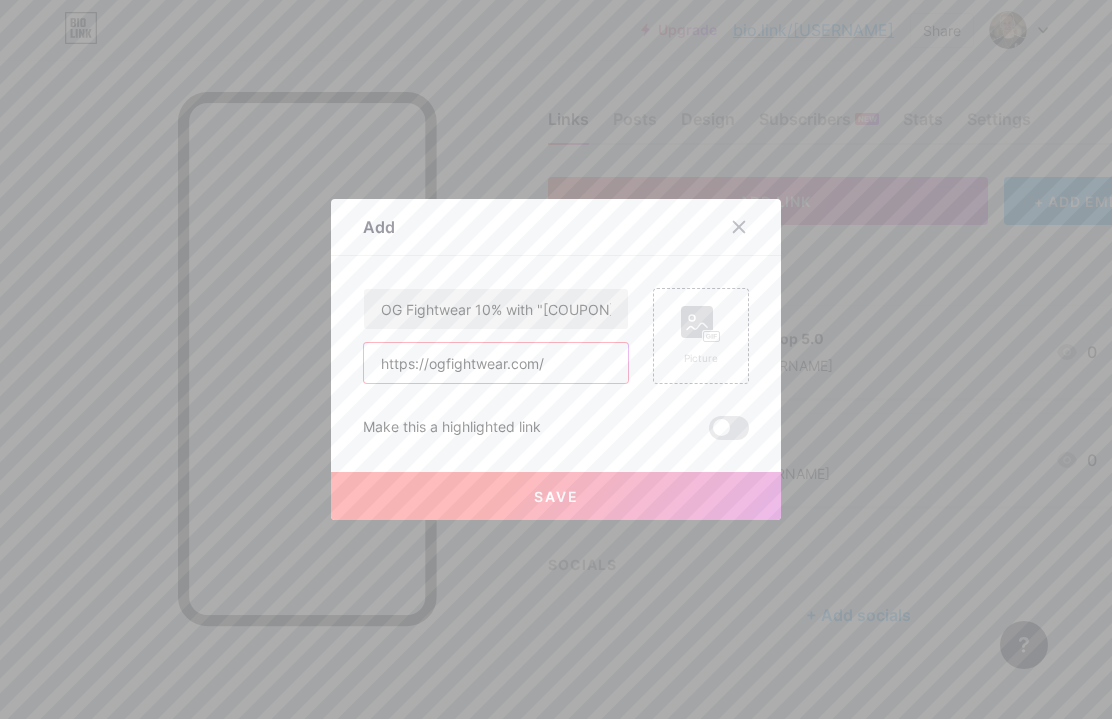 type on "https://ogfightwear.com/" 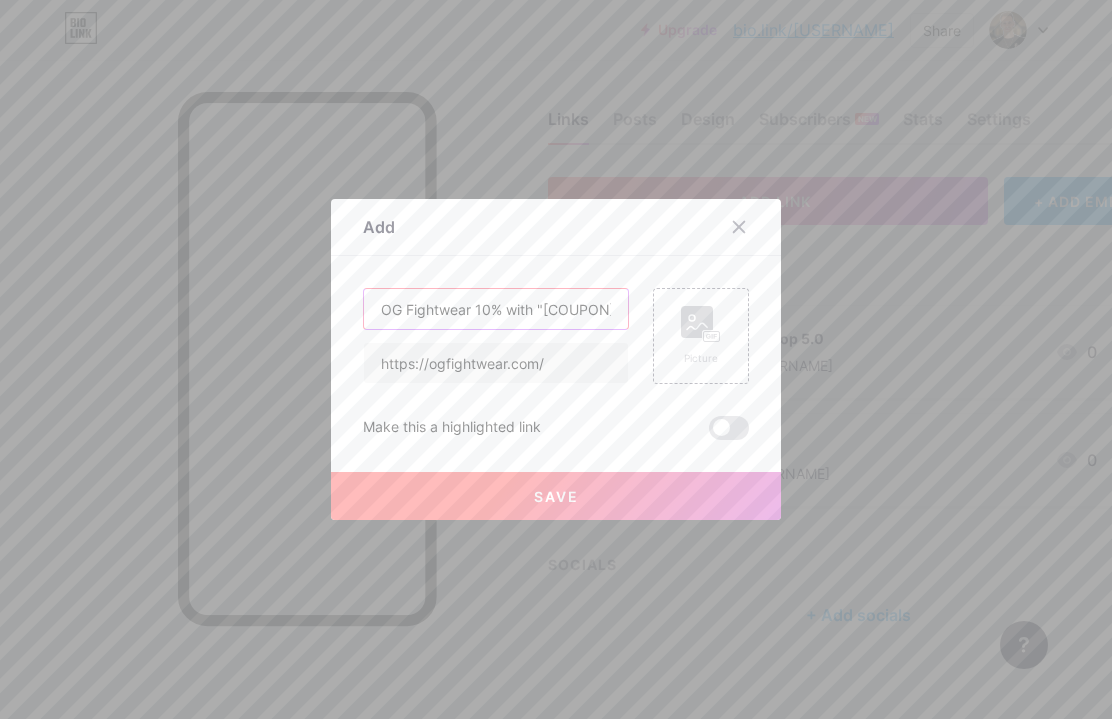 click on "OG Fightwear 10% with "[COUPON]"" at bounding box center [496, 309] 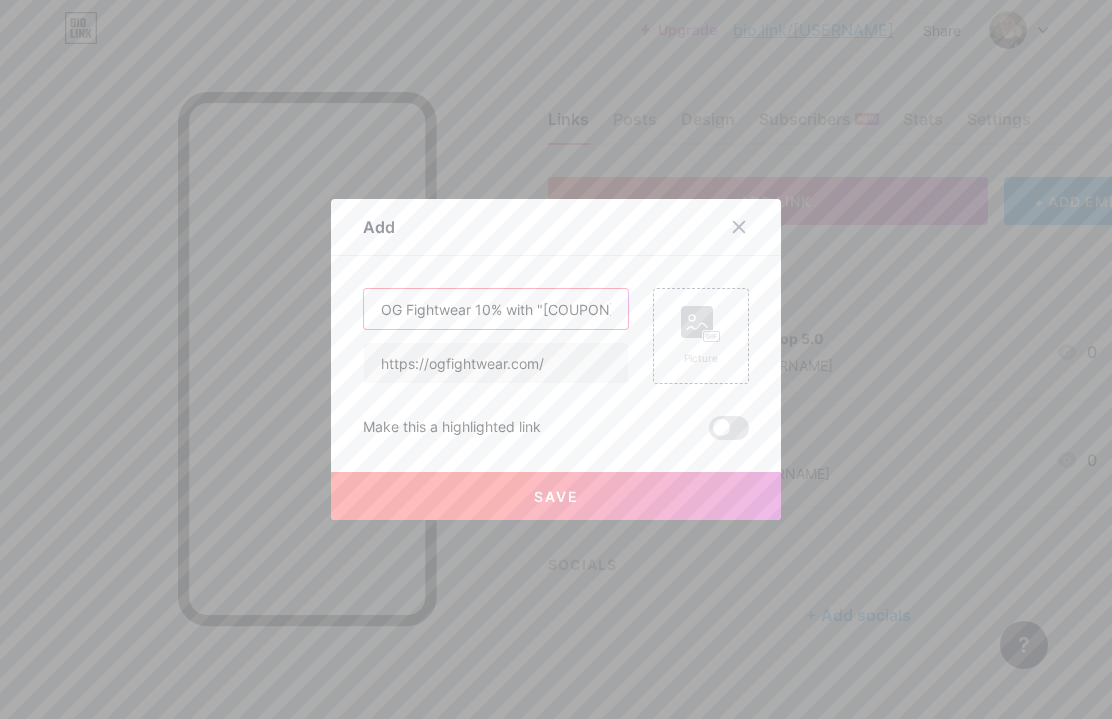 drag, startPoint x: 477, startPoint y: 306, endPoint x: 351, endPoint y: 307, distance: 126.00397 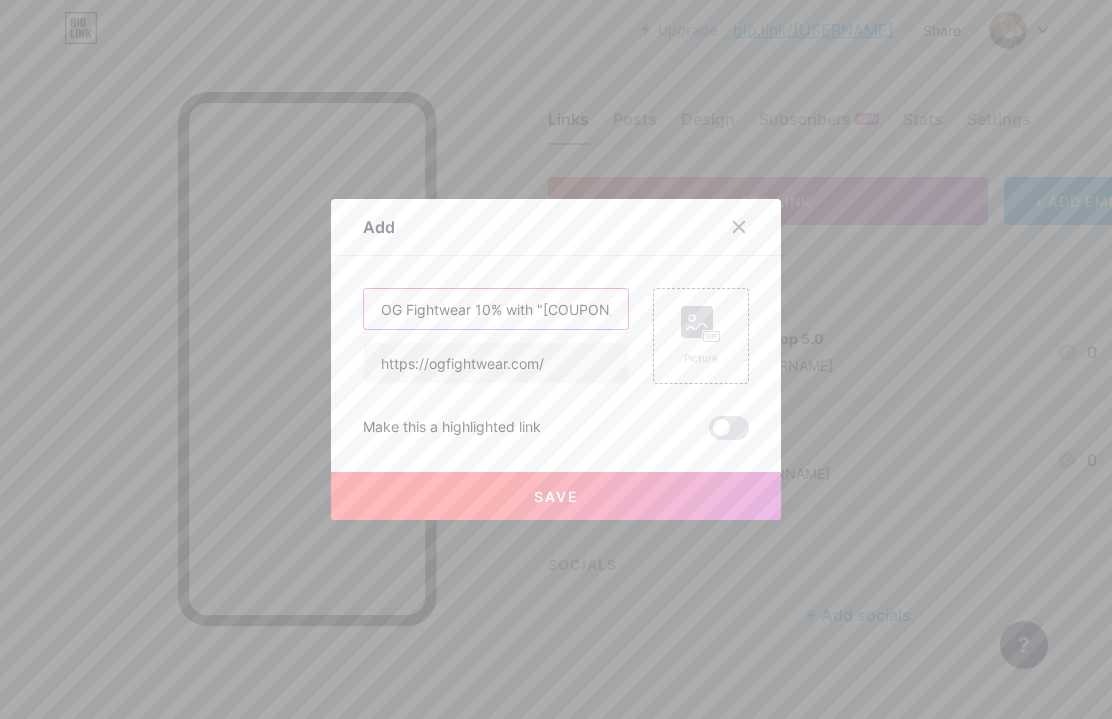 click on "Add           Content
YouTube
Play YouTube video without leaving your page.
ADD
Vimeo
Play Vimeo video without leaving your page.
ADD
Tiktok
Grow your TikTok following
ADD
Tweet
Embed a tweet.
ADD
Reddit
Showcase your Reddit profile
ADD
Spotify
Embed Spotify to play the preview of a track.
ADD
Twitch
Play Twitch video without leaving your page.
ADD
SoundCloud" at bounding box center [556, 359] 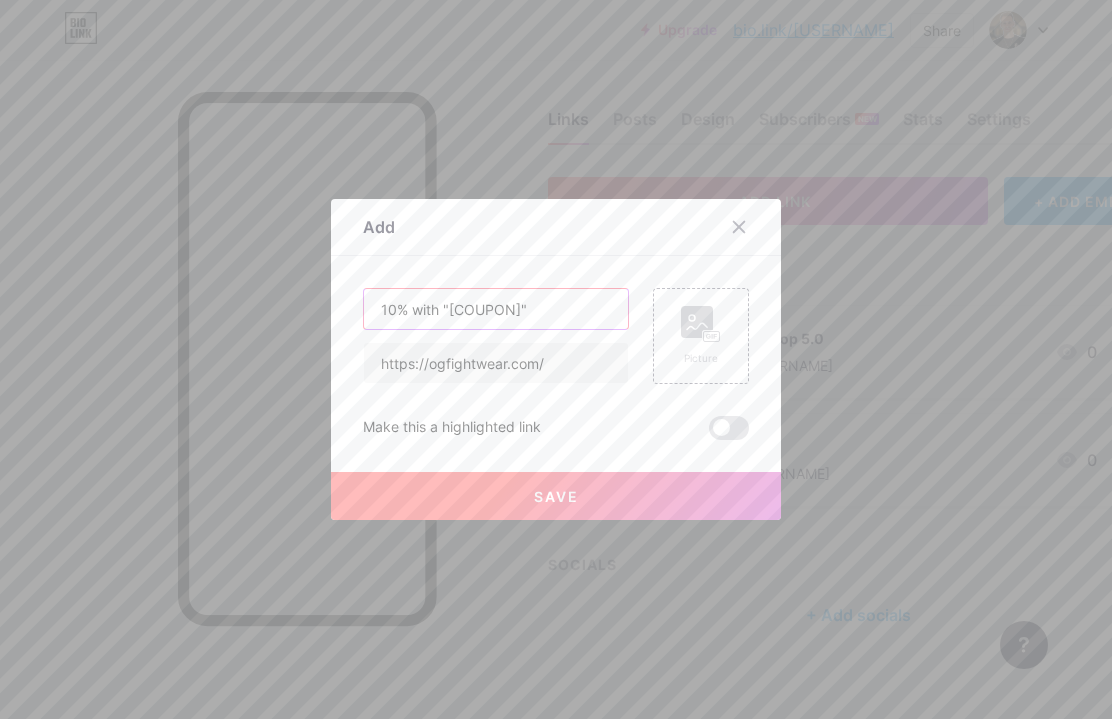 click on "10% with "[COUPON]"" at bounding box center (496, 309) 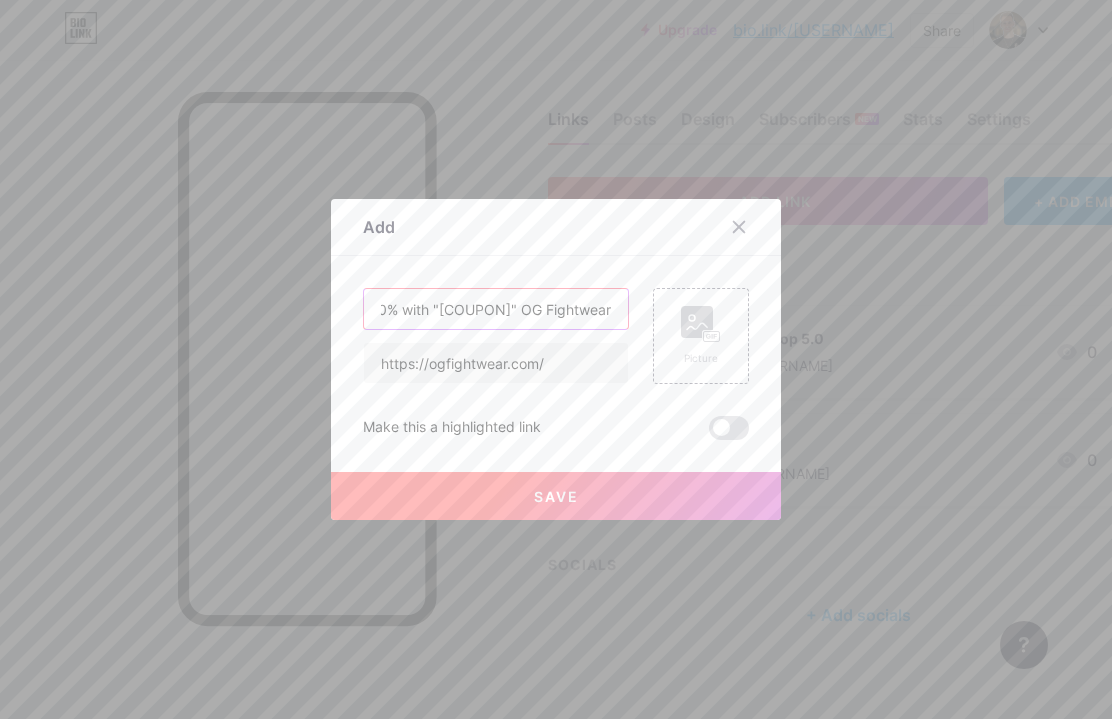 scroll, scrollTop: 0, scrollLeft: 40, axis: horizontal 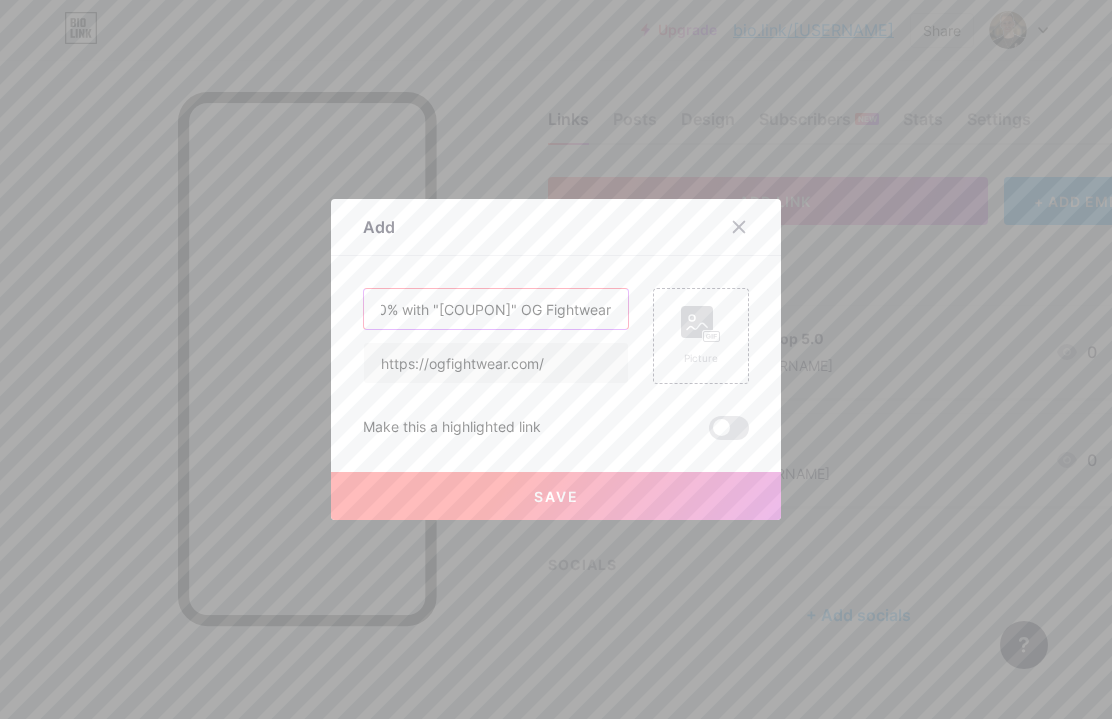 click on "10% with "[COUPON]" OG Fightwear" at bounding box center [496, 309] 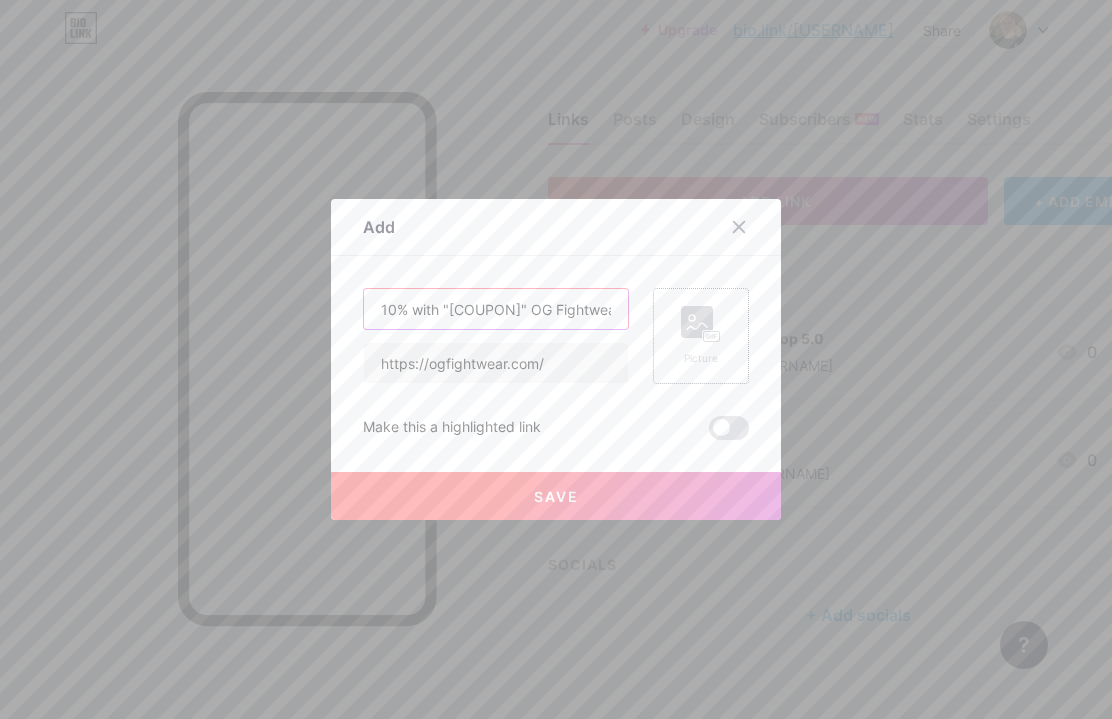 type on "10% with "[COUPON]" OG Fightwear" 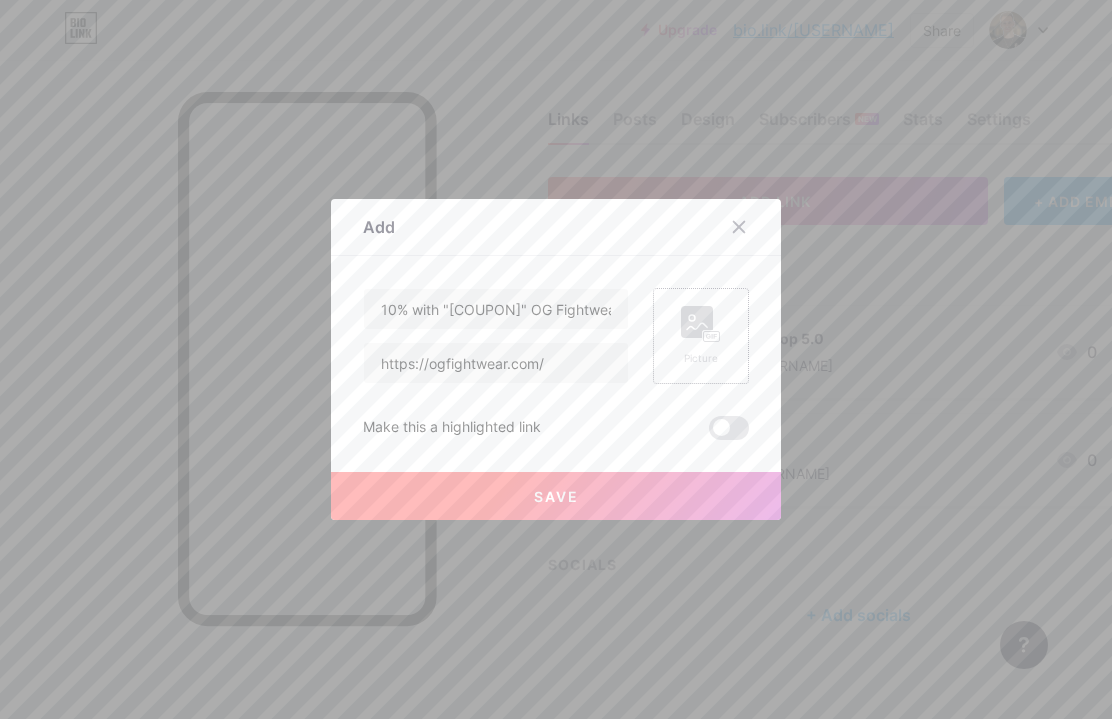 click on "Picture" at bounding box center (701, 336) 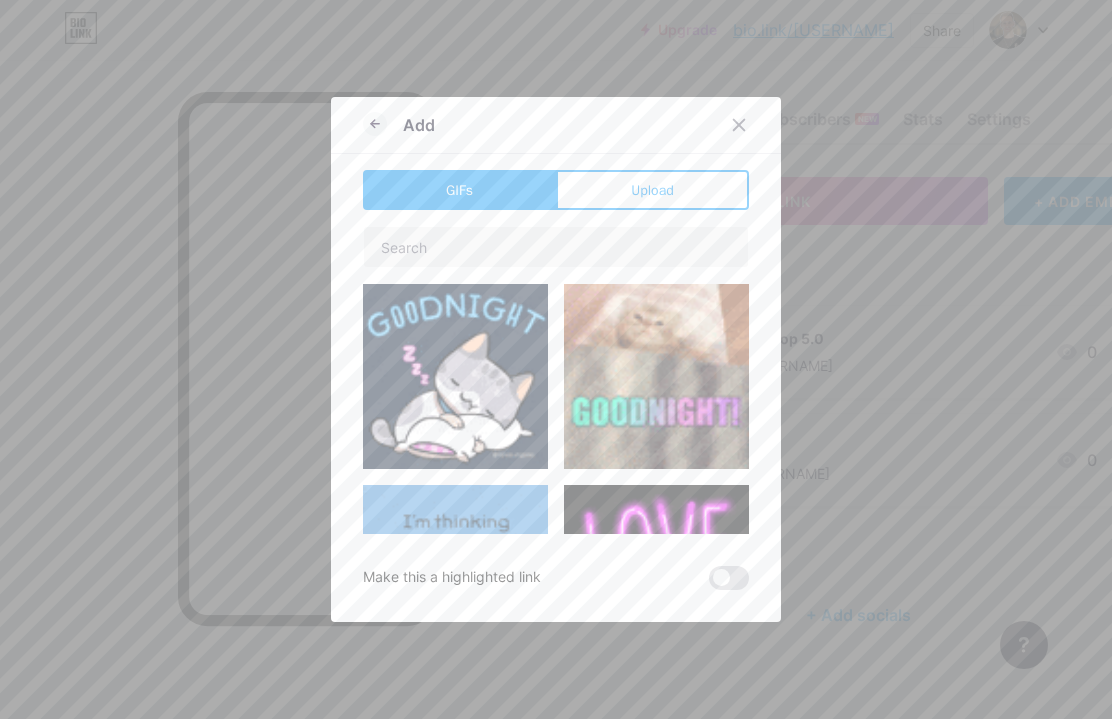 click on "Add       GIFs     Upload       Content
YouTube
Play YouTube video without leaving your page.
ADD
Vimeo
Play Vimeo video without leaving your page.
ADD
Tiktok
Grow your TikTok following
ADD
Tweet
Embed a tweet.
ADD
Reddit
Showcase your Reddit profile
ADD
Spotify
Embed Spotify to play the preview of a track.
ADD
Twitch
Play Twitch video without leaving your page.
ADD
ADD" at bounding box center (556, 359) 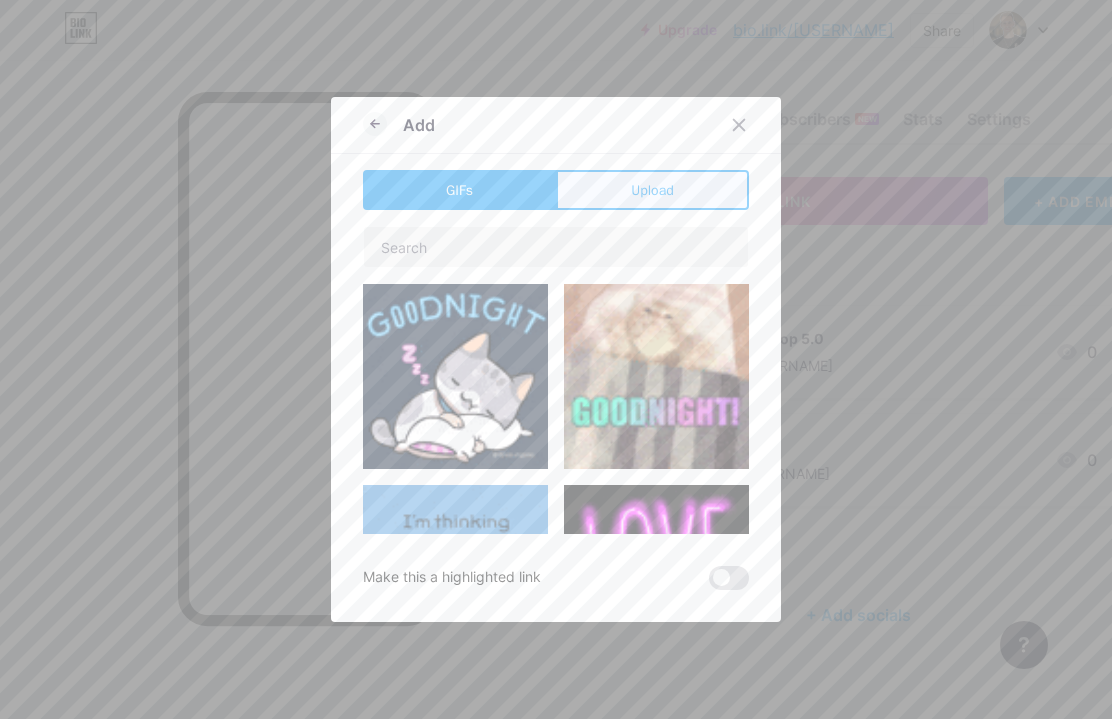 click on "Upload" at bounding box center (652, 190) 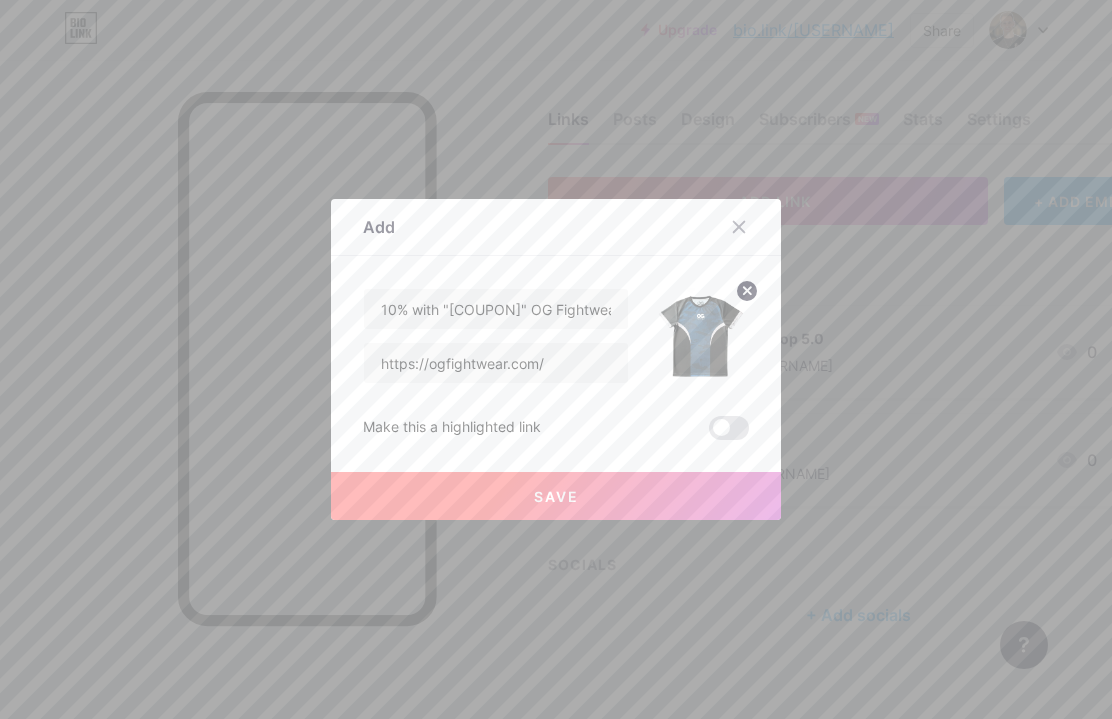 click on "Save" at bounding box center [556, 496] 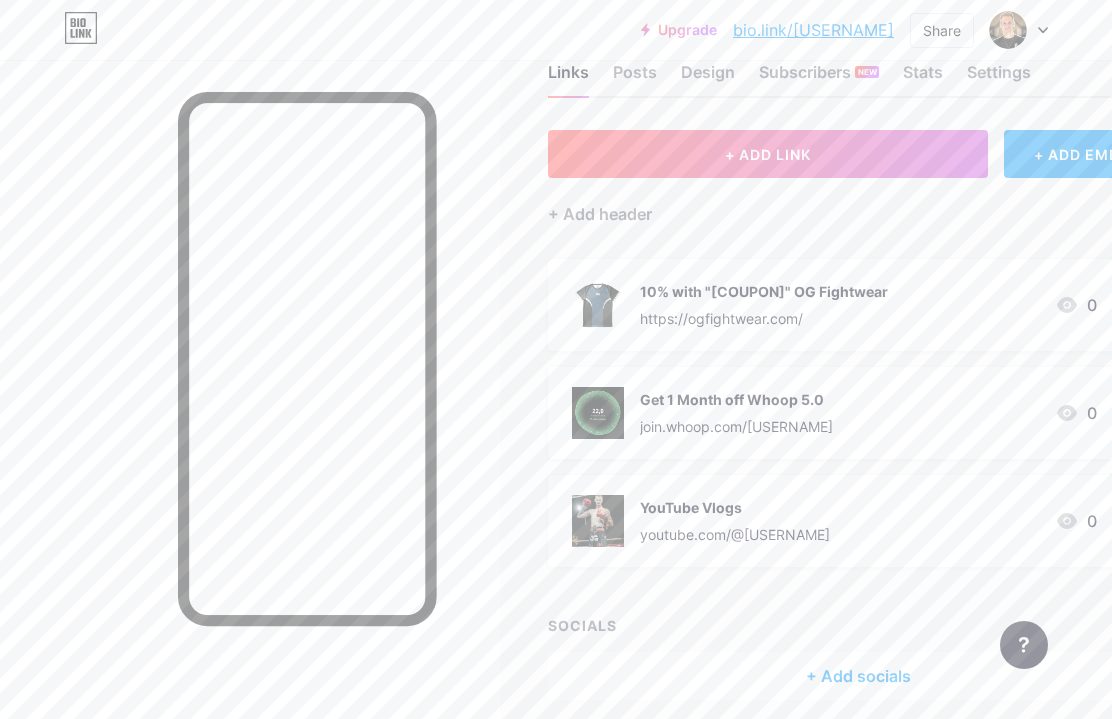scroll, scrollTop: 48, scrollLeft: 0, axis: vertical 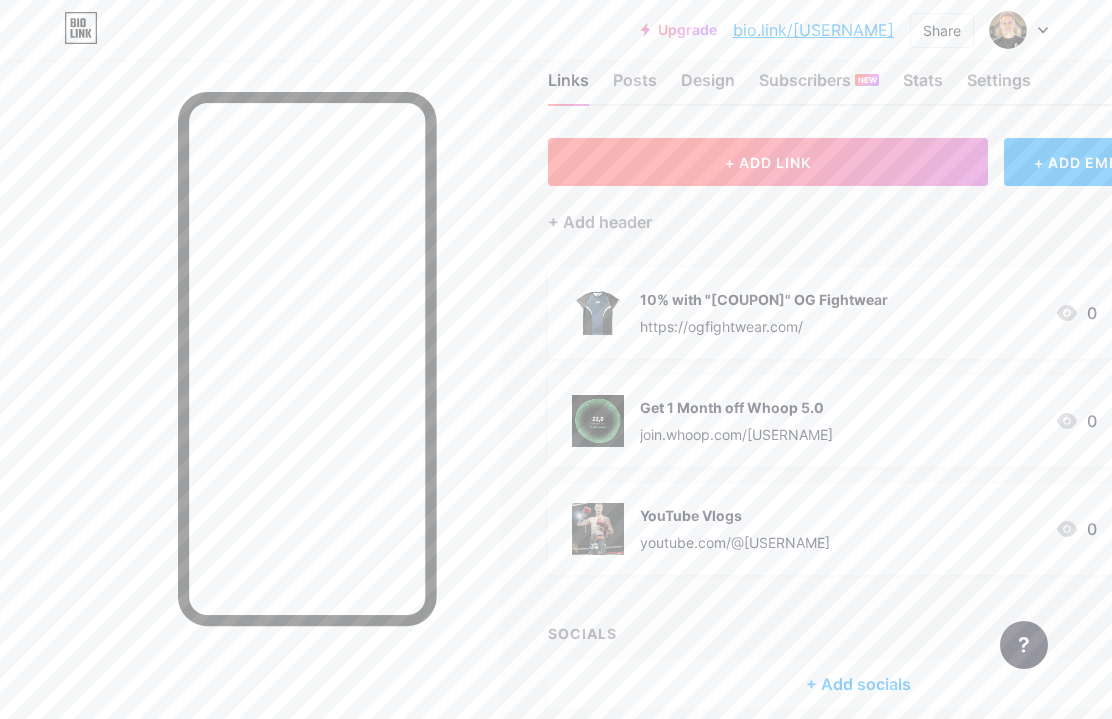 click on "+ ADD LINK" at bounding box center [768, 162] 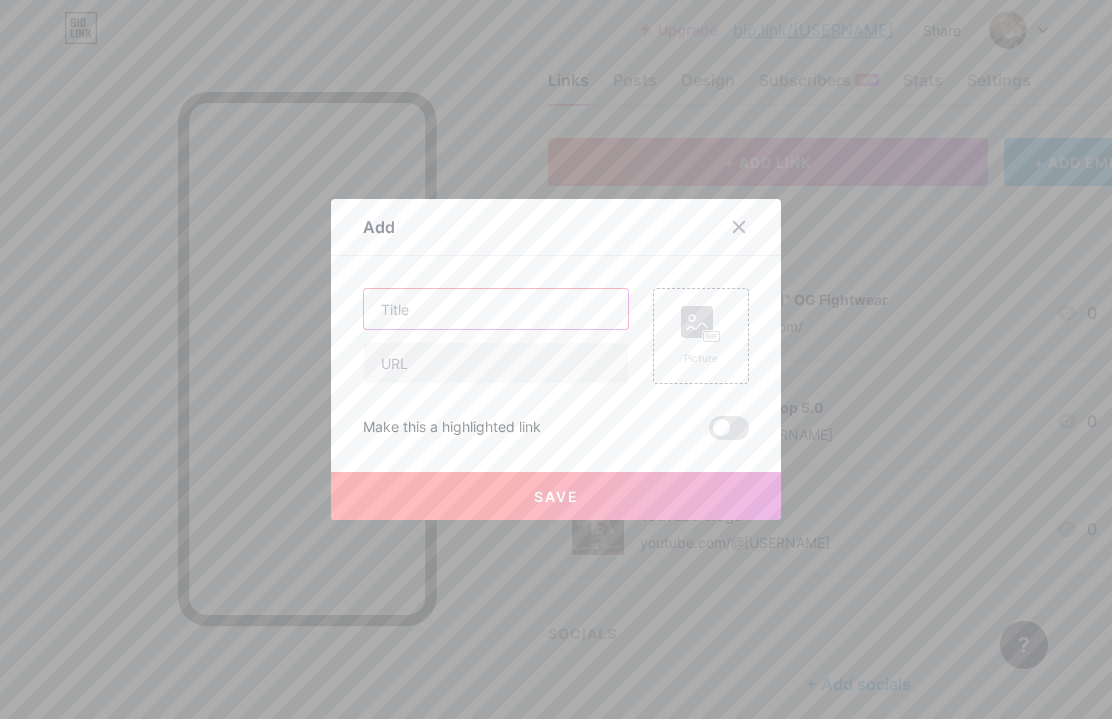 click at bounding box center (496, 309) 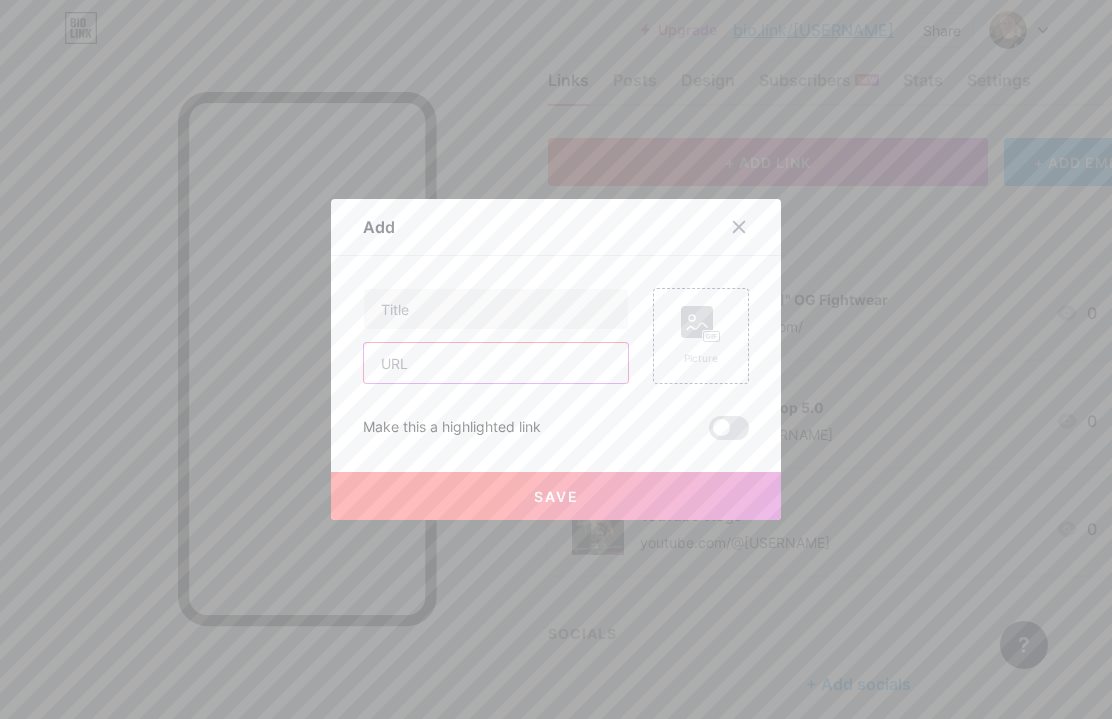 click at bounding box center (496, 363) 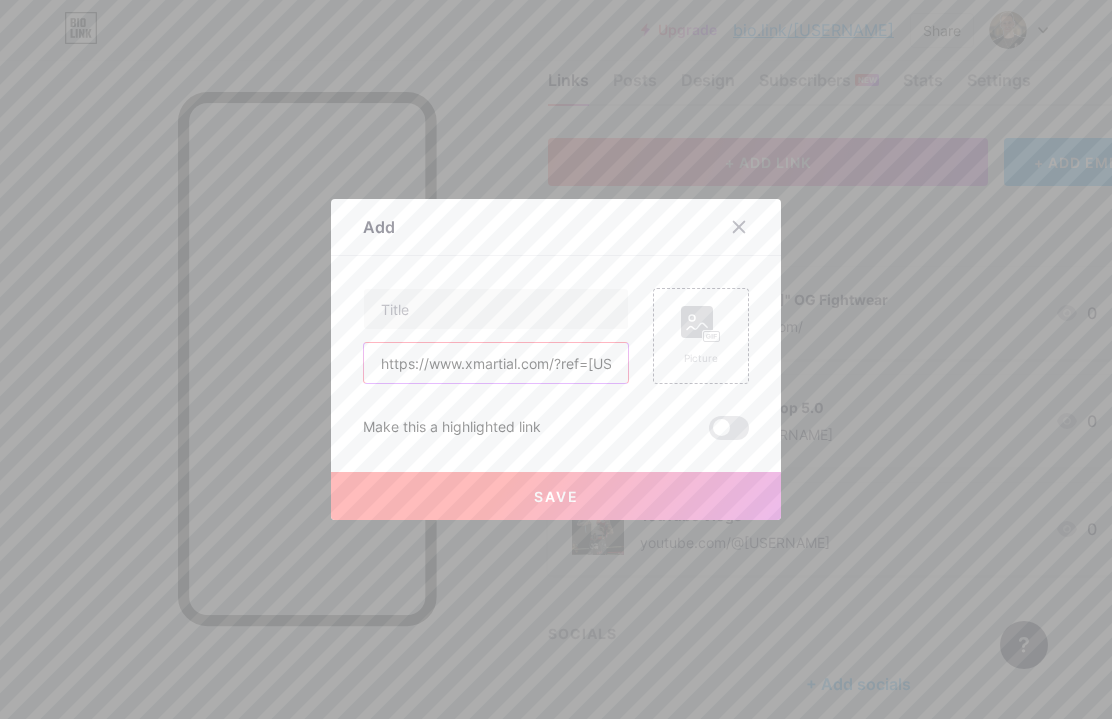 scroll, scrollTop: 0, scrollLeft: 82, axis: horizontal 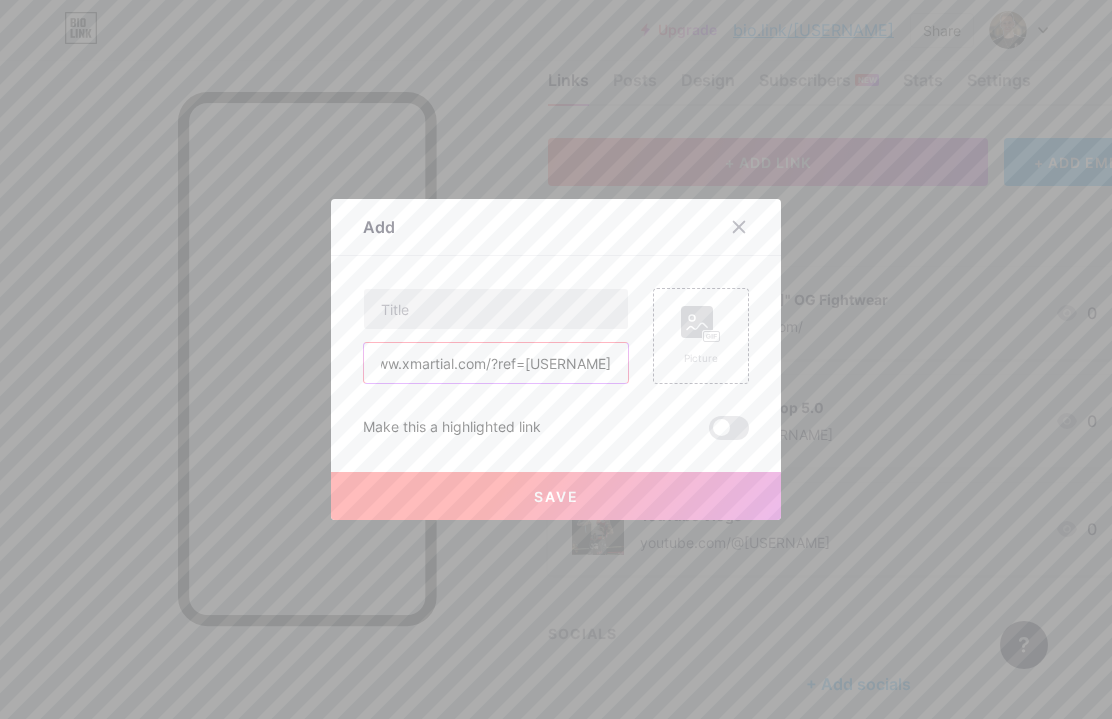 type on "https://www.xmartial.com/?ref=[USERNAME]" 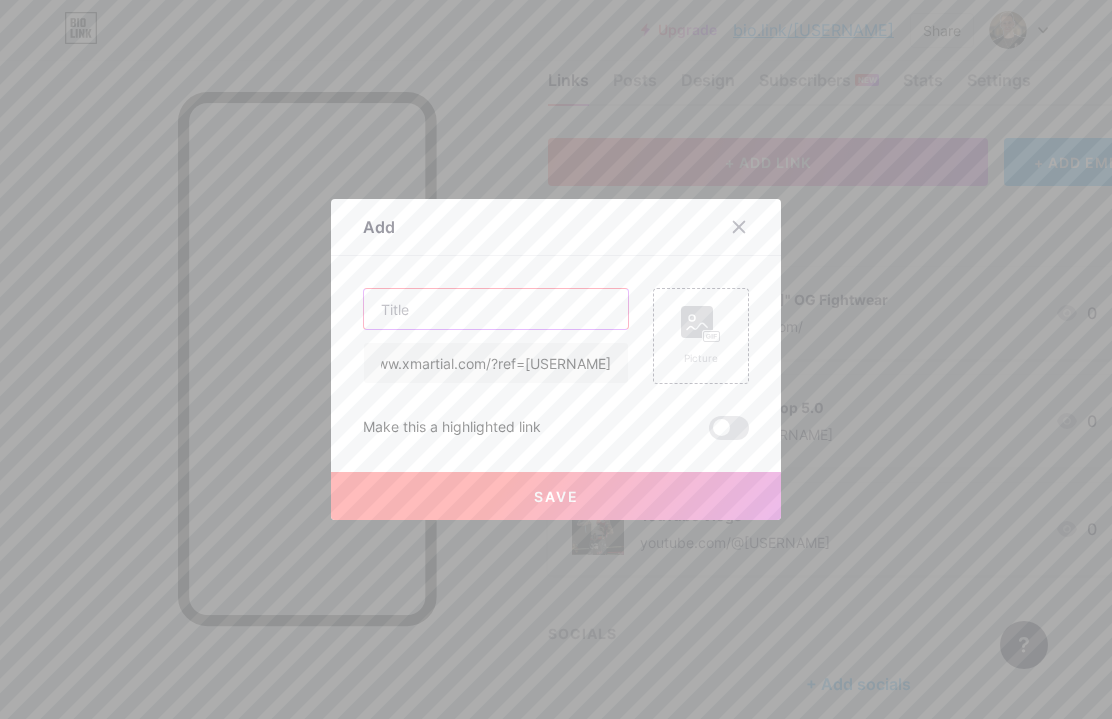 click at bounding box center [496, 309] 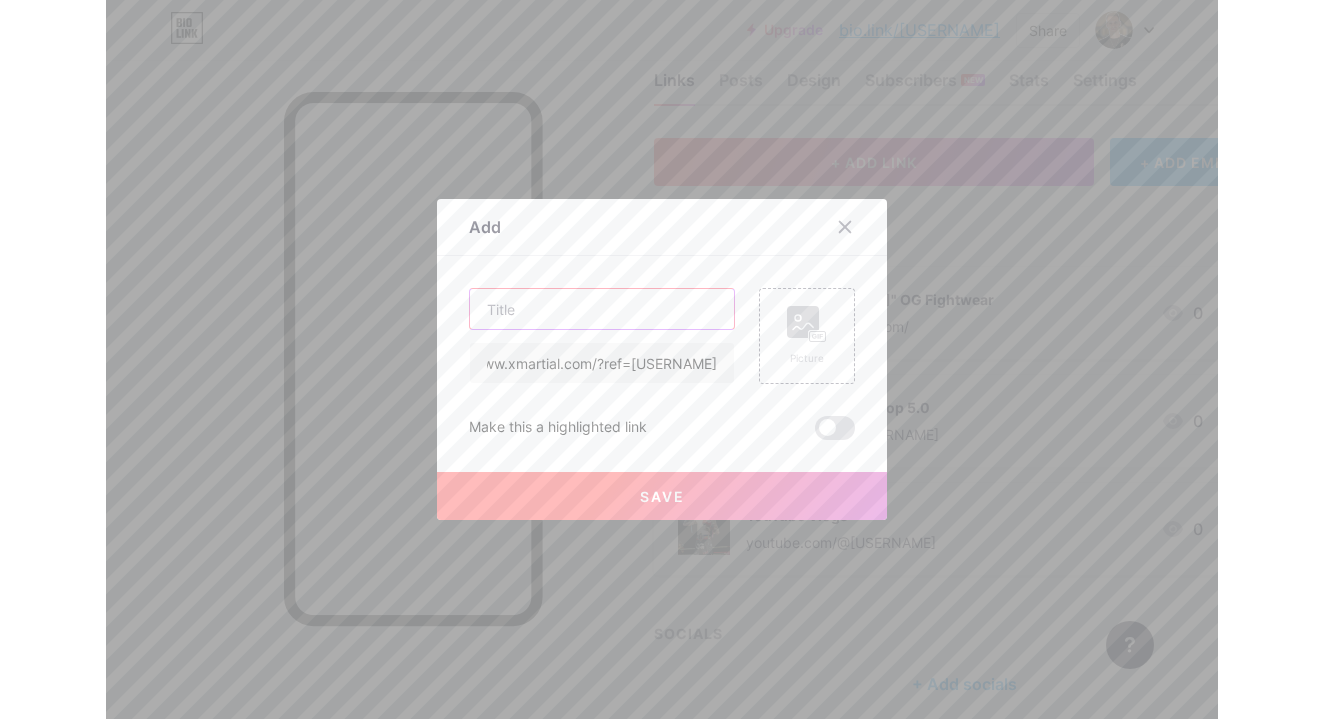scroll, scrollTop: 0, scrollLeft: 0, axis: both 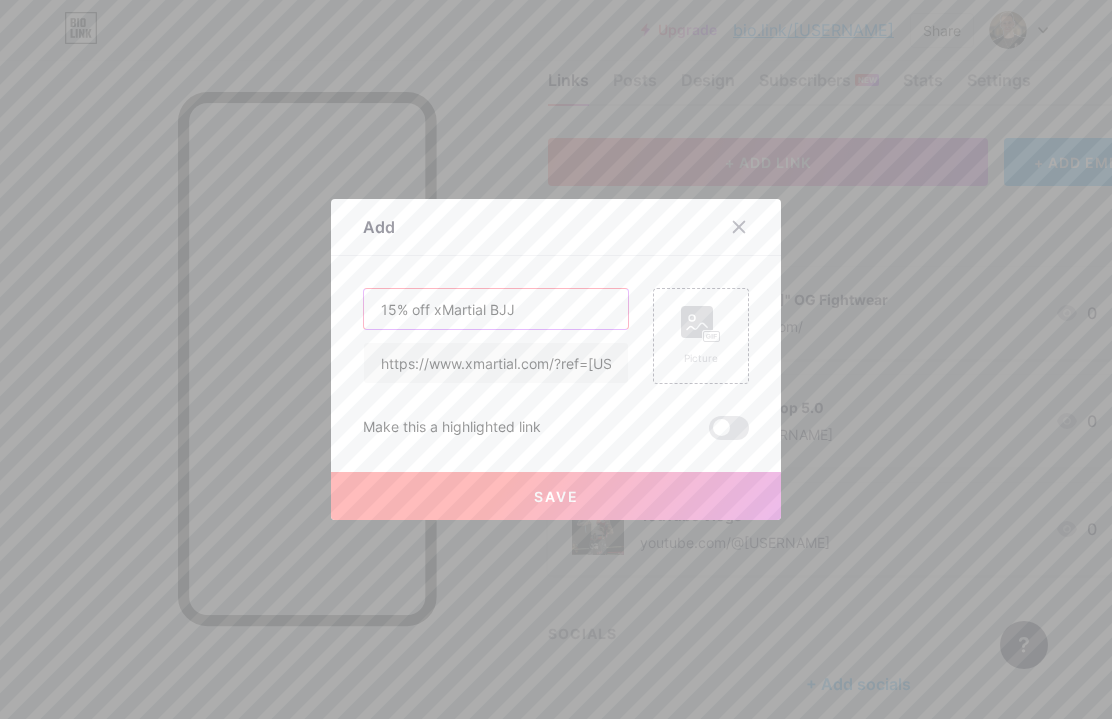 type on "15% off xMartial BJJ" 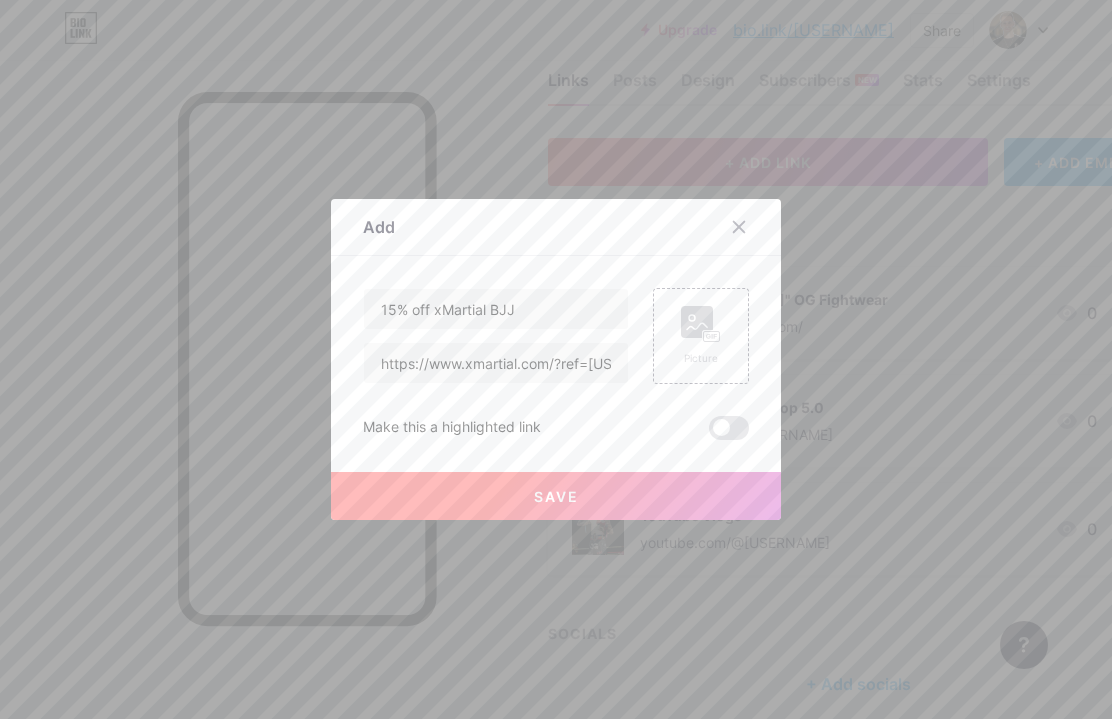 click on "Save" at bounding box center (556, 496) 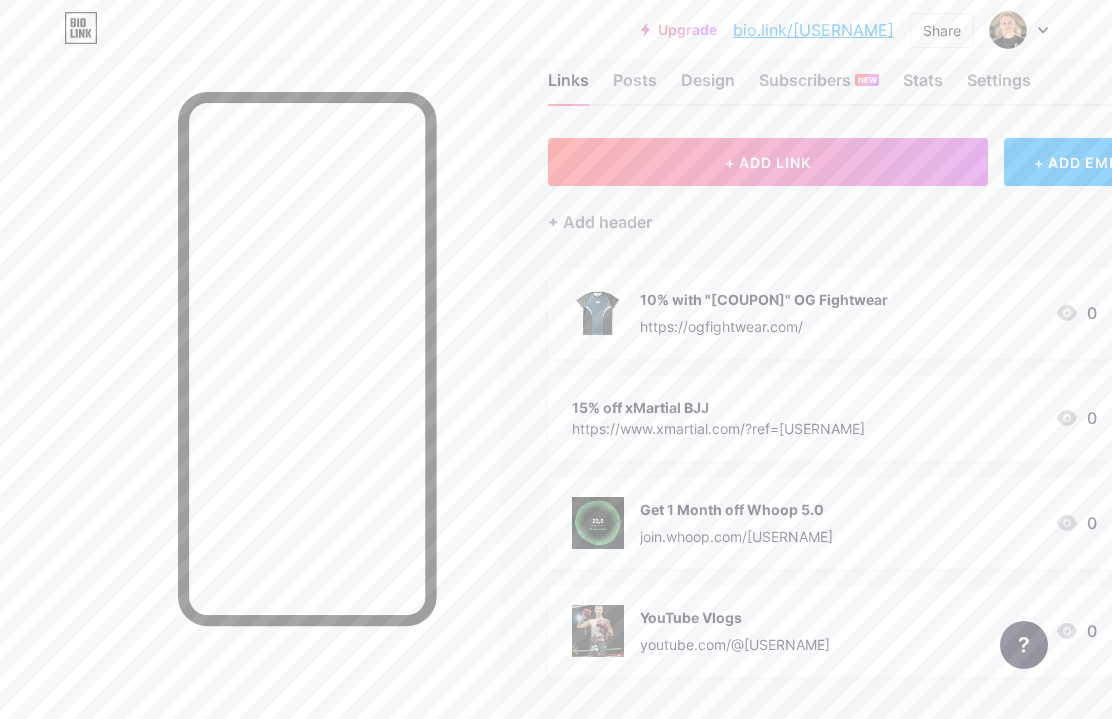 click on "https://www.xmartial.com/?ref=[USERNAME]" at bounding box center [718, 428] 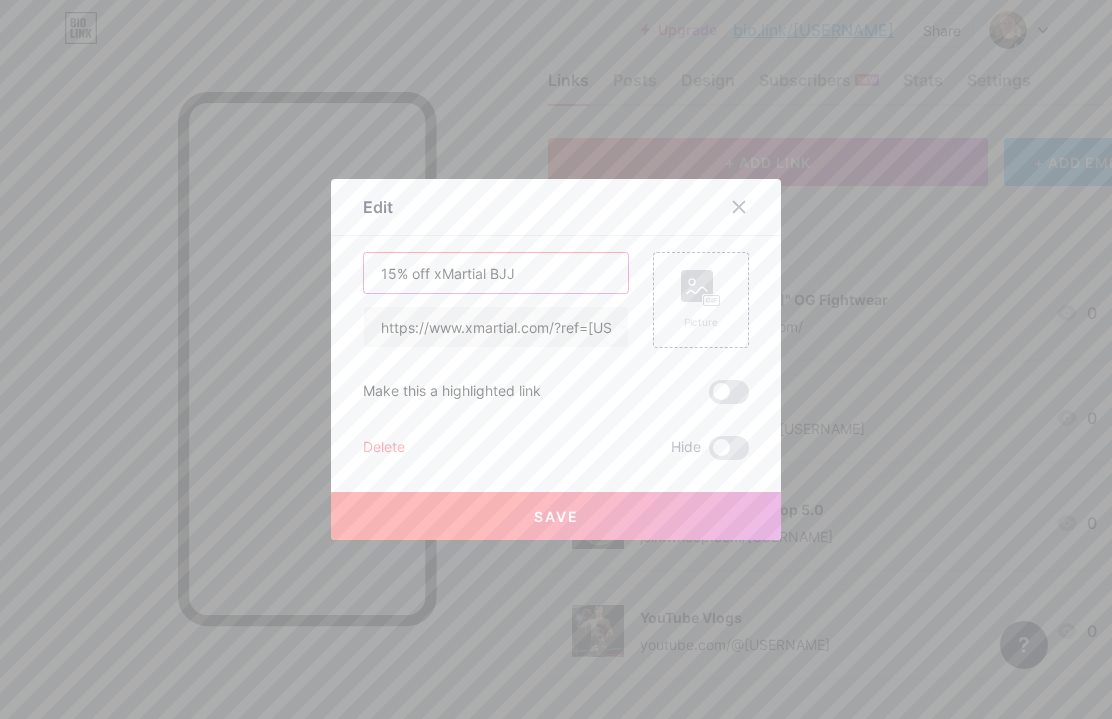 click on "15% off xMartial BJJ" at bounding box center [496, 273] 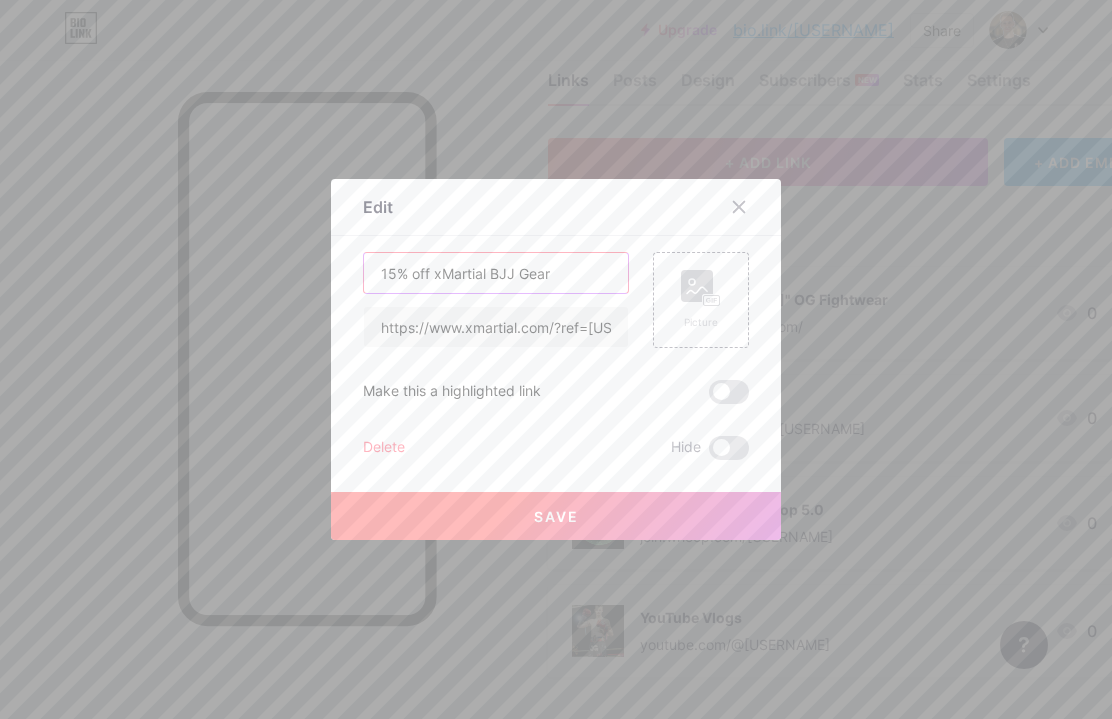 click on "15% off xMartial BJJ Gear" at bounding box center [496, 273] 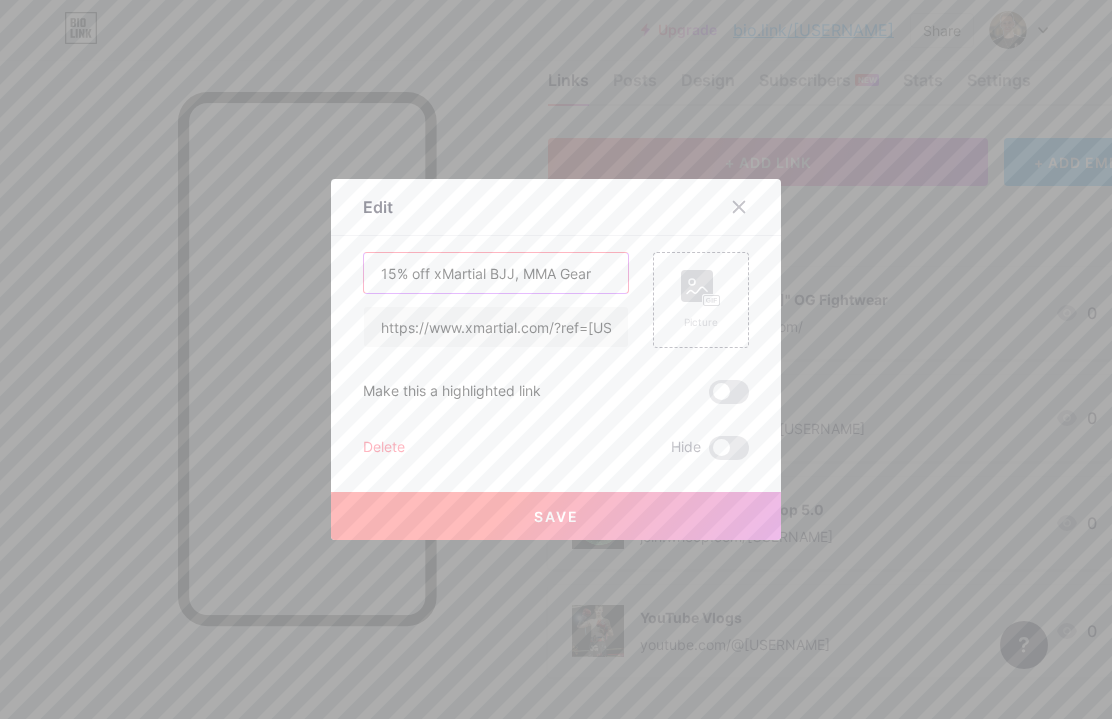 type on "15% off xMartial BJJ, MMA Gear" 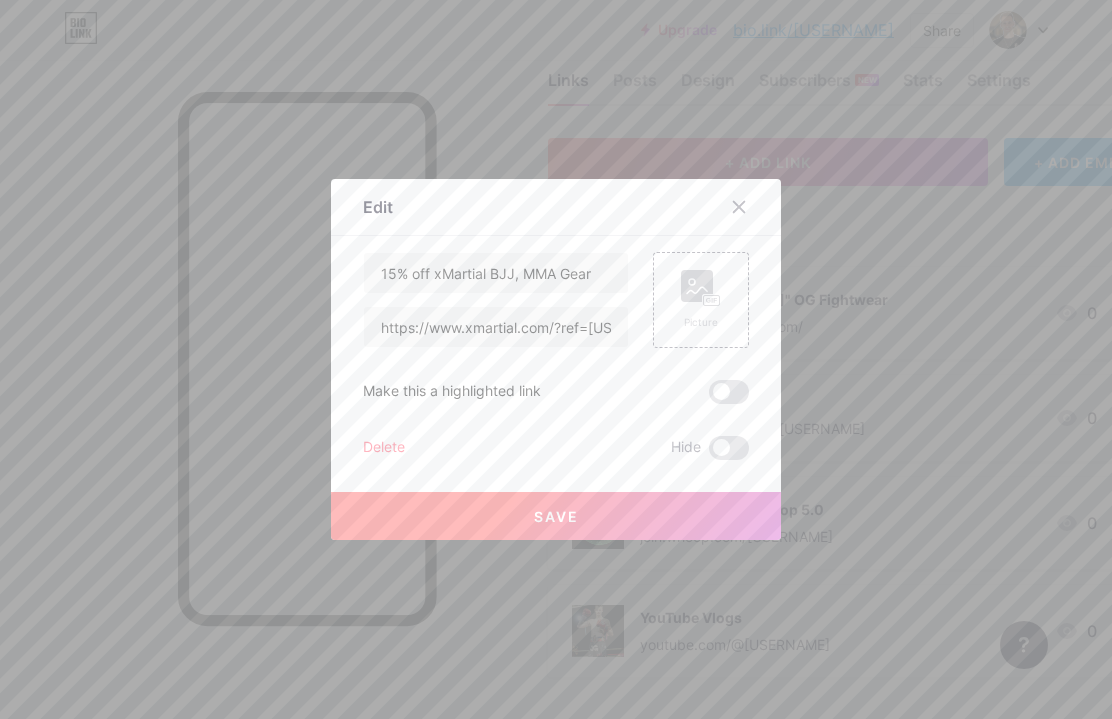 click on "Save" at bounding box center [556, 516] 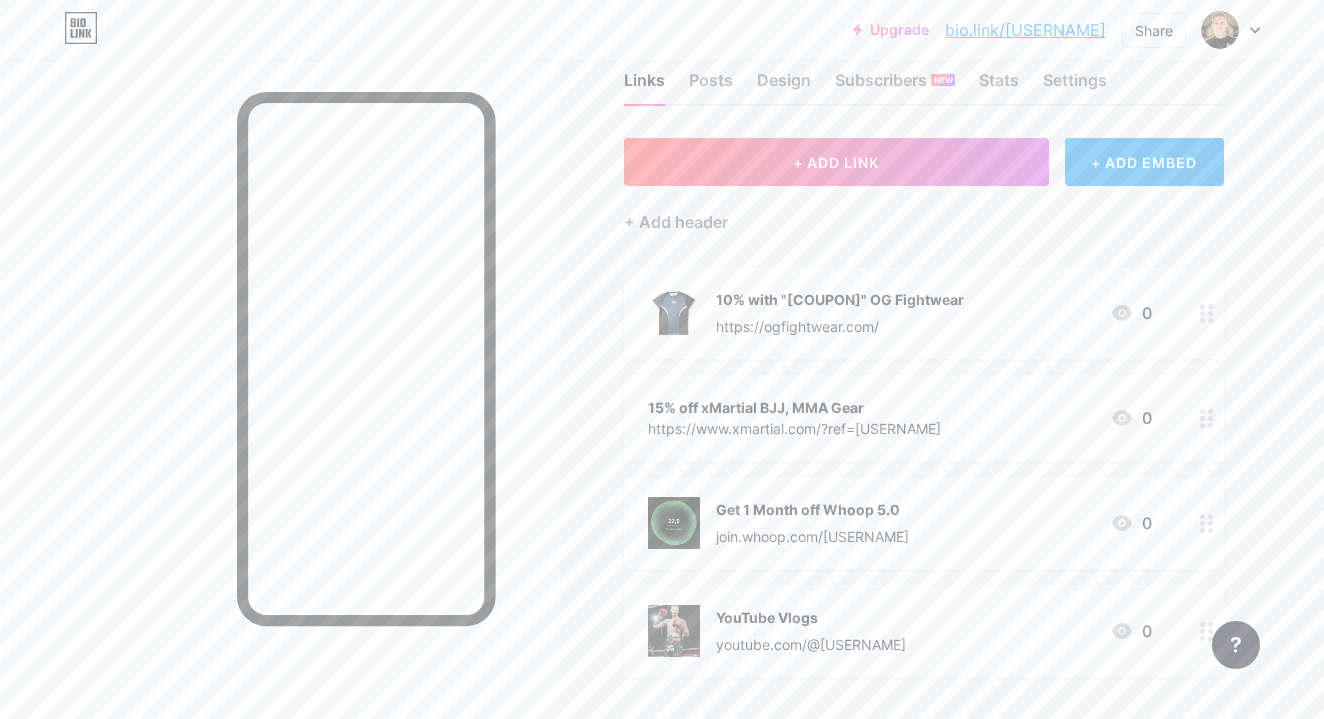 click 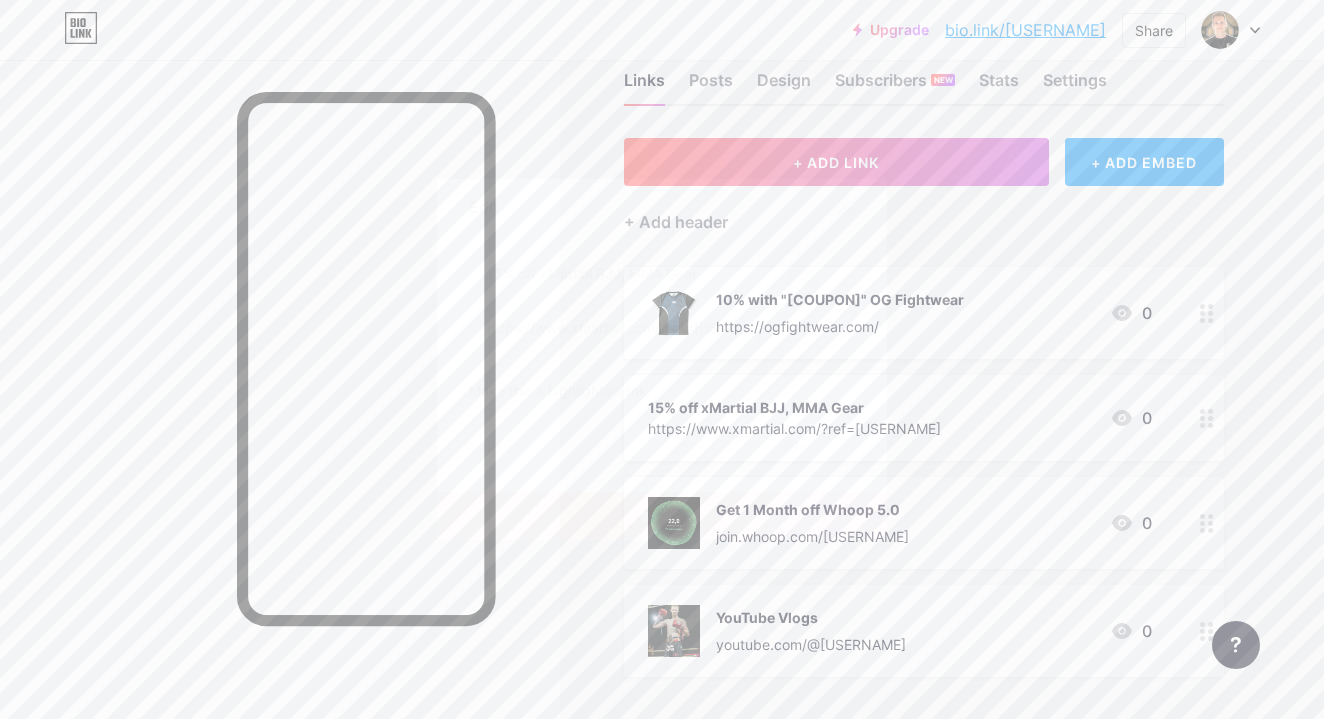 click on "Picture" at bounding box center (807, 300) 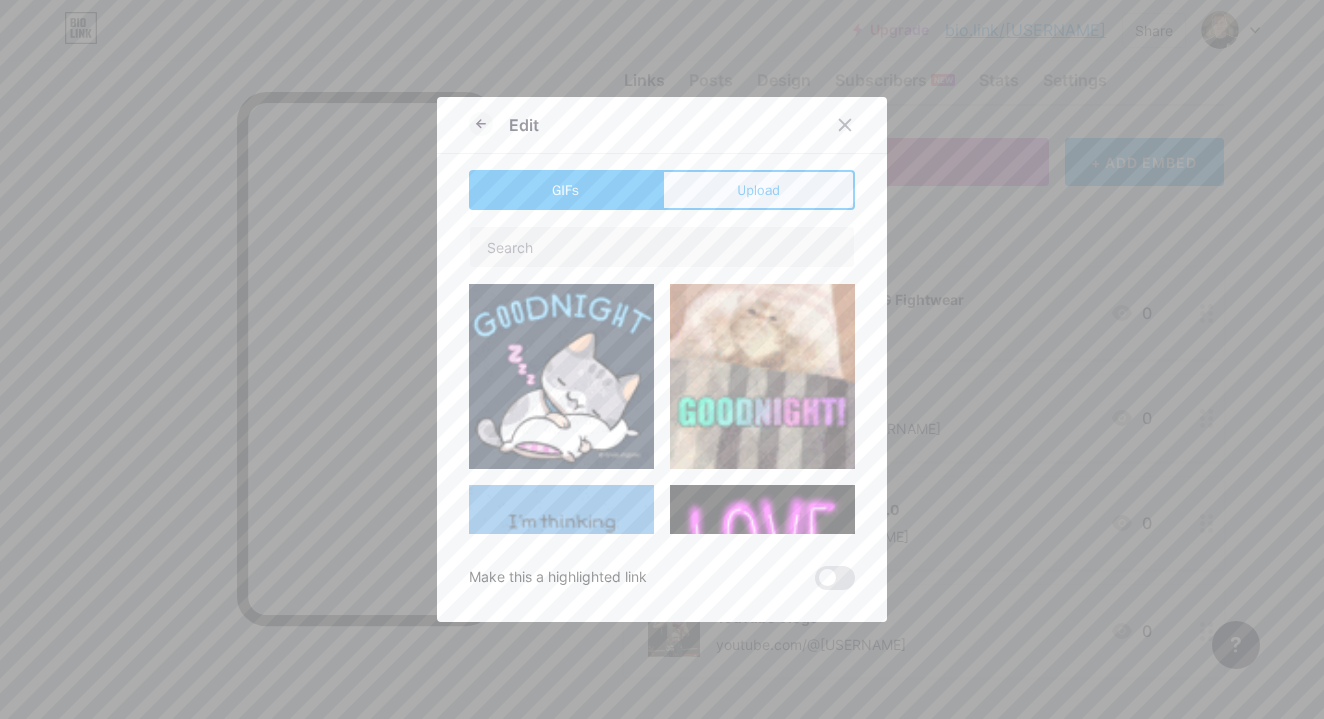click on "Upload" at bounding box center [758, 190] 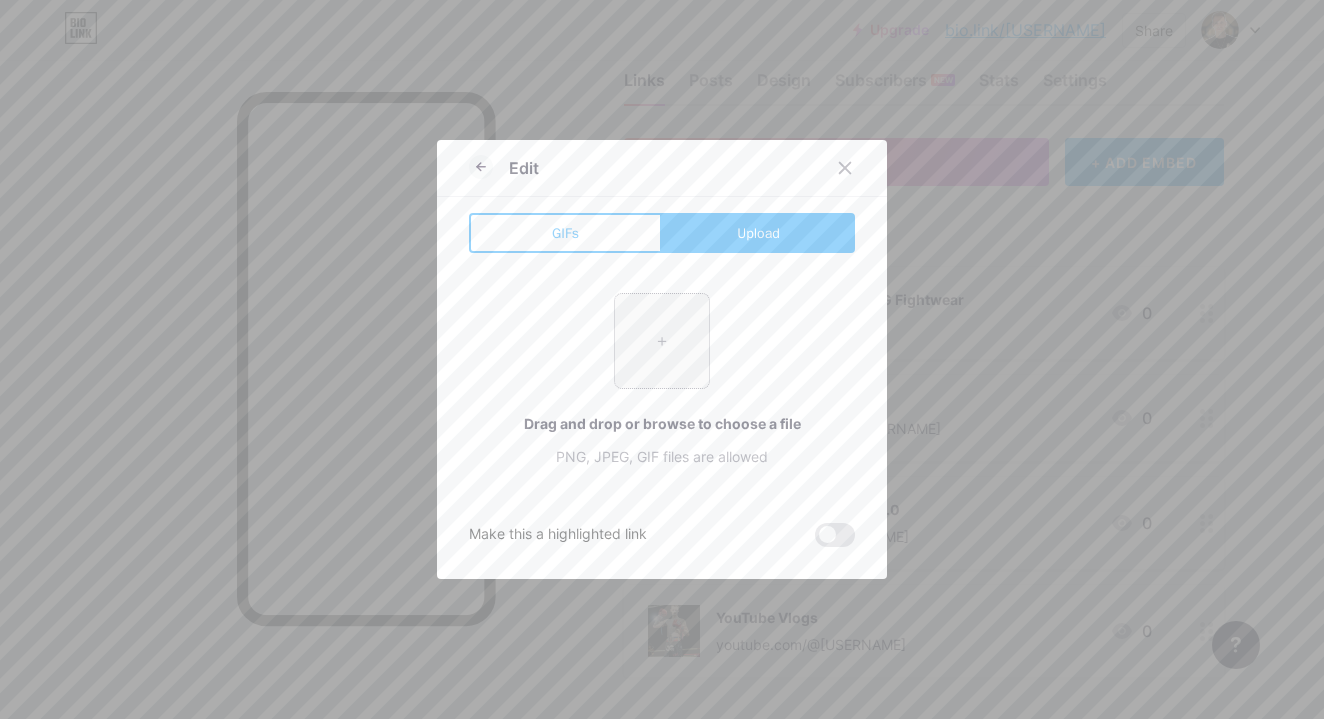 click at bounding box center [662, 341] 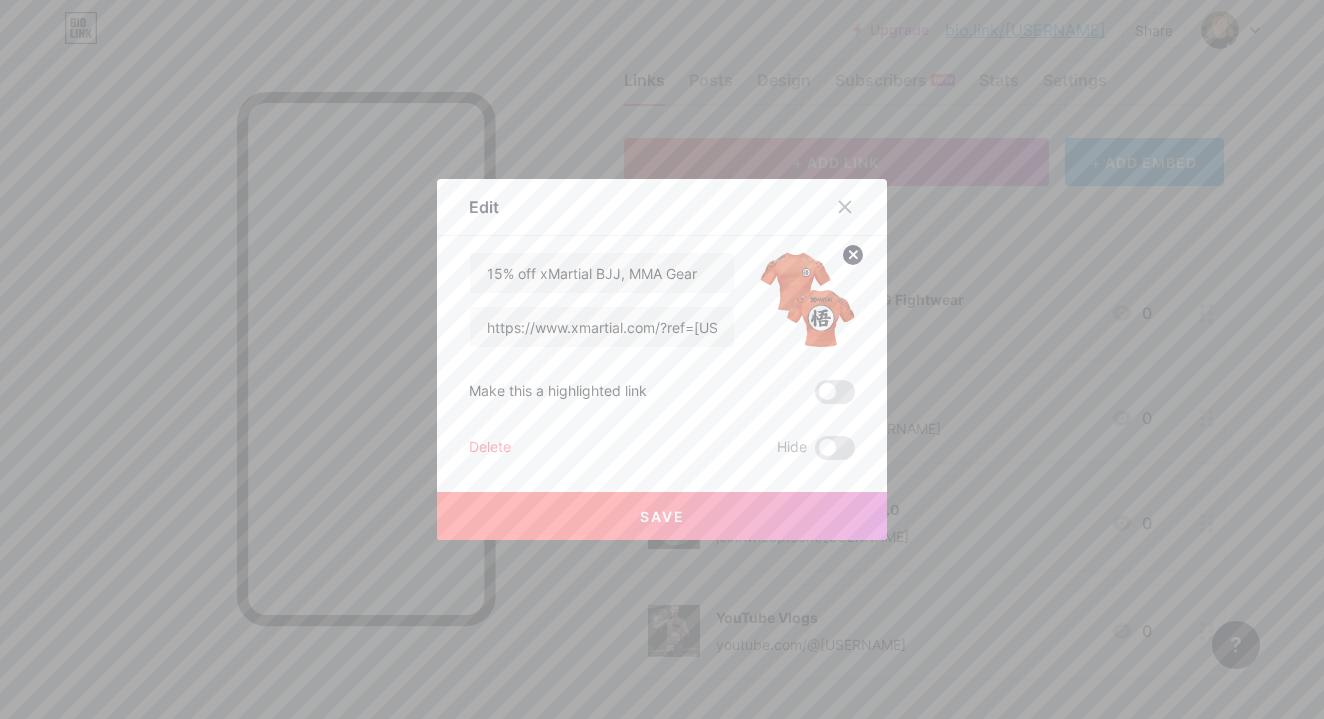 click on "Save" at bounding box center [662, 516] 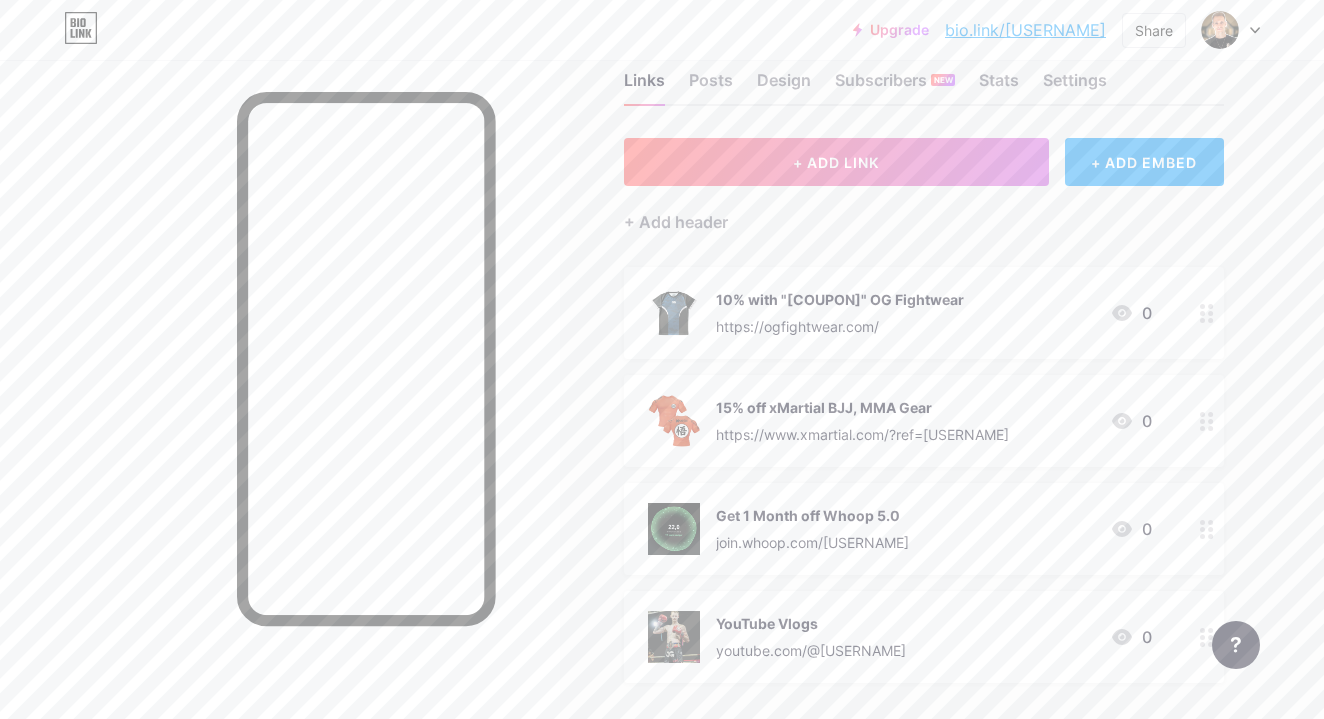 type 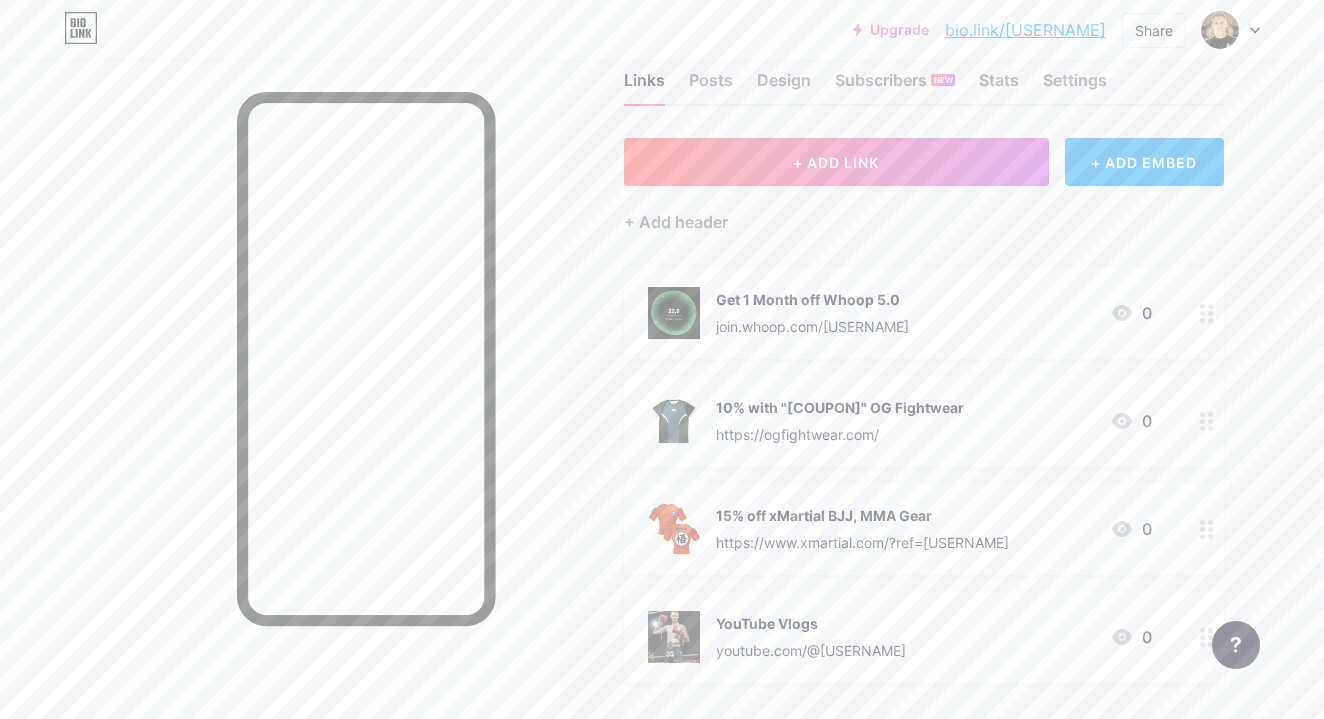 click 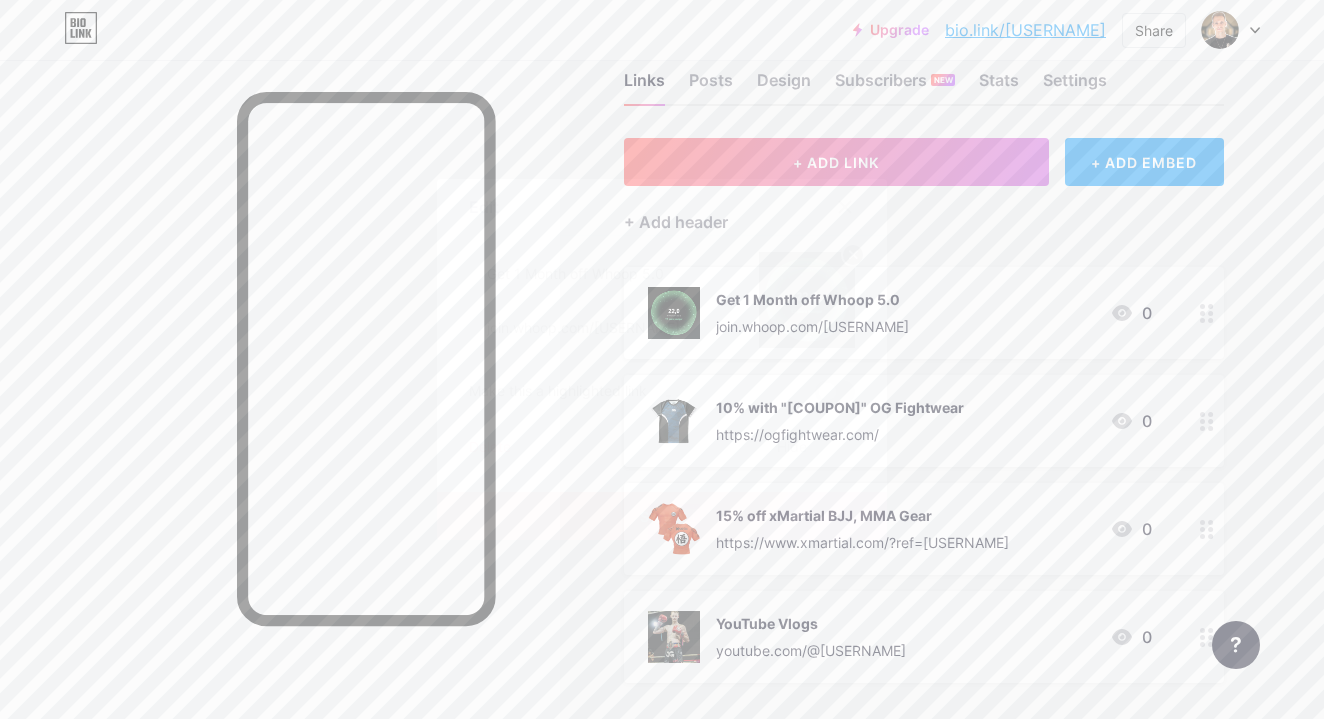 click at bounding box center [835, 392] 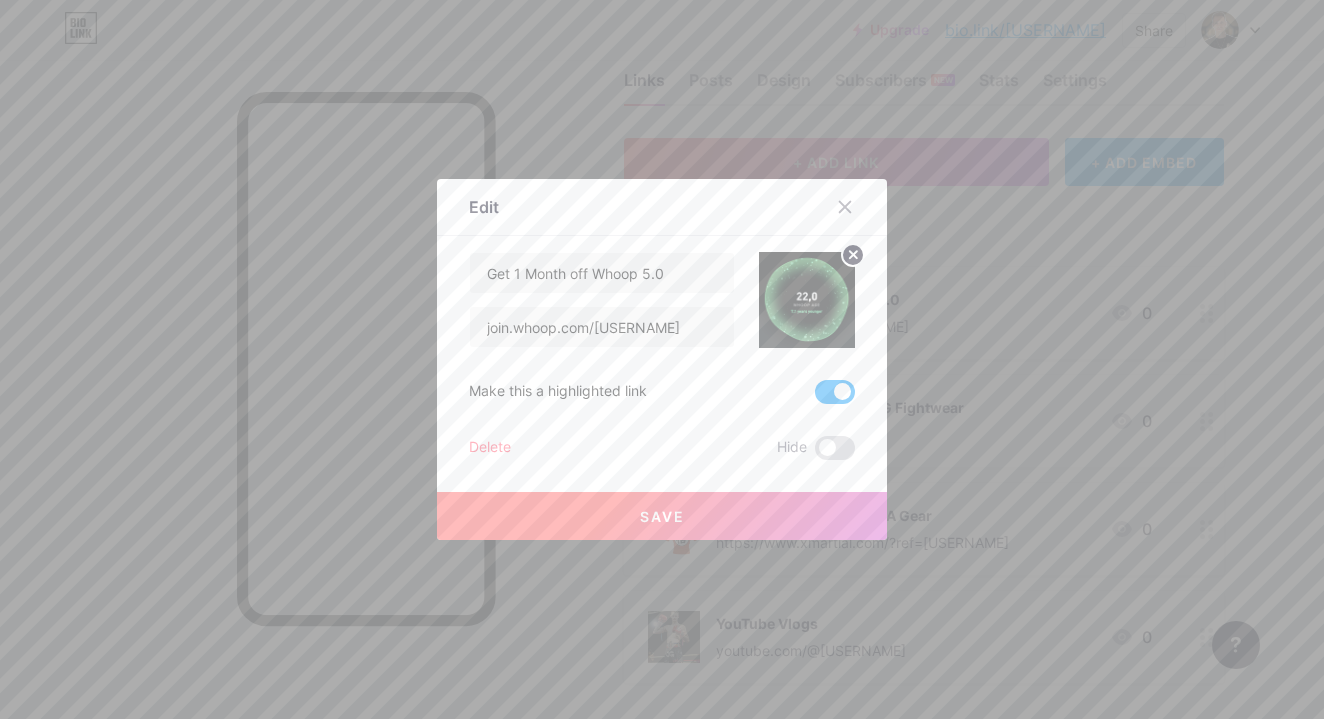 click on "Save" at bounding box center [662, 516] 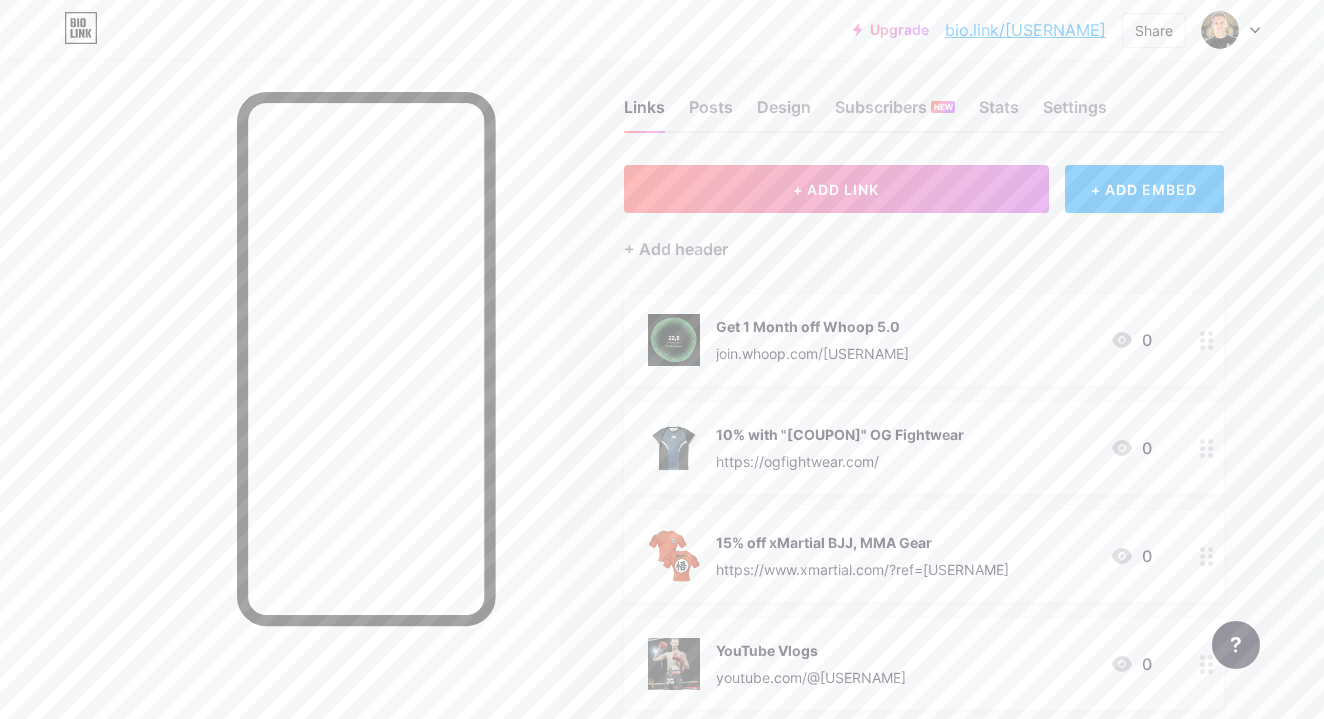 scroll, scrollTop: 0, scrollLeft: 0, axis: both 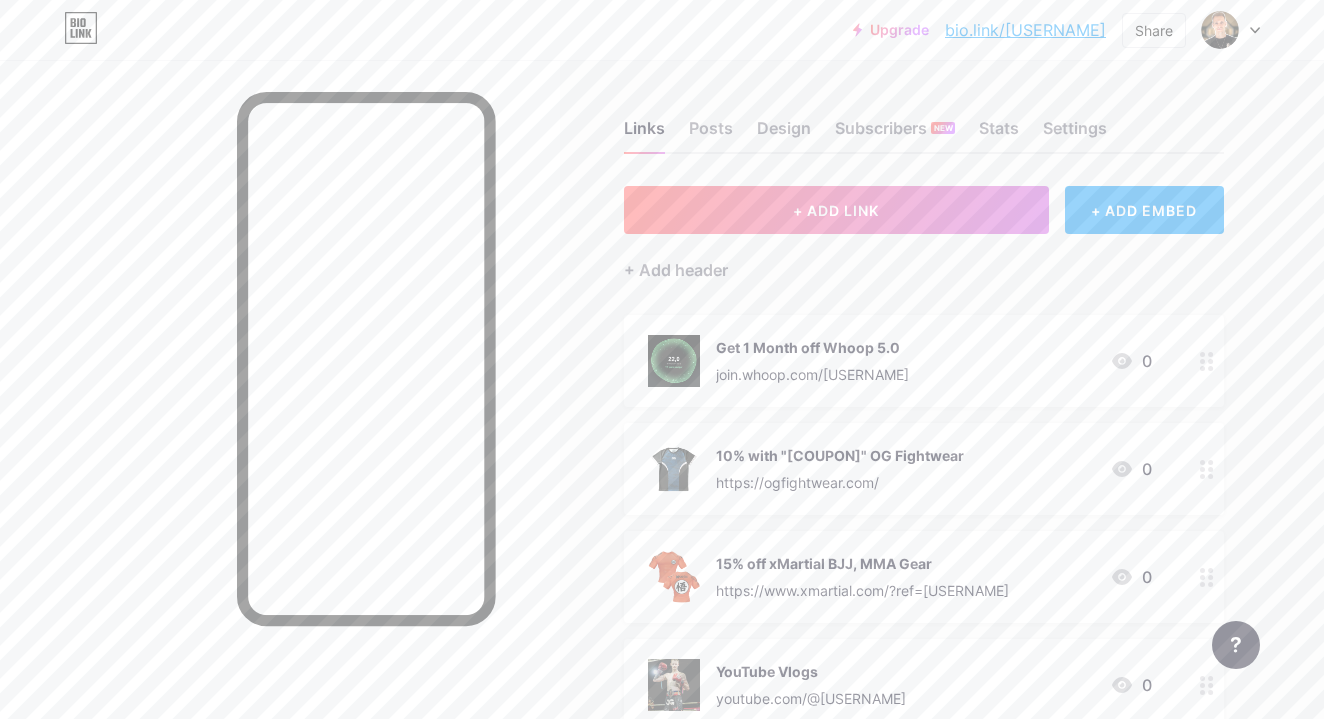 click 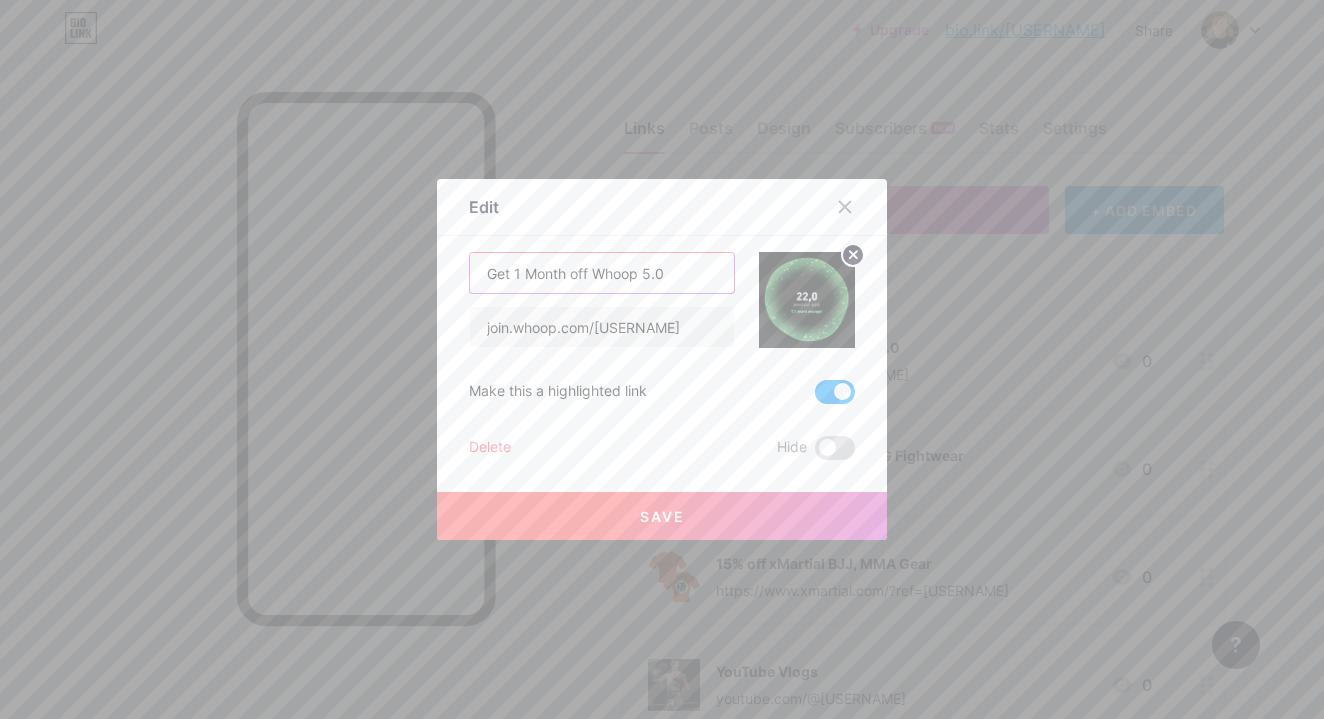 click on "Get 1 Month off Whoop 5.0" at bounding box center (602, 273) 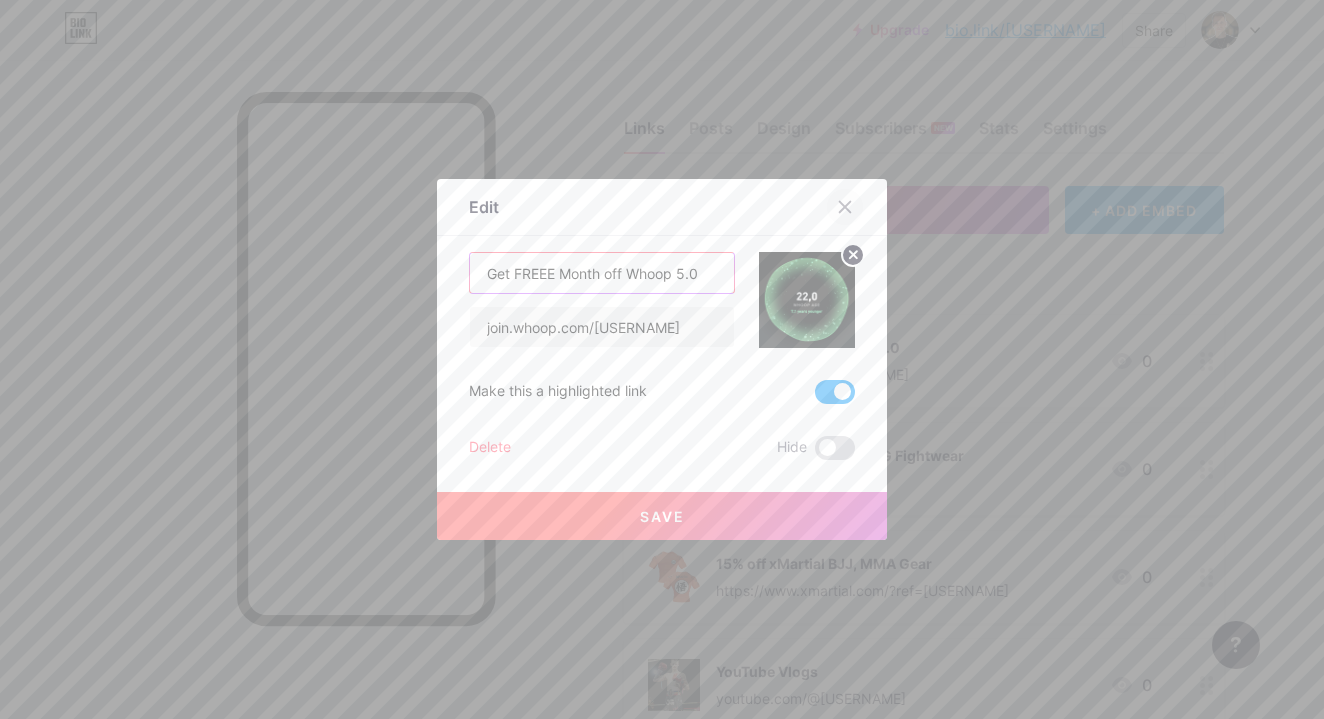 type on "Get FREEE Month off Whoop 5.0" 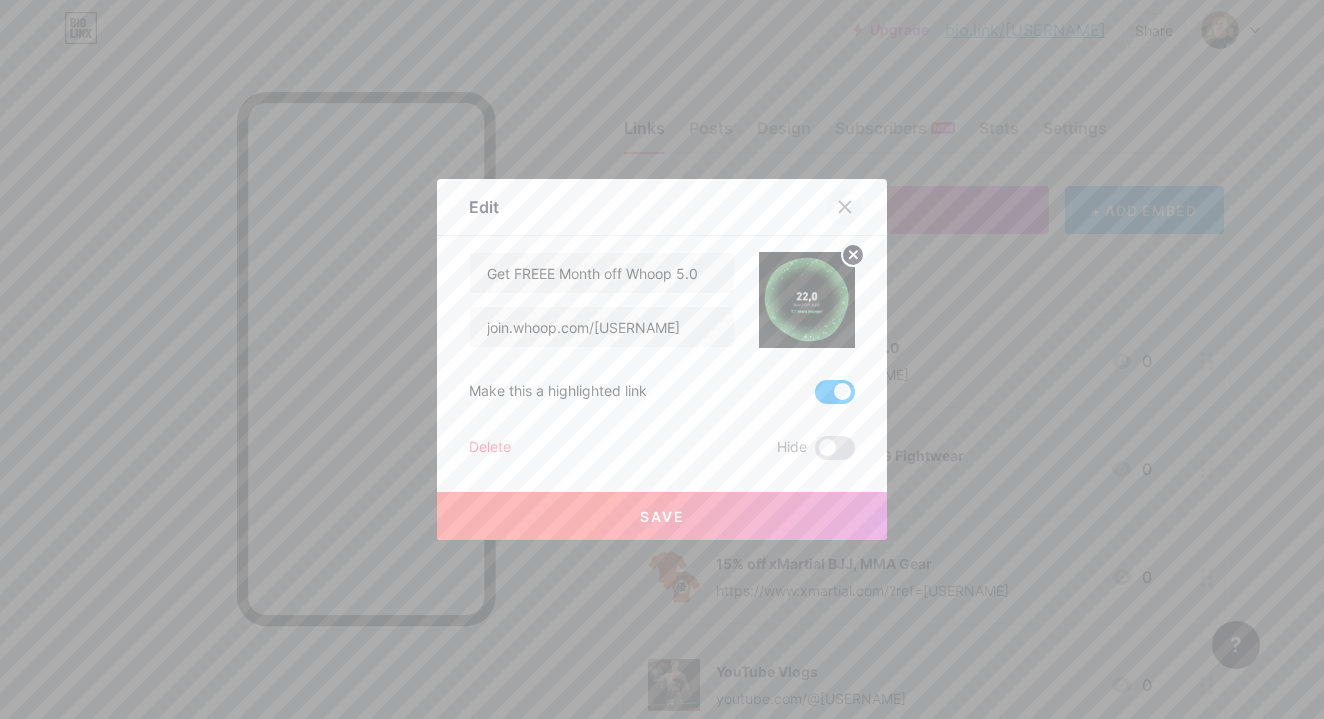 click 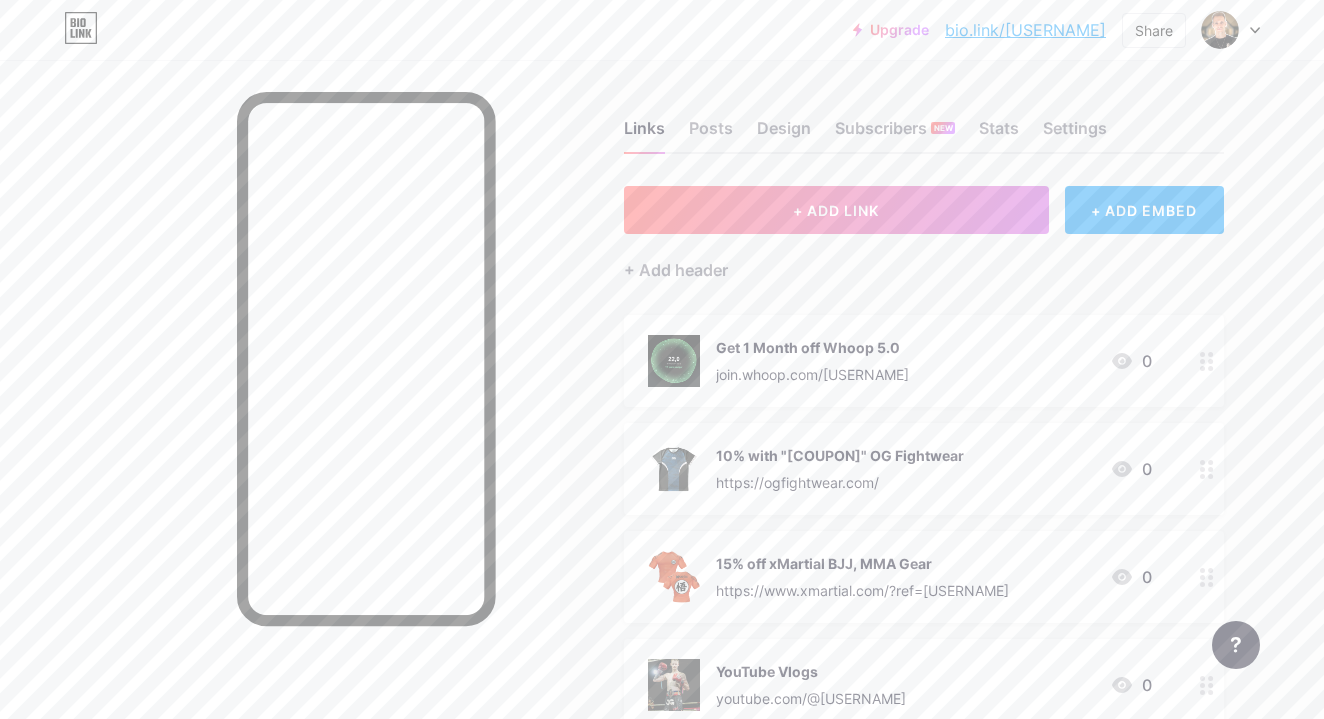 click 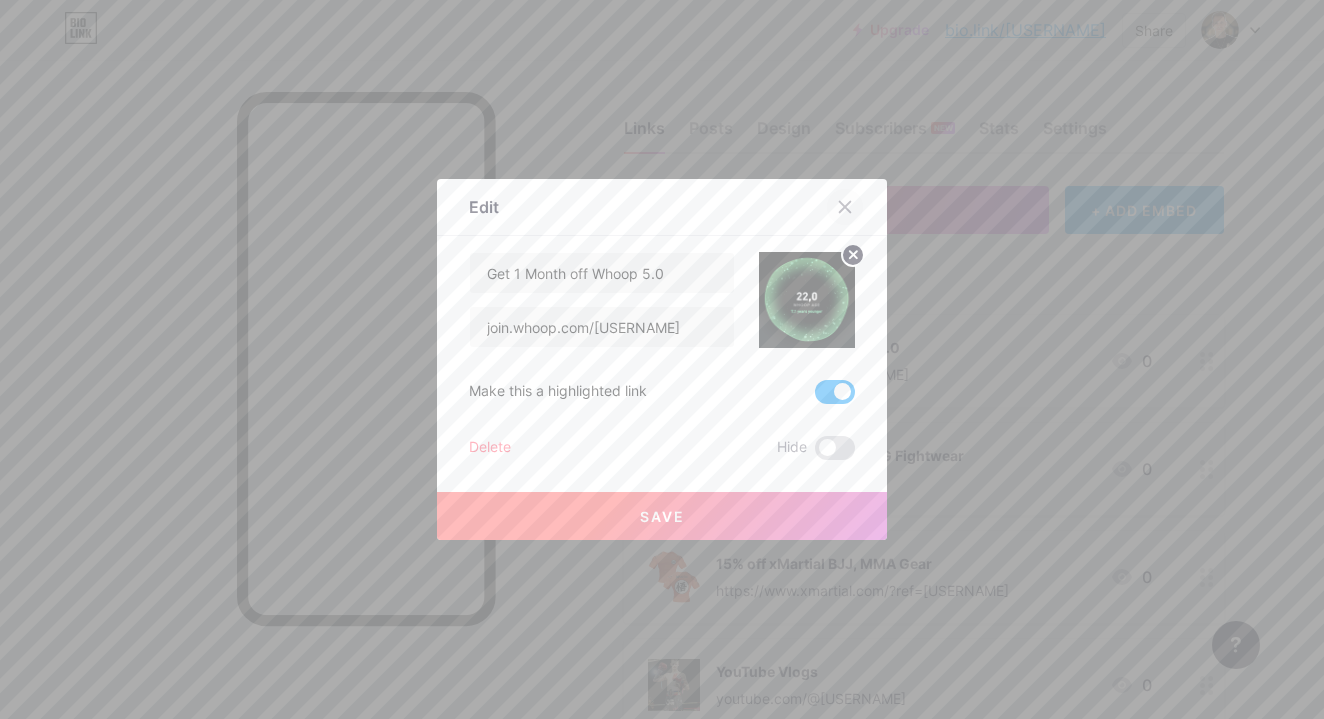 click 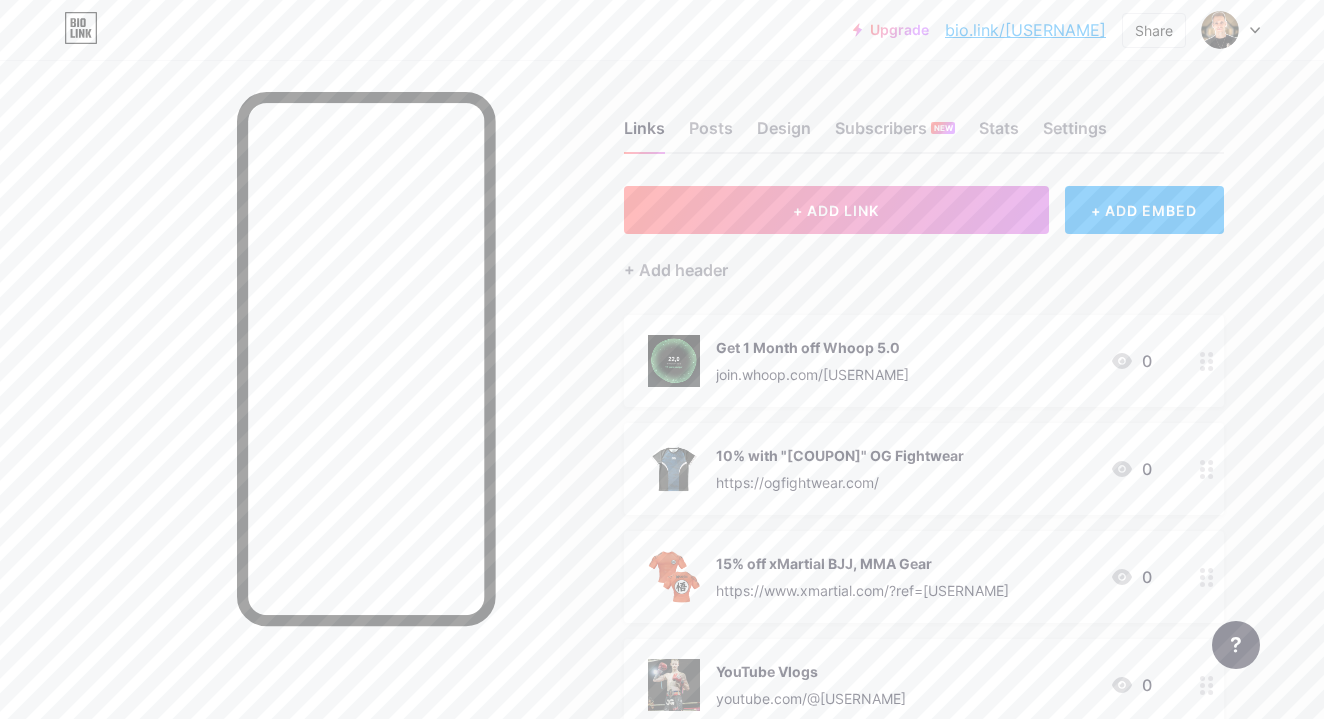 click on "10% with "[COUPON]" OG Fightwear" at bounding box center [840, 455] 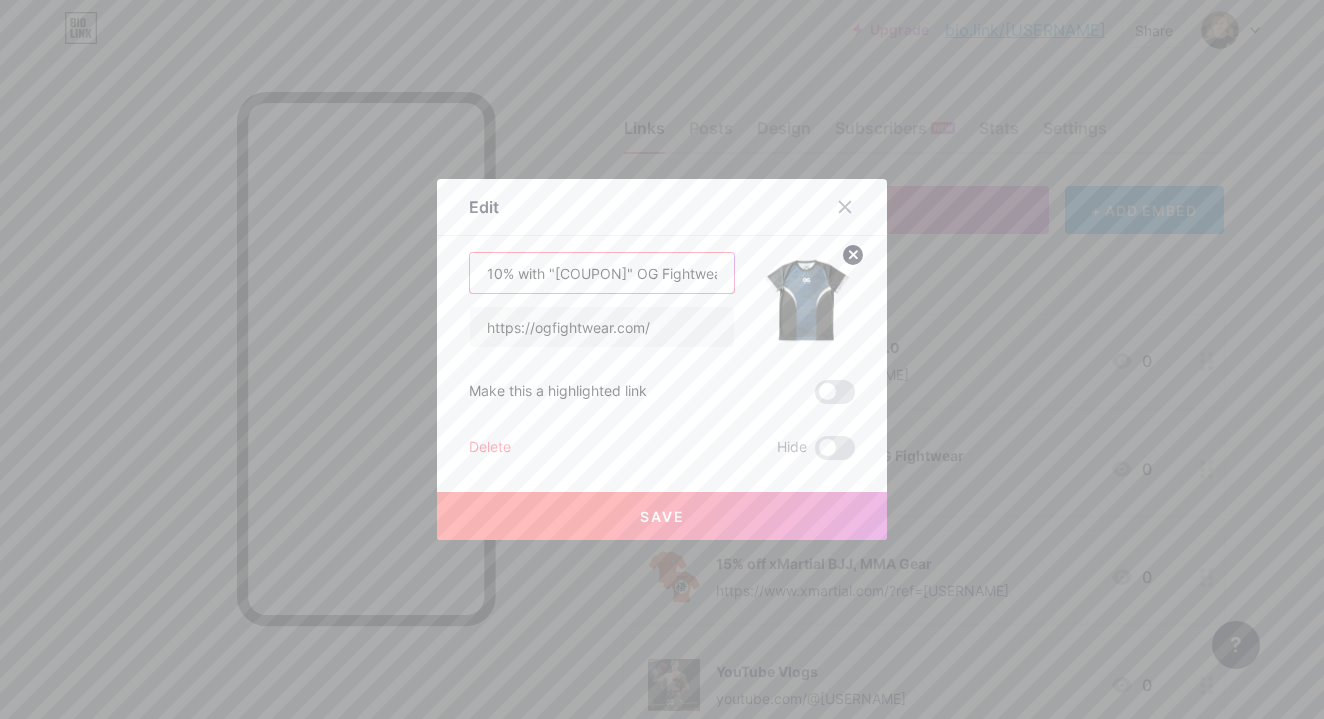 click on "10% with "[COUPON]" OG Fightwear" at bounding box center [602, 273] 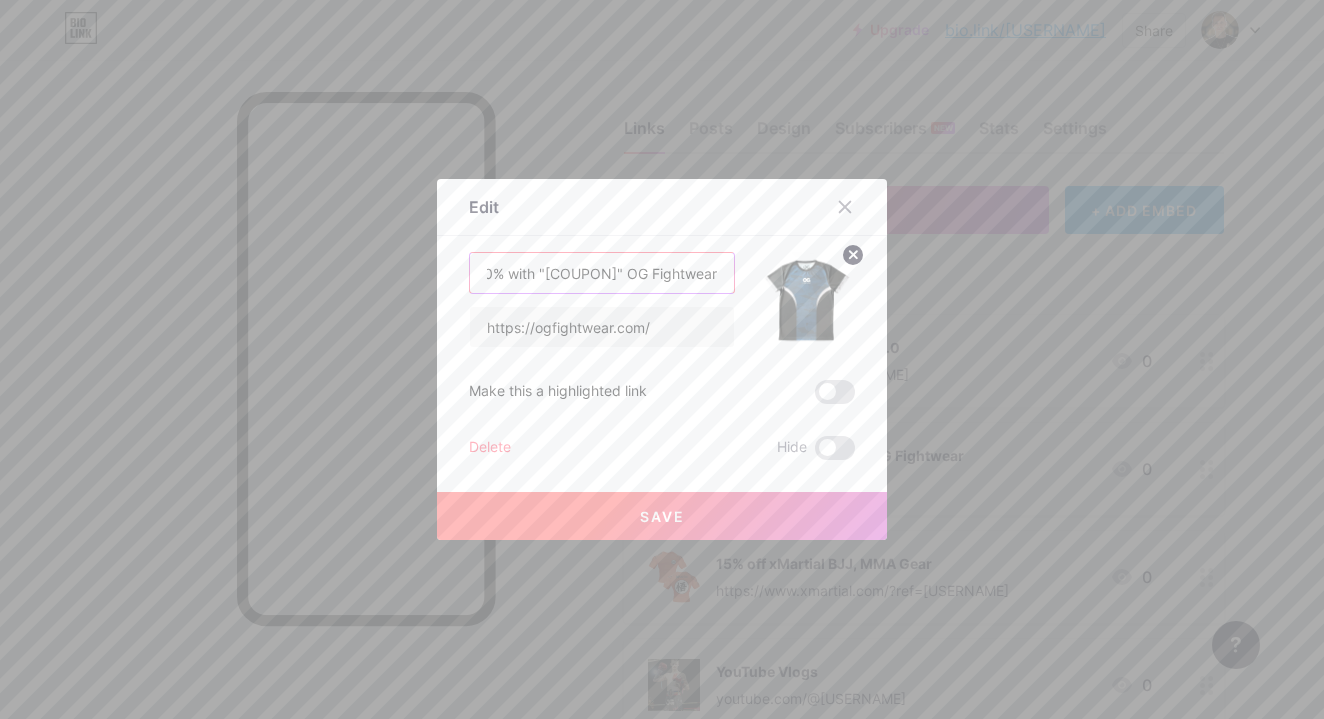 drag, startPoint x: 667, startPoint y: 268, endPoint x: 771, endPoint y: 273, distance: 104.120125 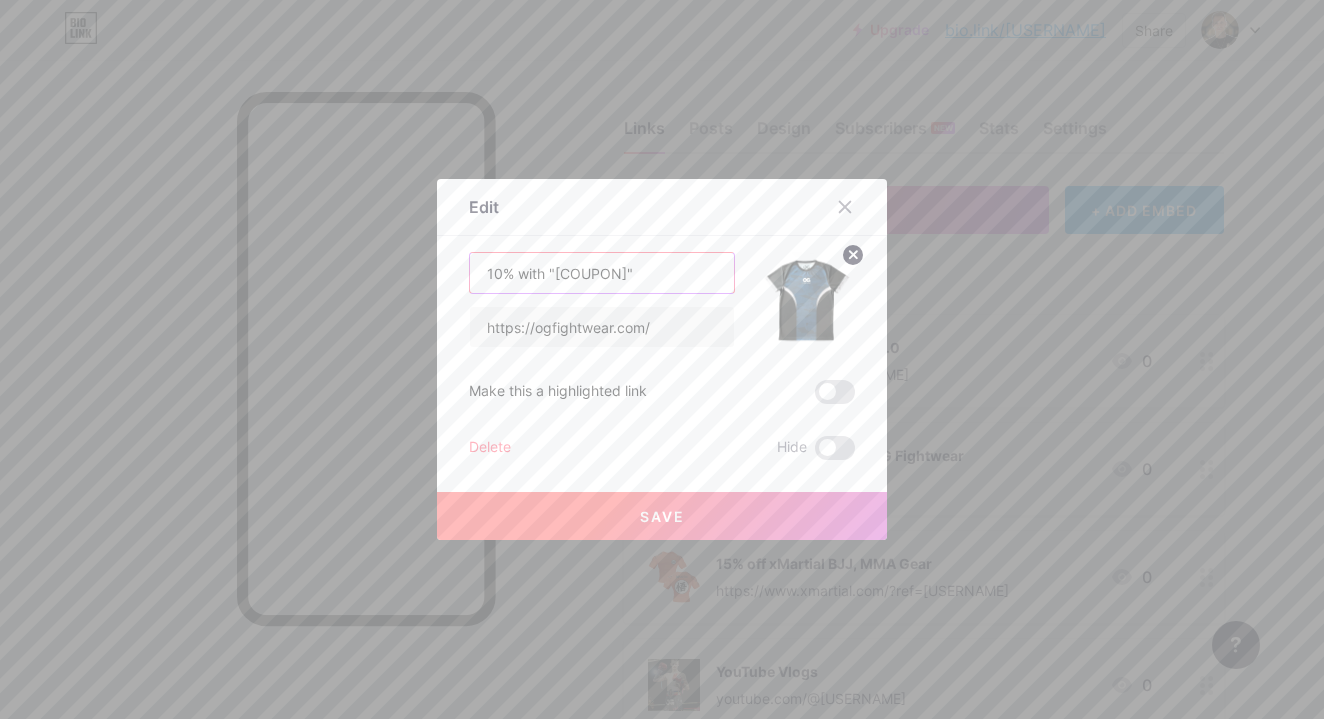 scroll, scrollTop: 0, scrollLeft: 0, axis: both 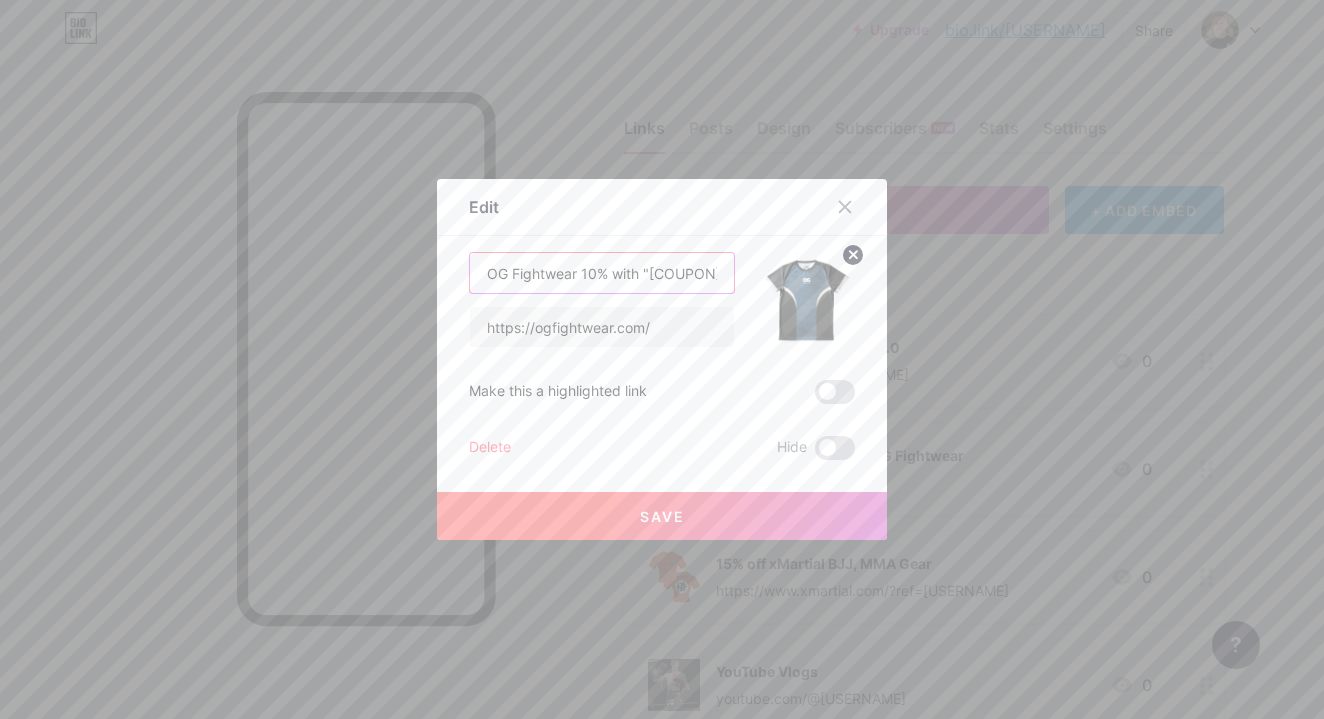 type on "OG Fightwear 10% with "[COUPON]"" 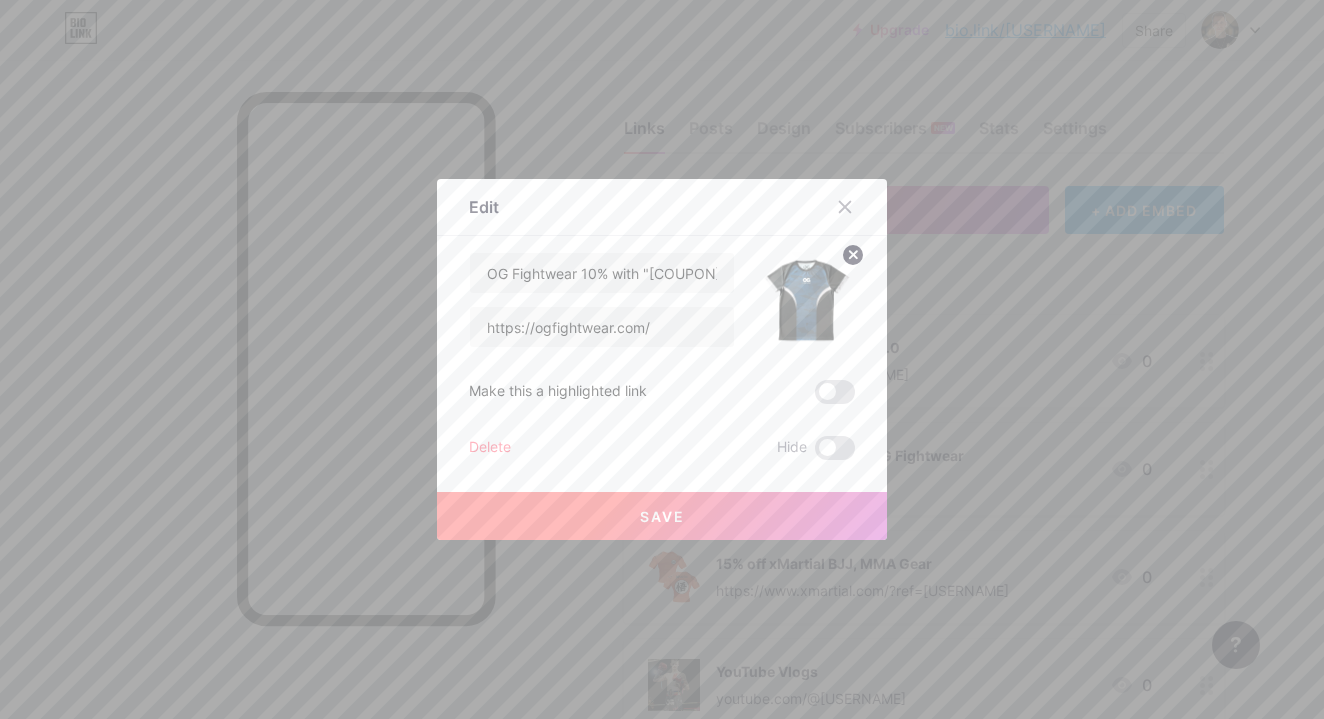 click on "Save" at bounding box center [662, 516] 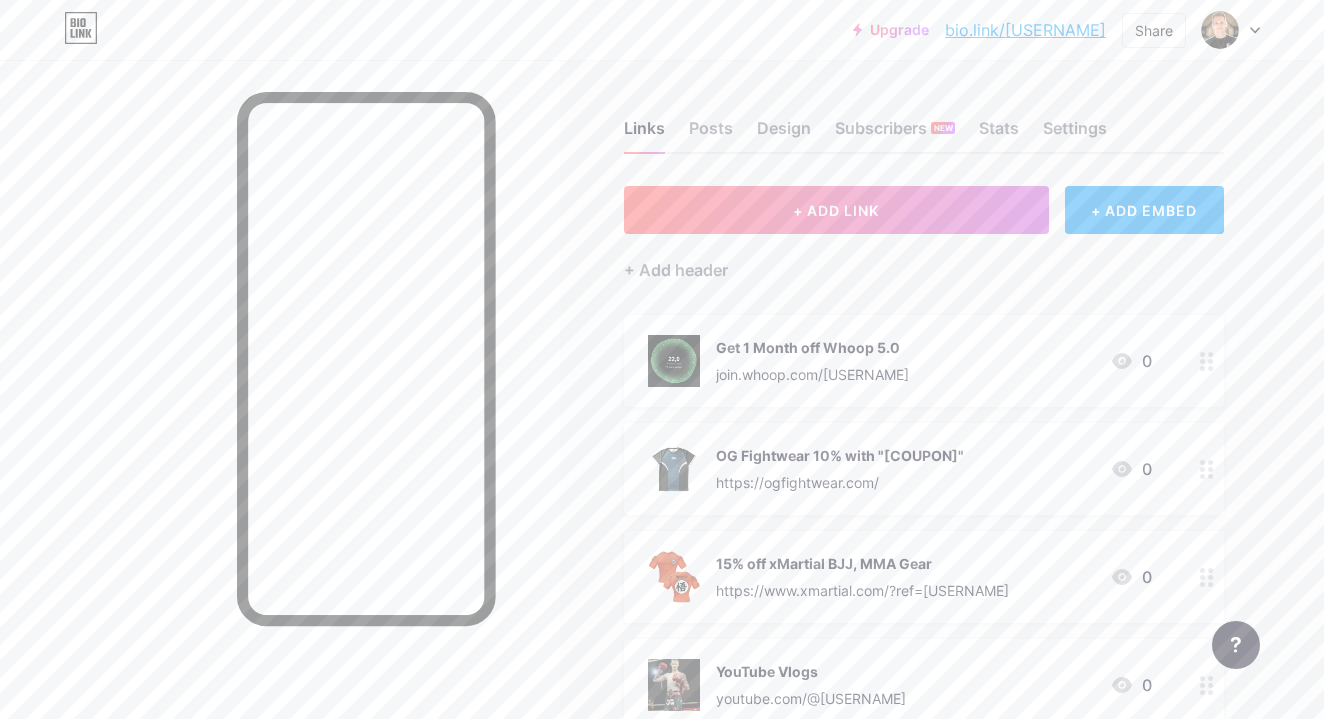 click 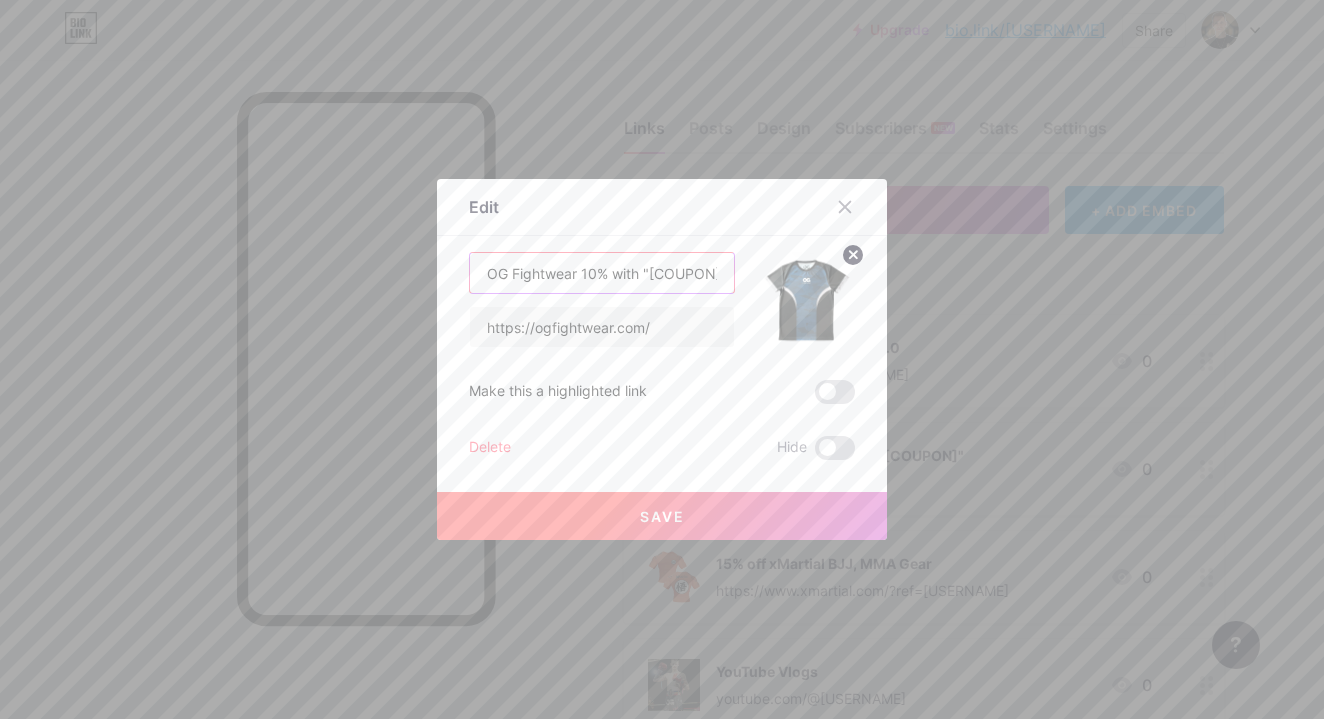 click on "OG Fightwear 10% with "[COUPON]"" at bounding box center (602, 273) 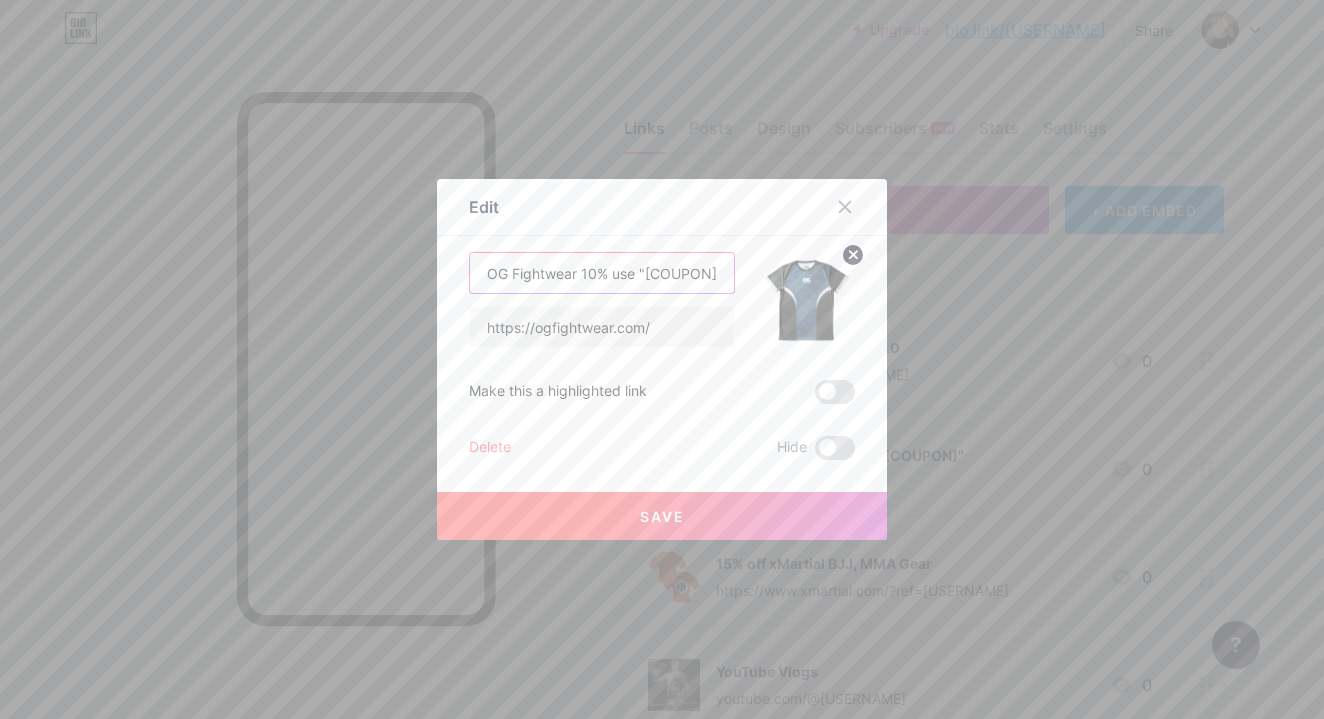 type on "OG Fightwear 10% use "[COUPON]"" 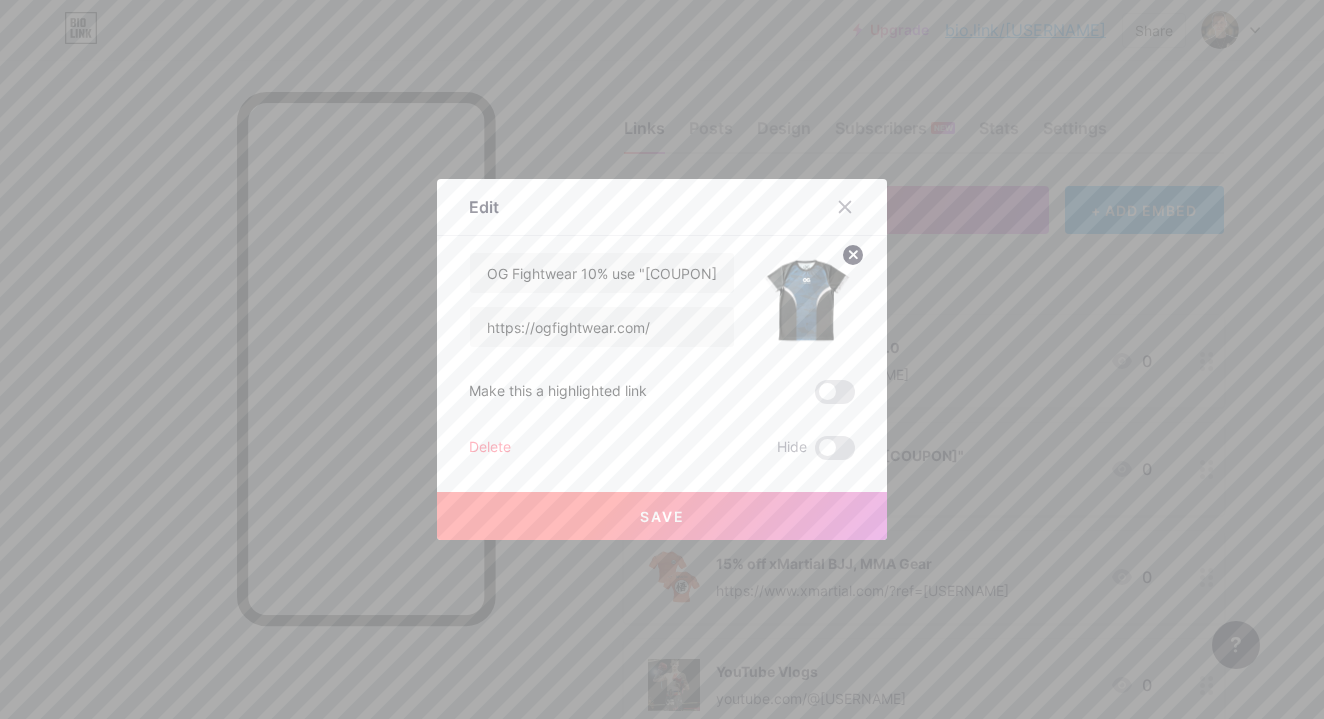 click on "Save" at bounding box center [662, 516] 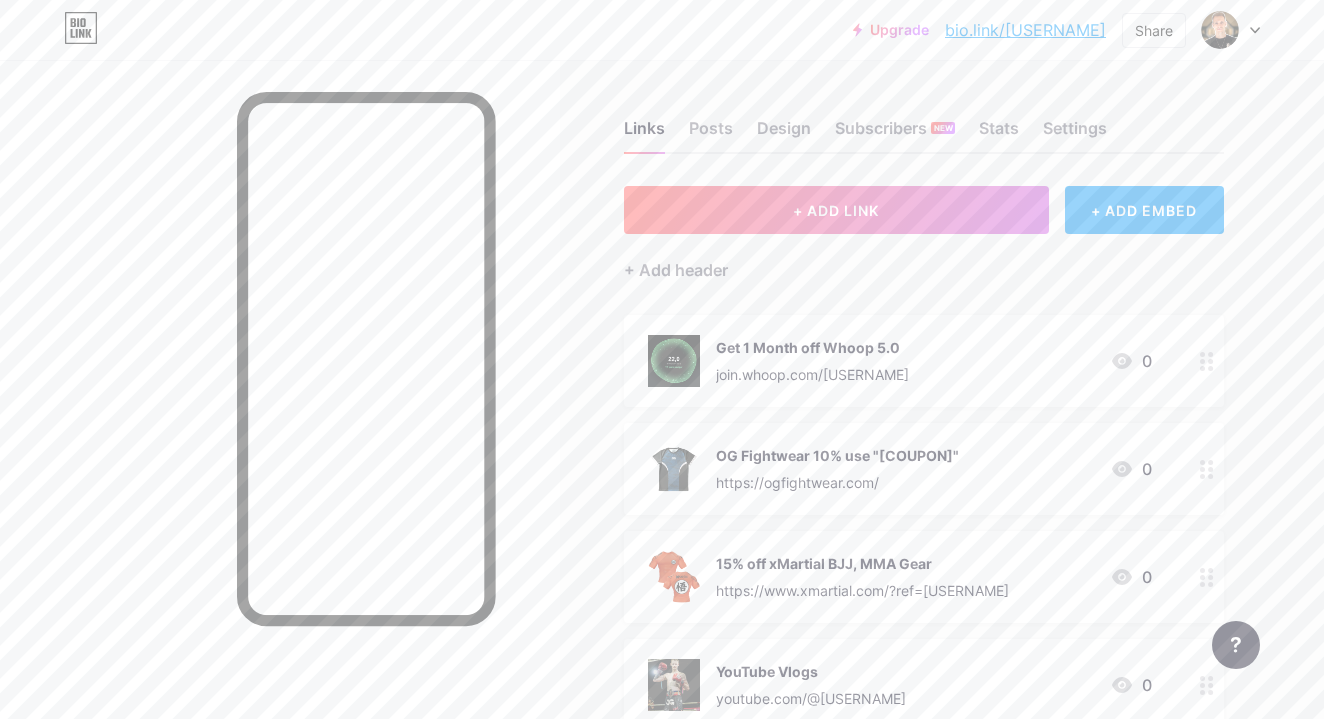 click 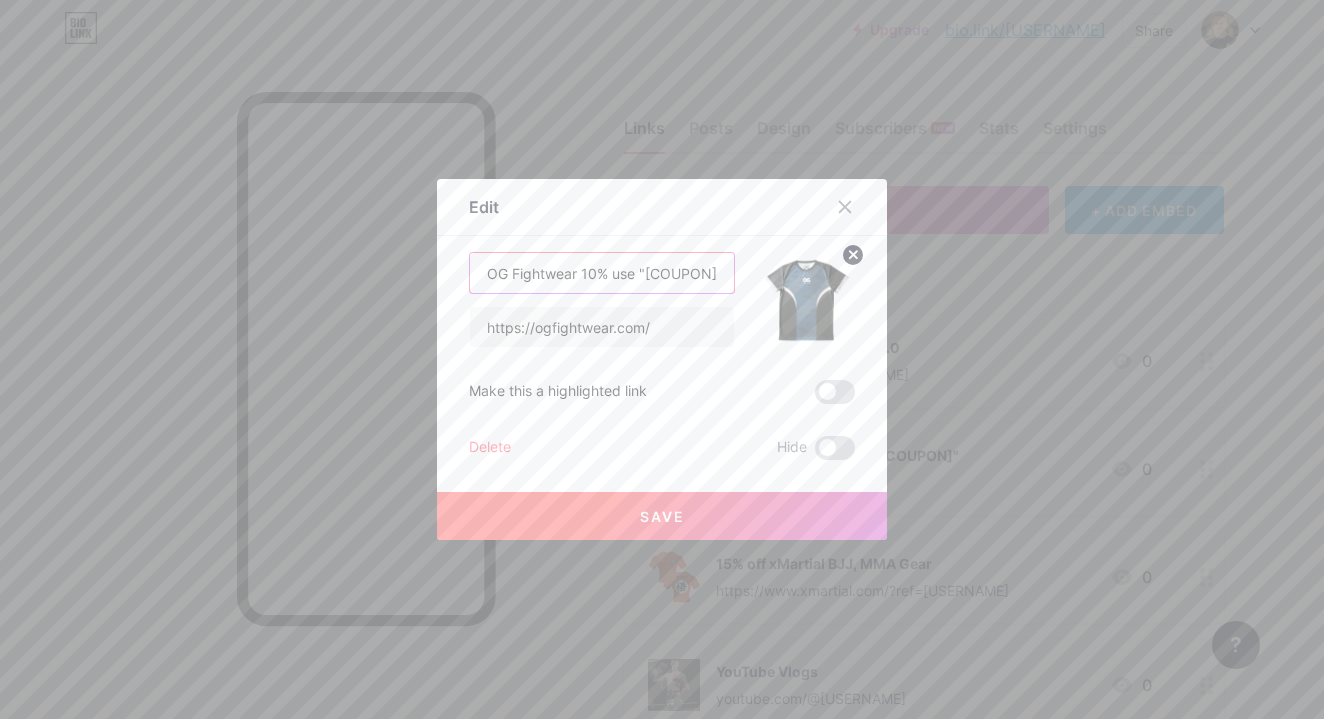 click on "OG Fightwear 10% use "[COUPON]"" at bounding box center [602, 273] 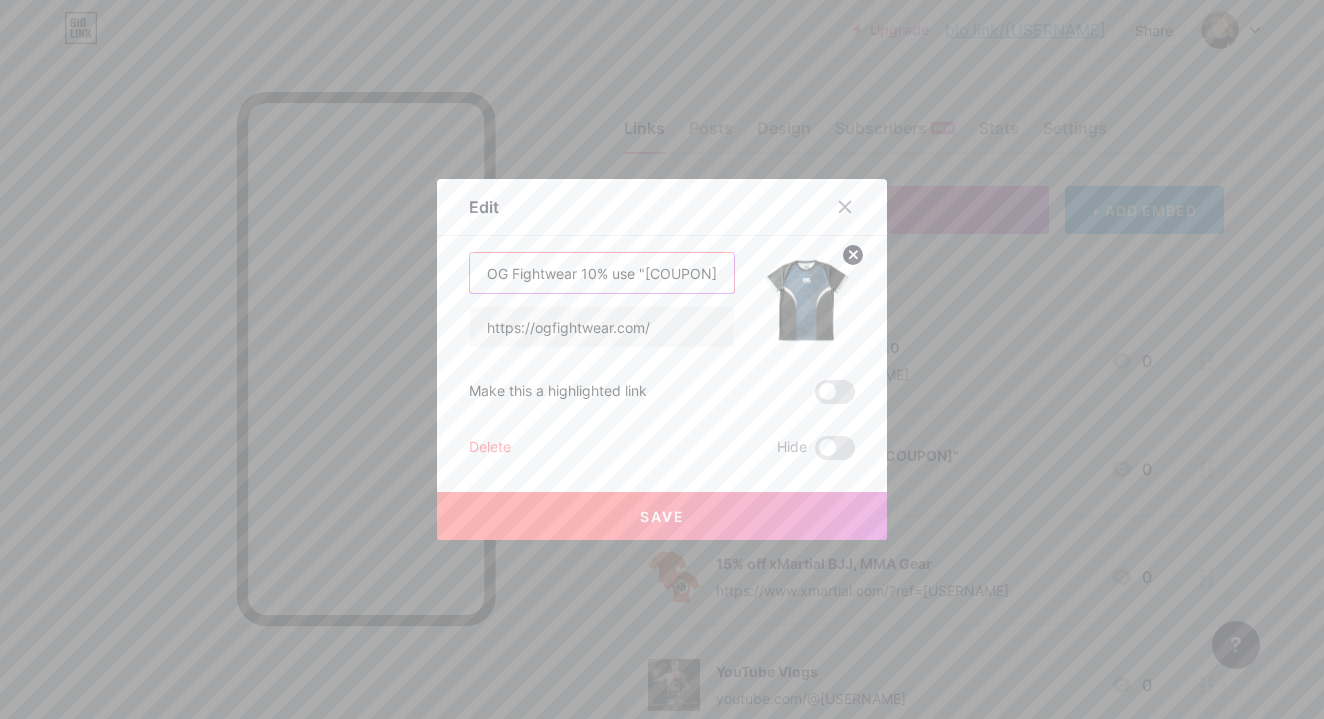 click on "OG Fightwear 10% use "[COUPON]"" at bounding box center (602, 273) 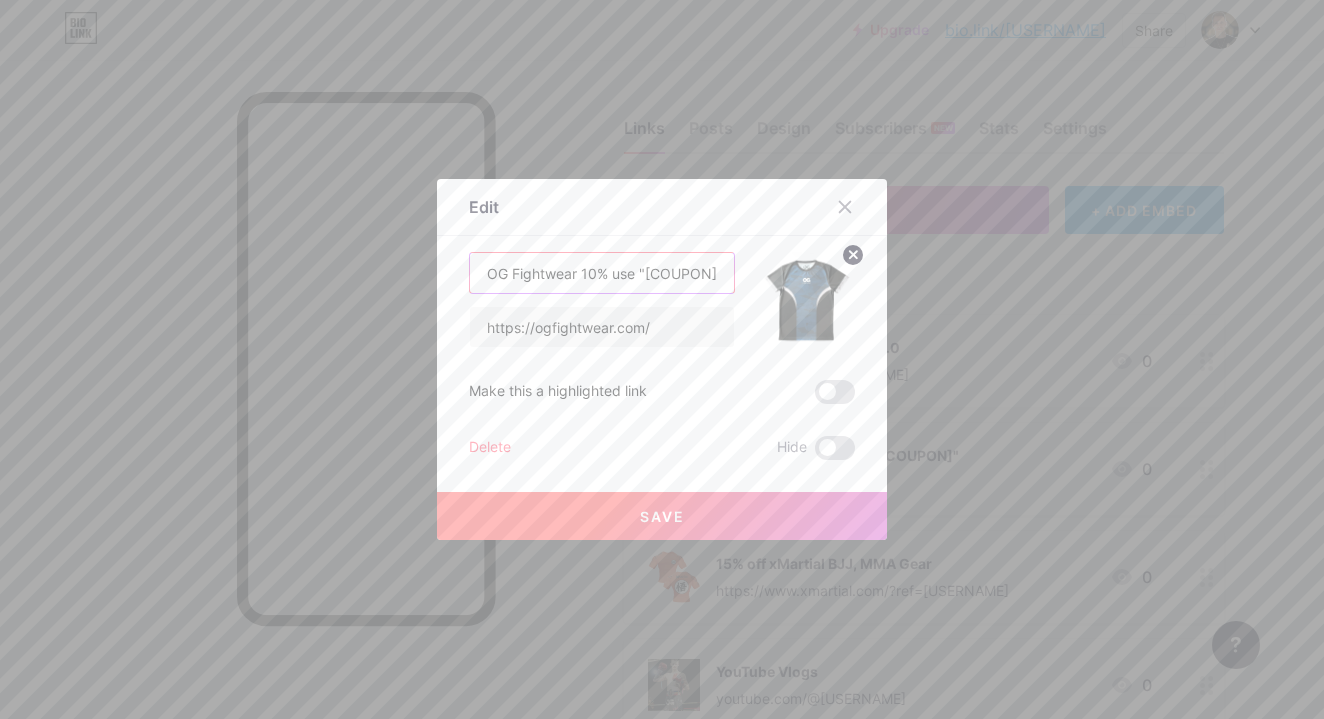 click on "OG Fightwear 10% use "[COUPON]"" at bounding box center [602, 273] 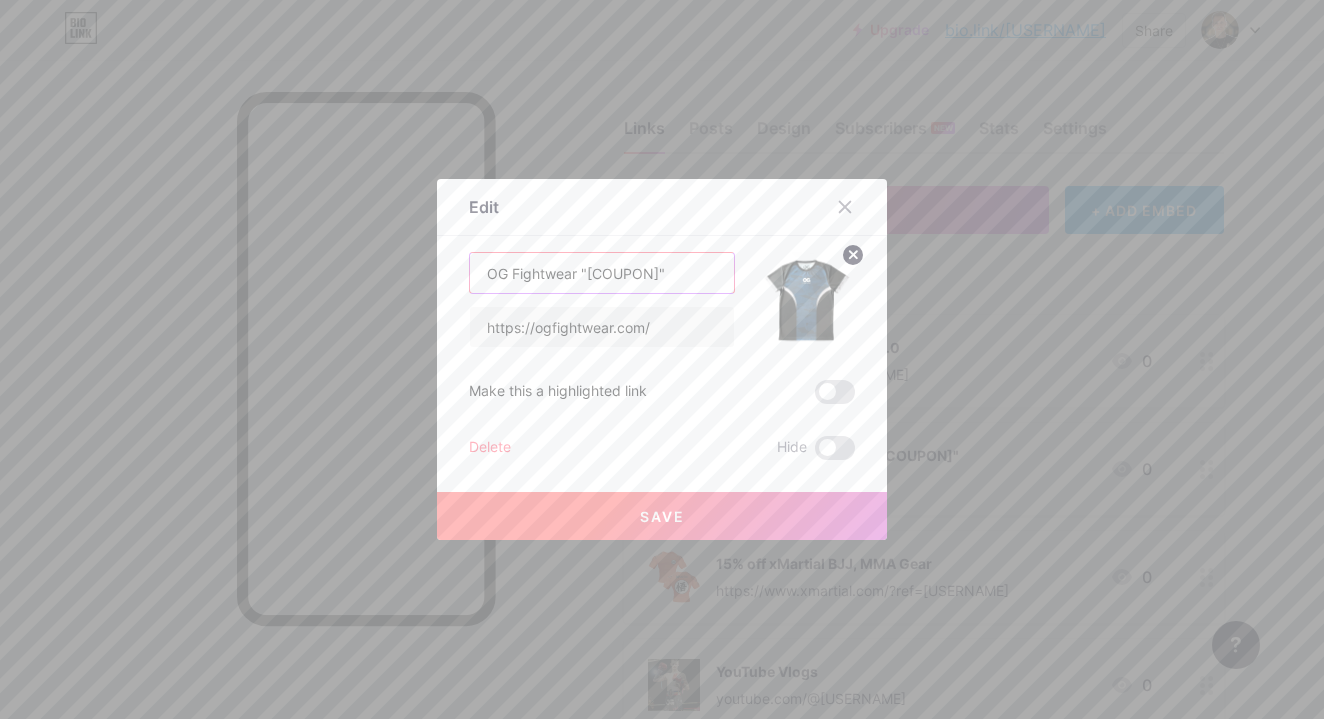 drag, startPoint x: 583, startPoint y: 273, endPoint x: 476, endPoint y: 271, distance: 107.01869 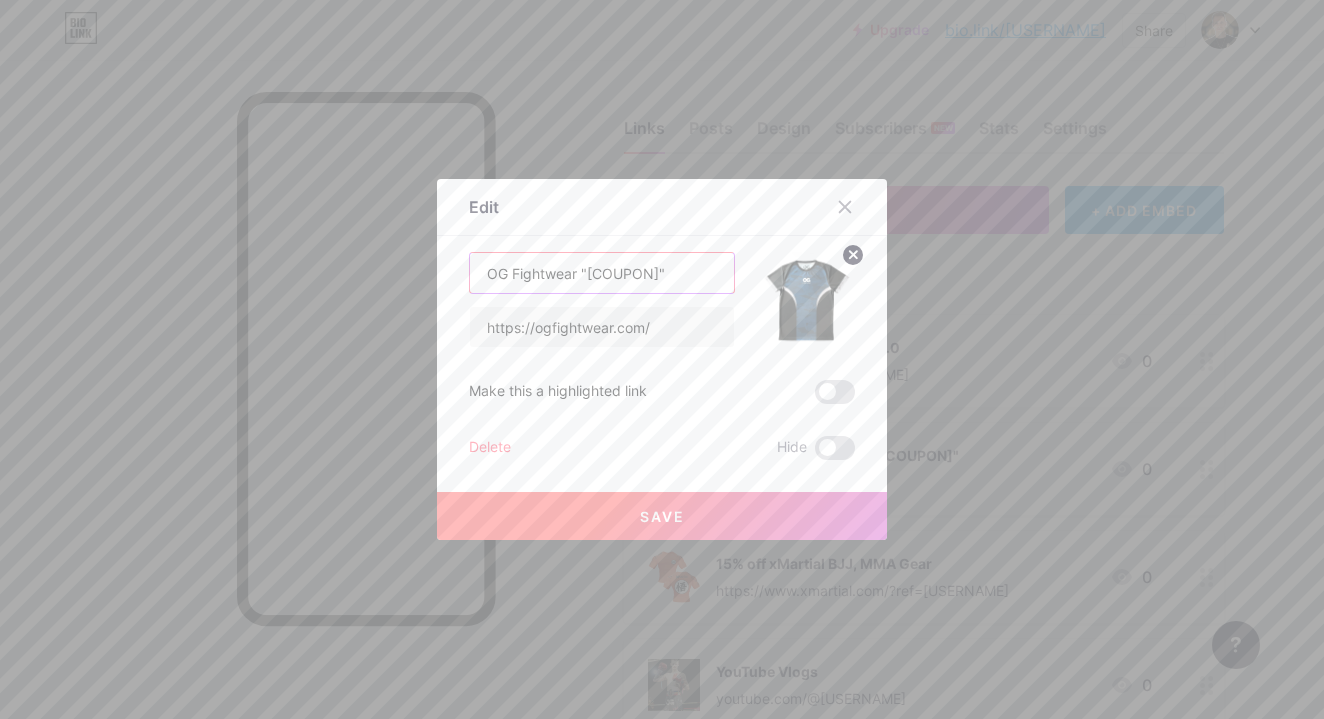 click on "OG Fightwear "[COUPON]"" at bounding box center (602, 273) 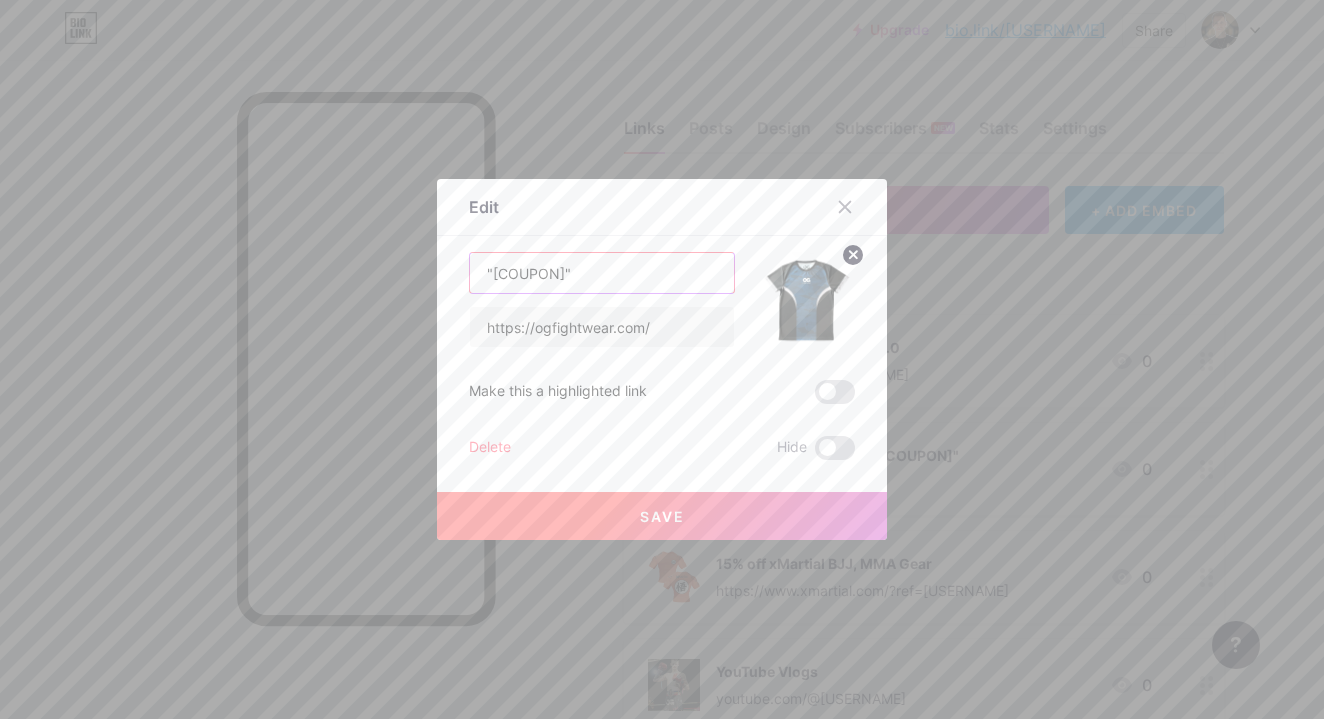 click on ""[COUPON]"" at bounding box center (602, 273) 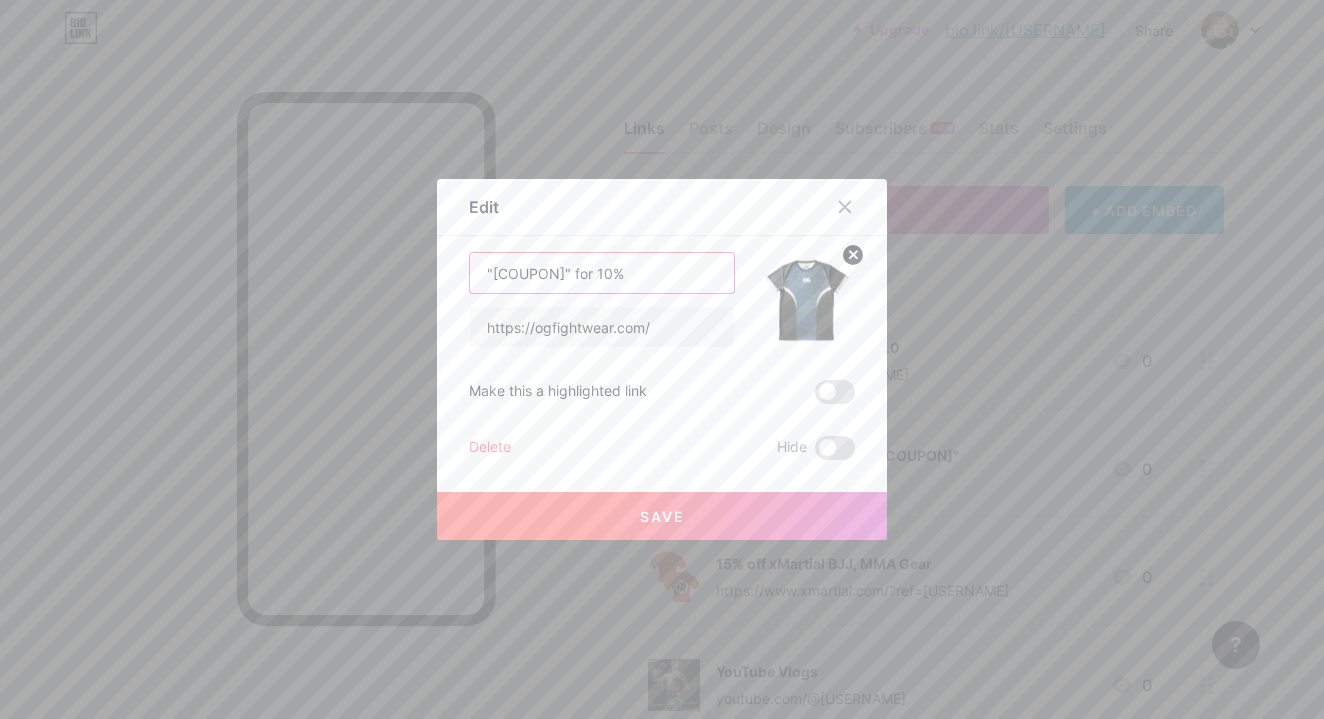 paste on "OG Fightwear" 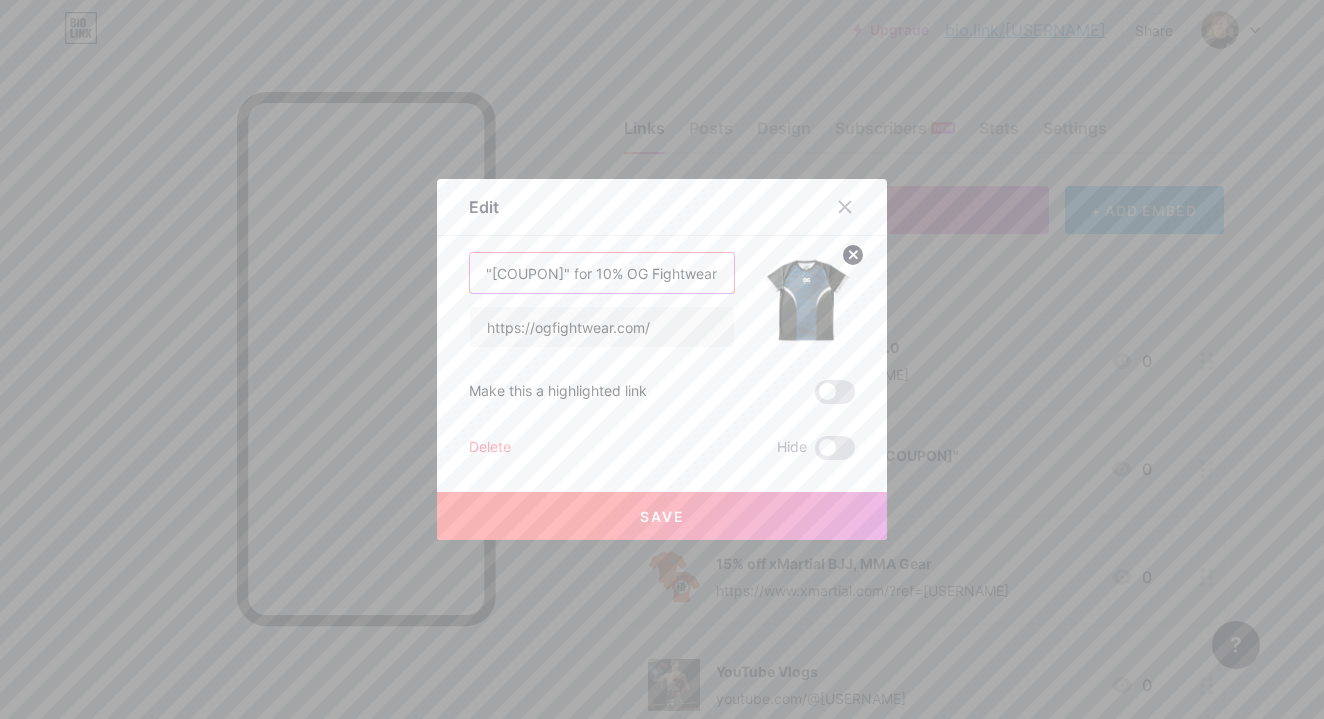 scroll, scrollTop: 0, scrollLeft: 31, axis: horizontal 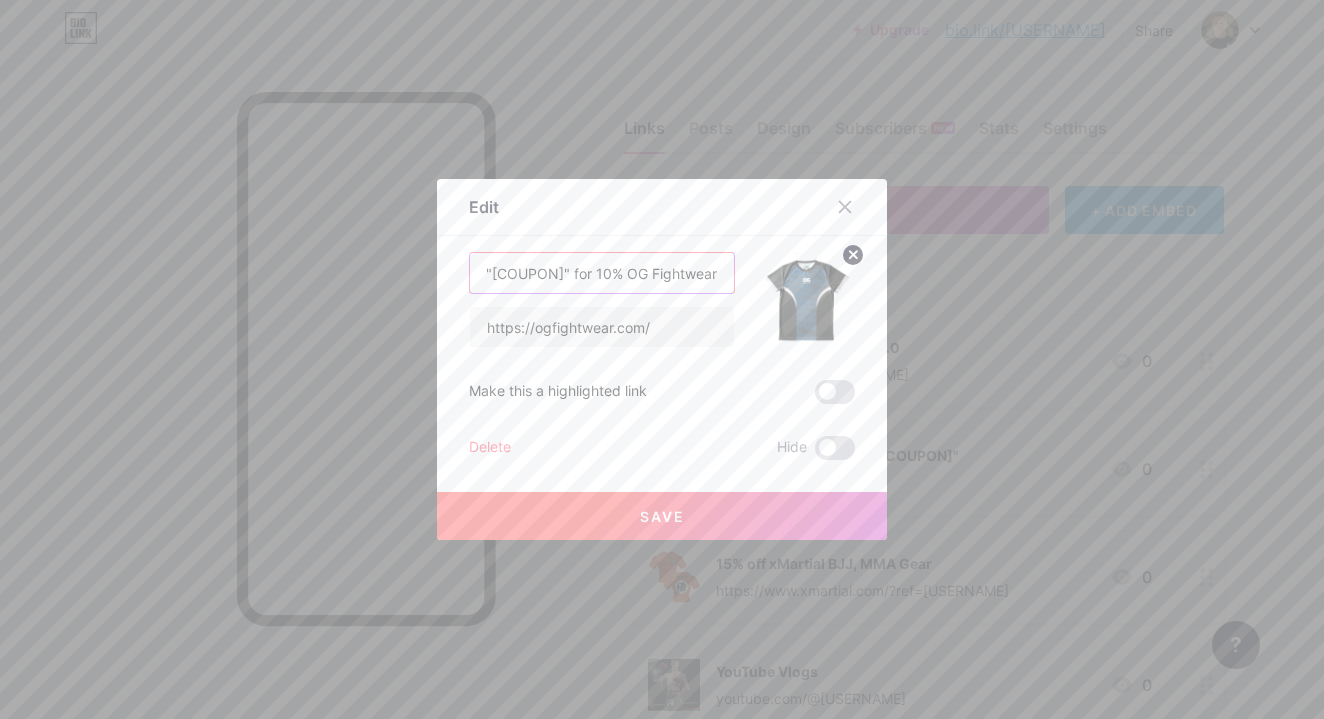 type on ""[COUPON]" for 10% OG Fightwear" 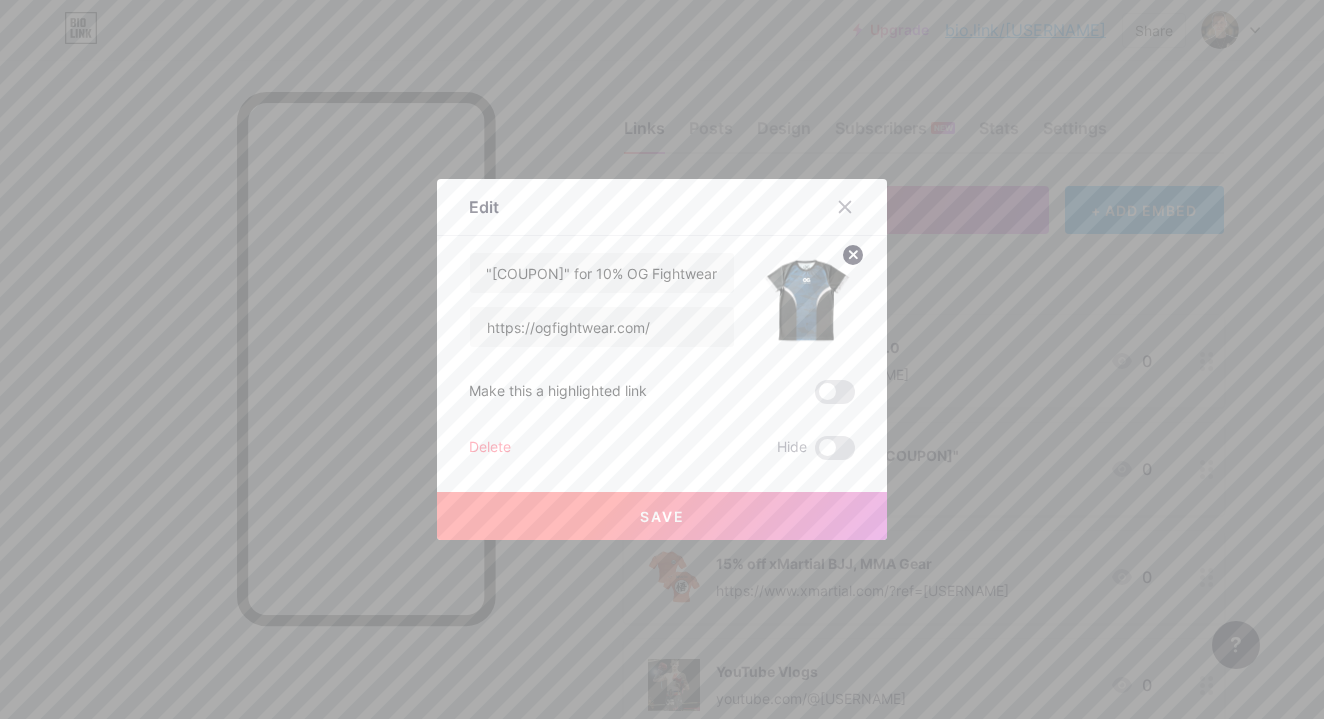 click on "Save" at bounding box center [662, 516] 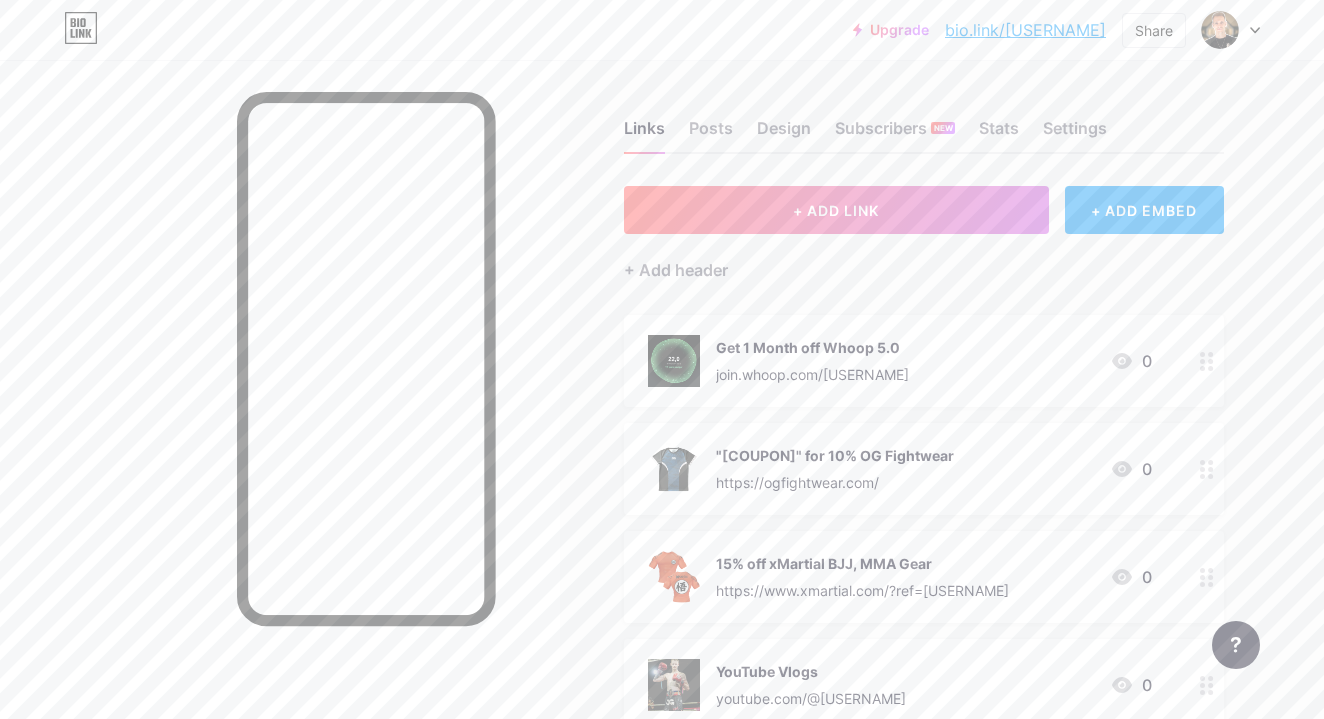 click 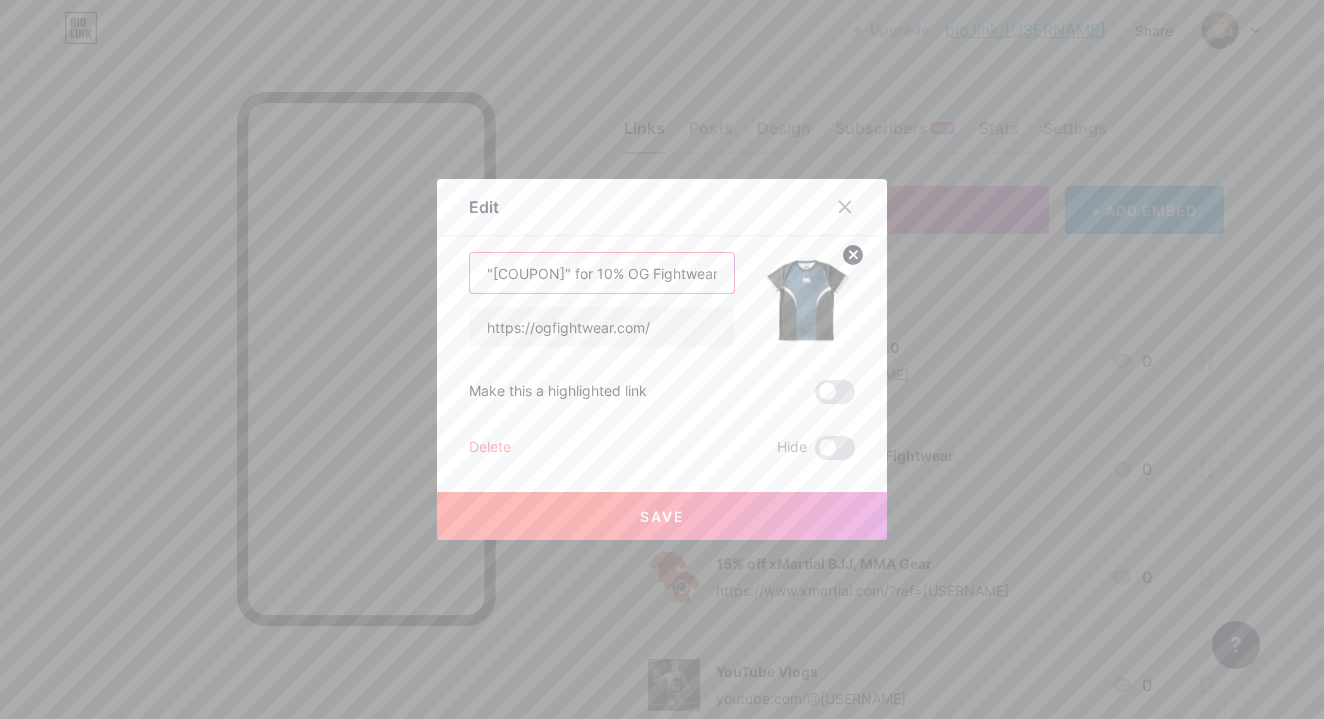 click on ""[COUPON]" for 10% OG Fightwear" at bounding box center (602, 273) 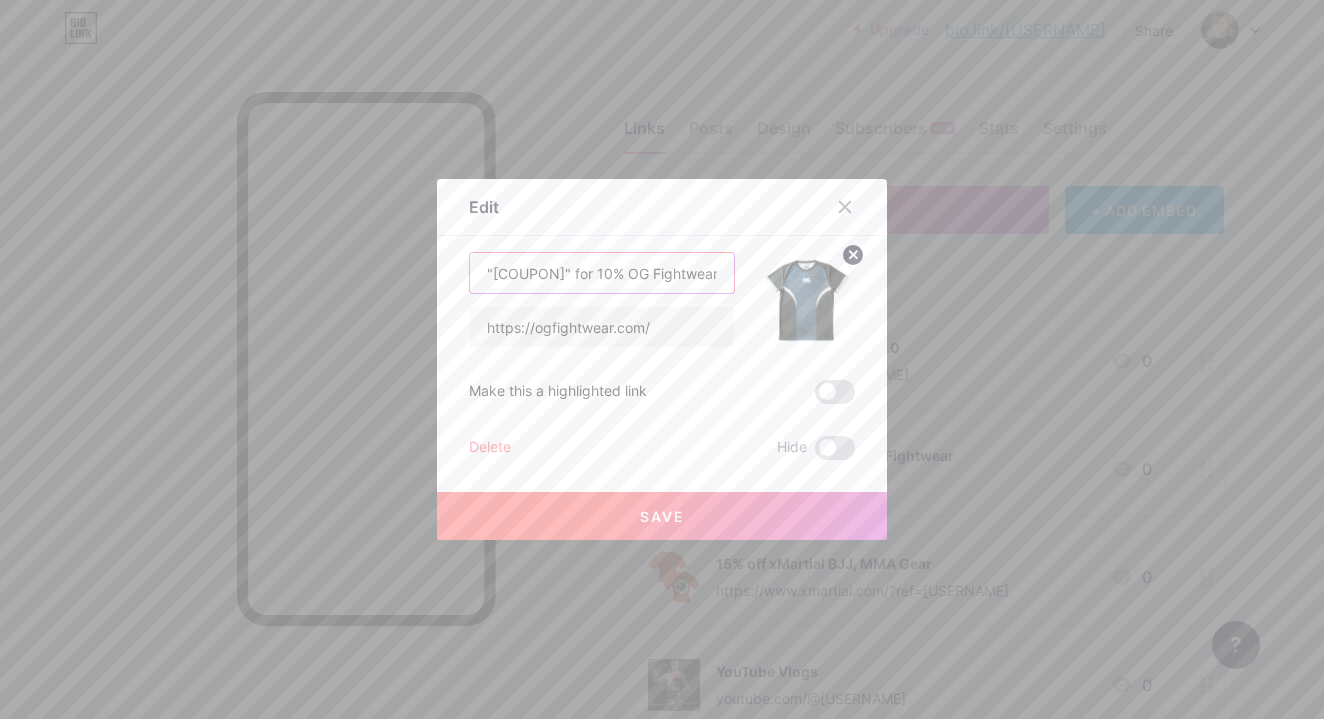 scroll, scrollTop: 0, scrollLeft: 31, axis: horizontal 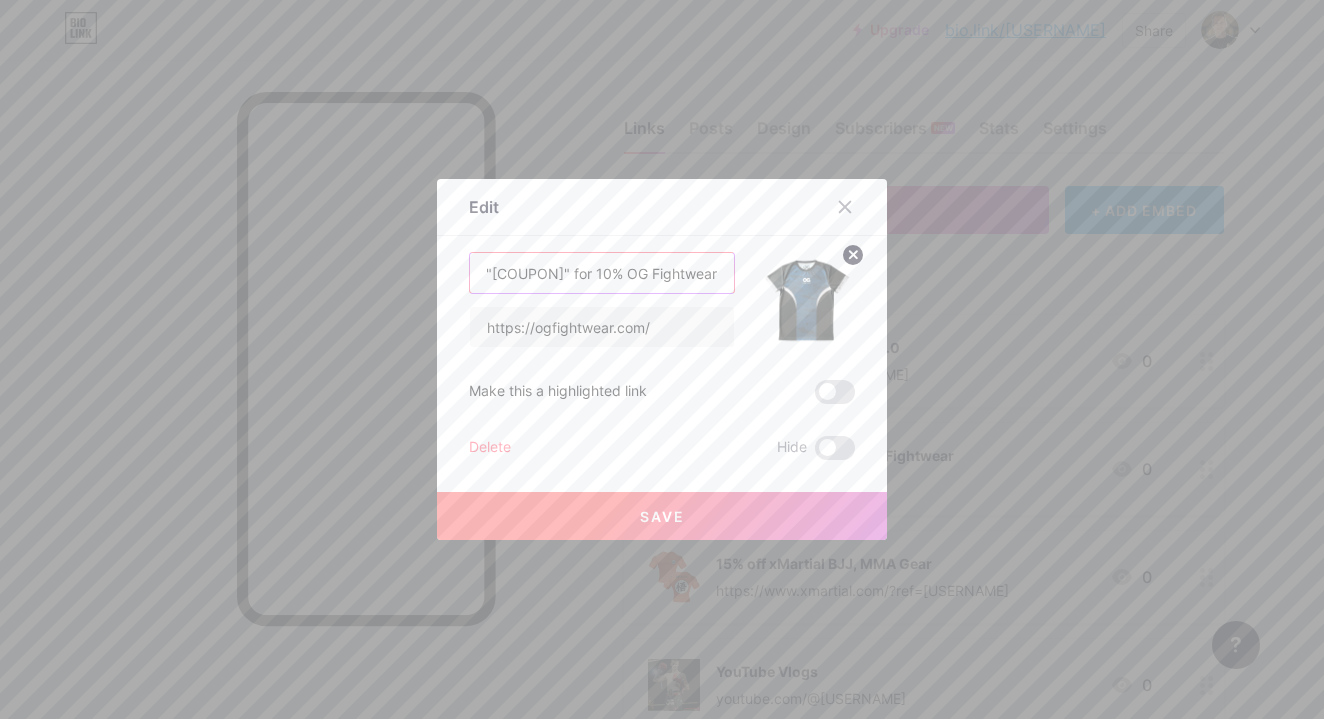 drag, startPoint x: 682, startPoint y: 273, endPoint x: 853, endPoint y: 274, distance: 171.00293 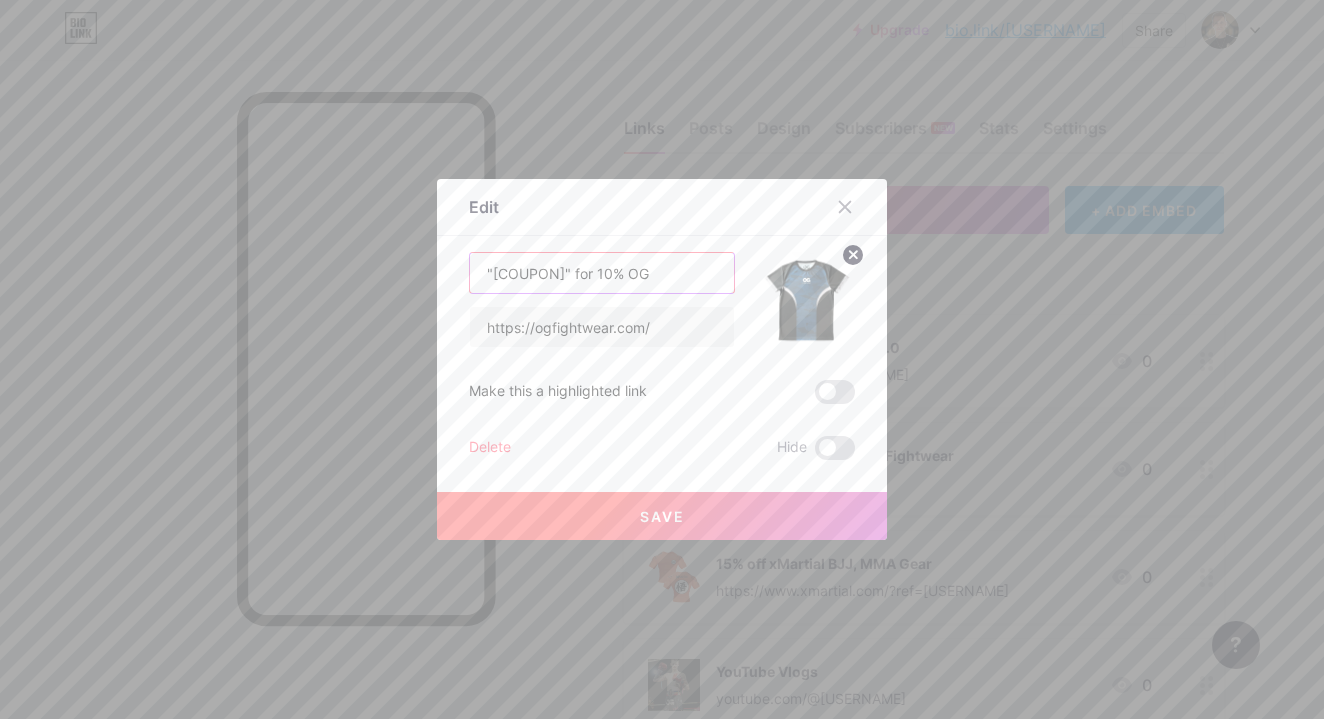 scroll, scrollTop: 0, scrollLeft: 0, axis: both 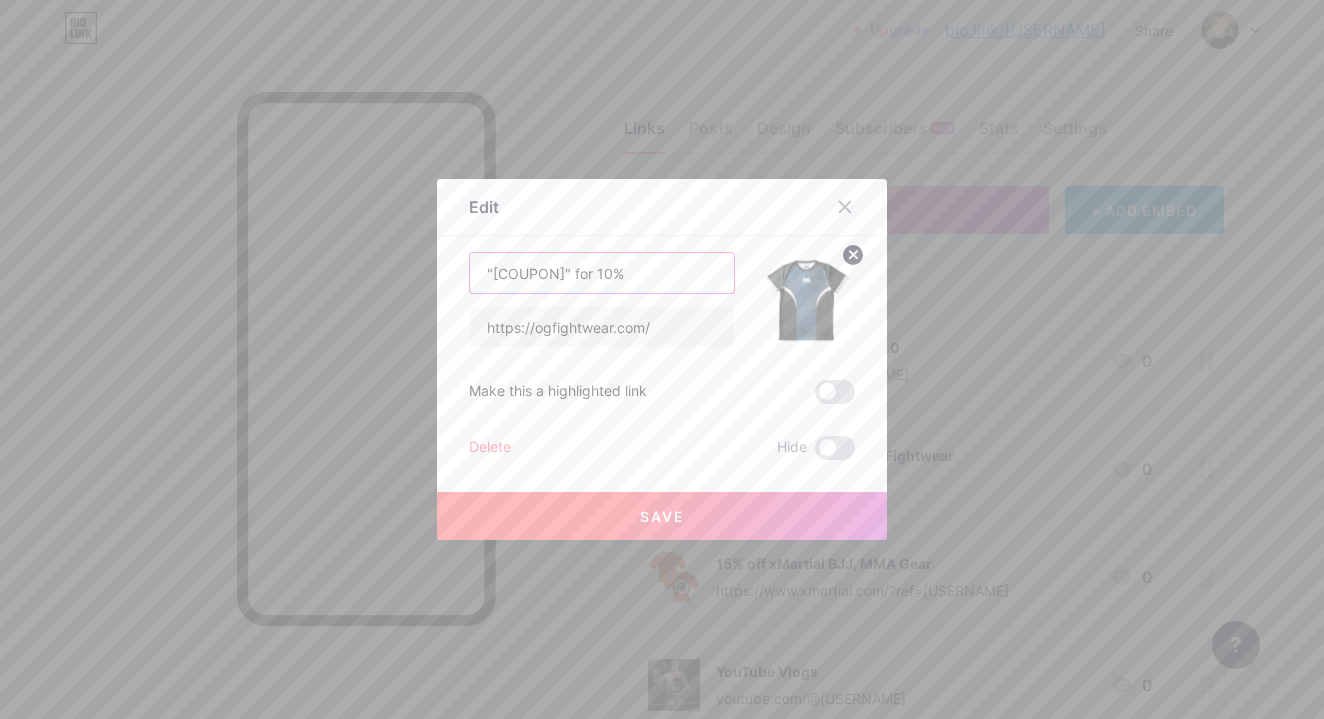 click on ""[COUPON]" for 10%" at bounding box center (602, 273) 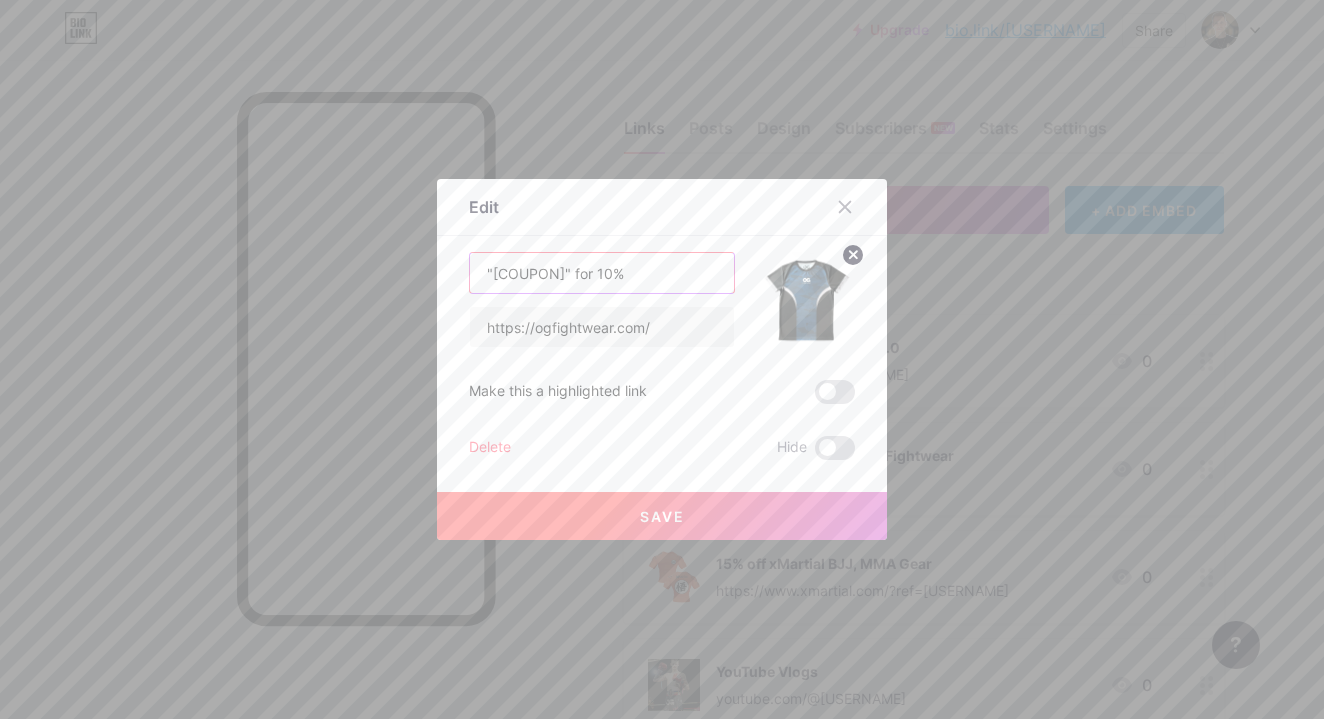 click on ""[COUPON]" for 10%" at bounding box center (602, 273) 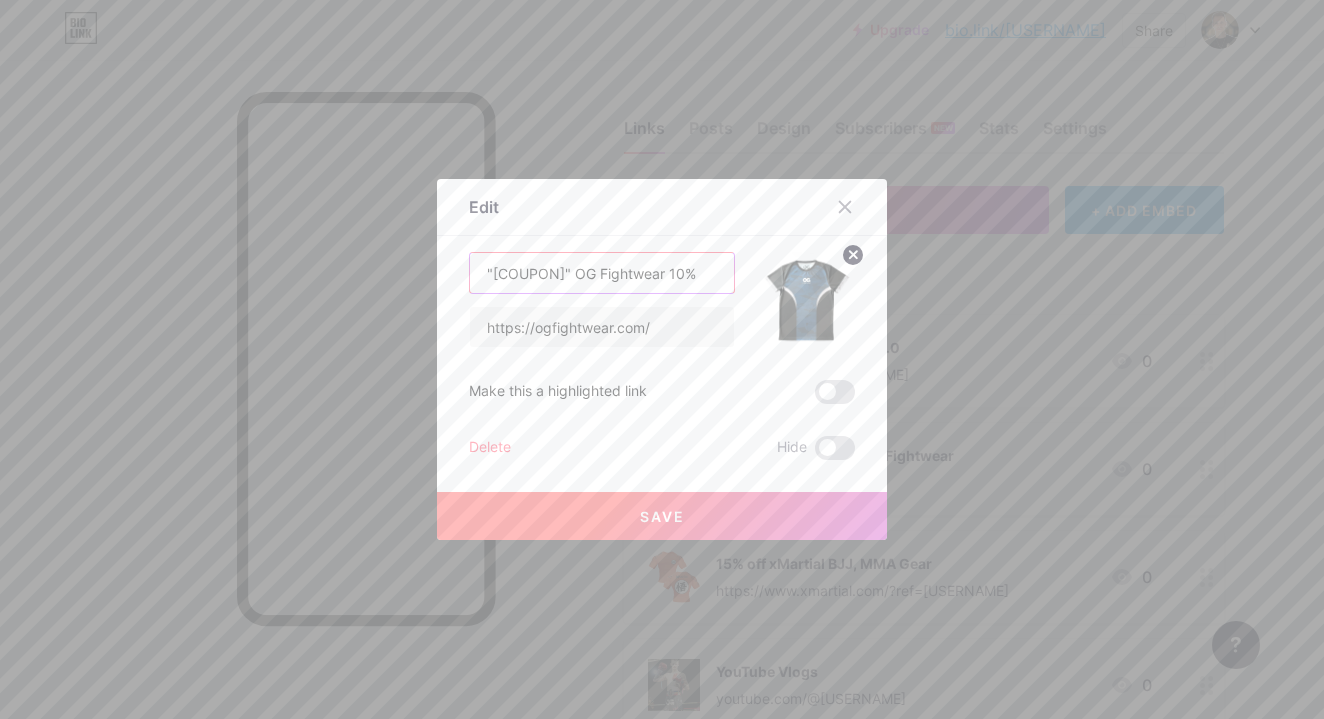 type on ""[COUPON]" OG Fightwear 10%" 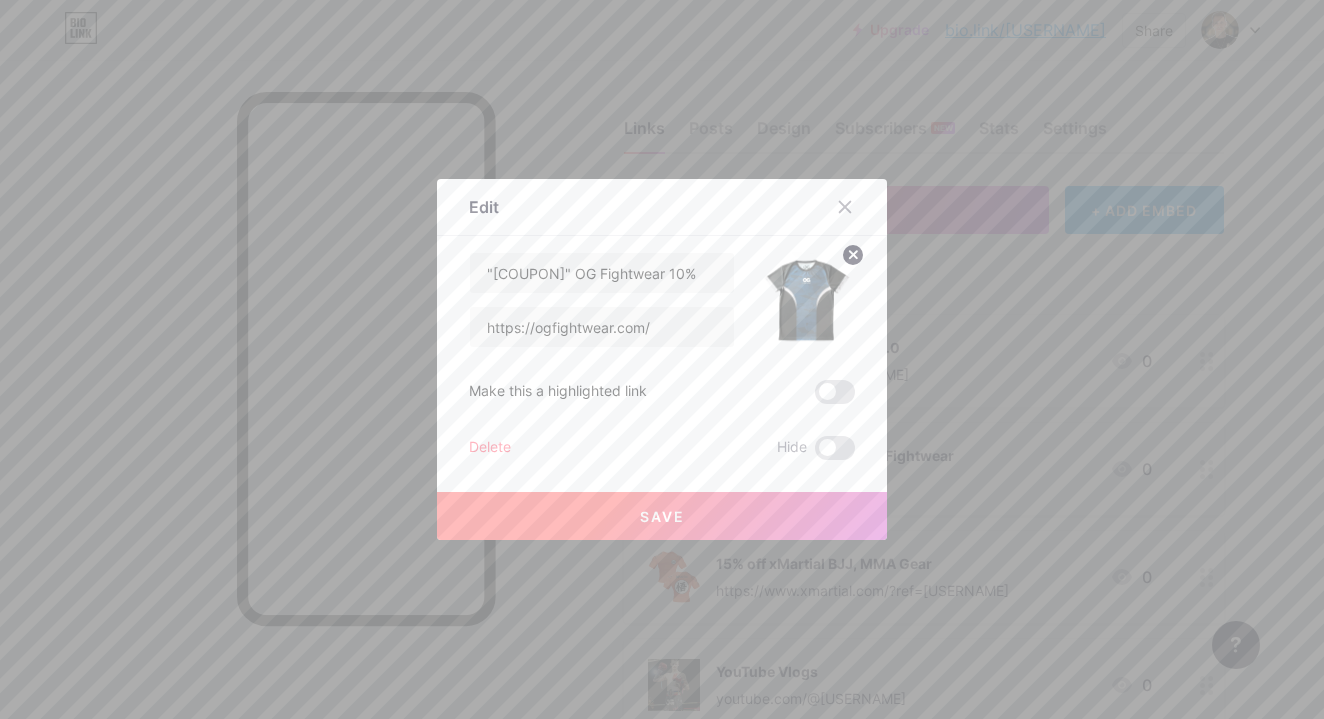 click on "Save" at bounding box center [662, 516] 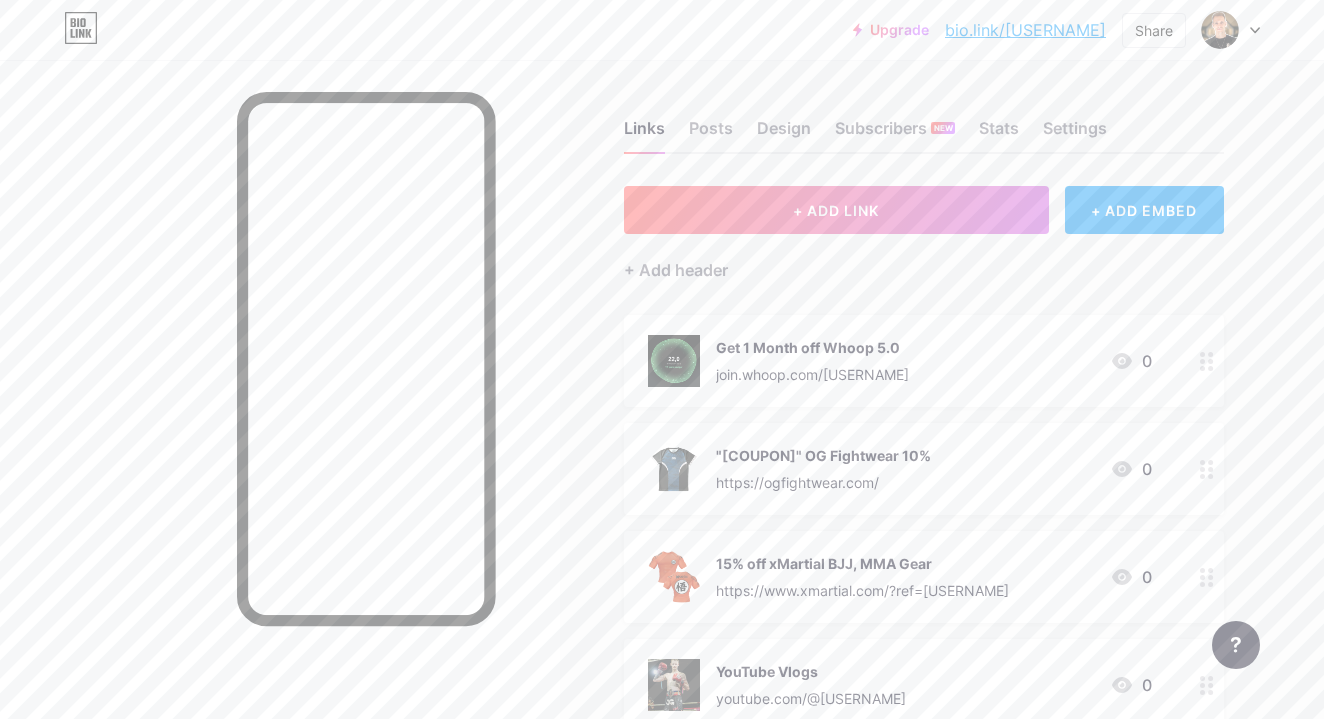 scroll, scrollTop: 0, scrollLeft: 0, axis: both 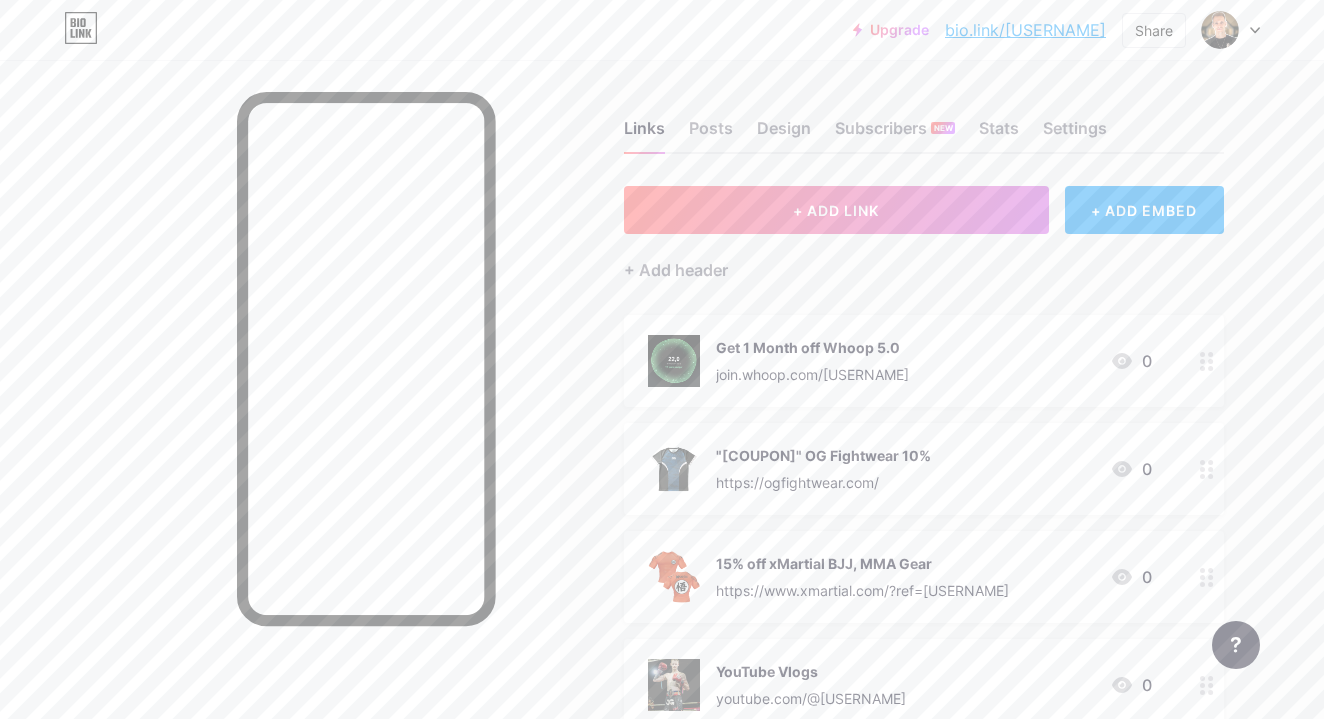 click at bounding box center [1207, 361] 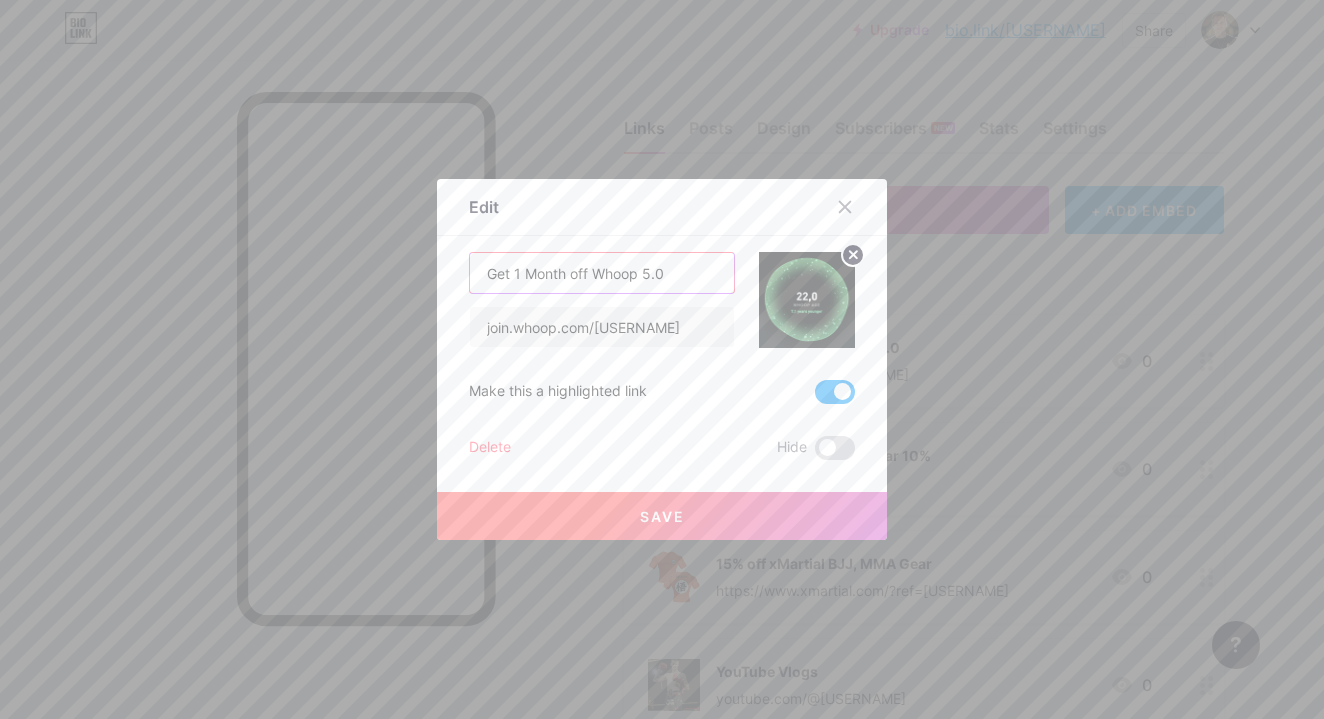 click on "Get 1 Month off Whoop 5.0" at bounding box center (602, 273) 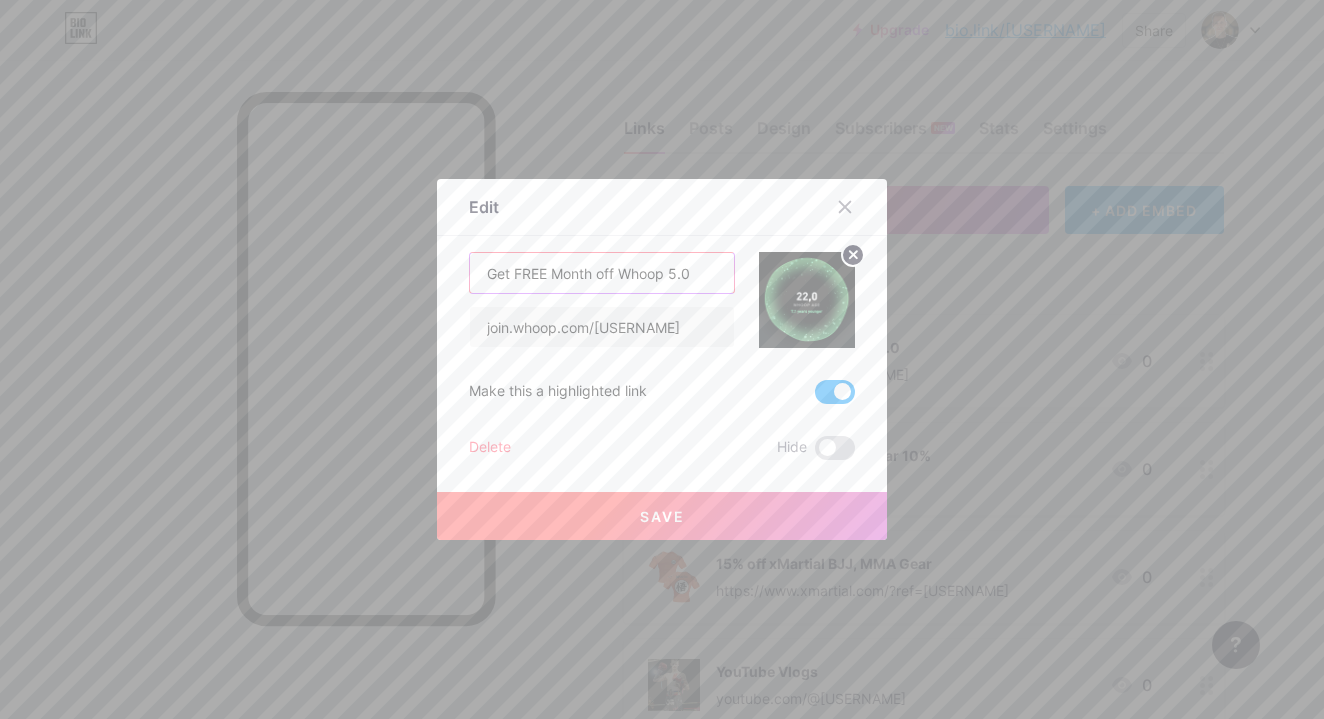 type on "Get FREE Month off Whoop 5.0" 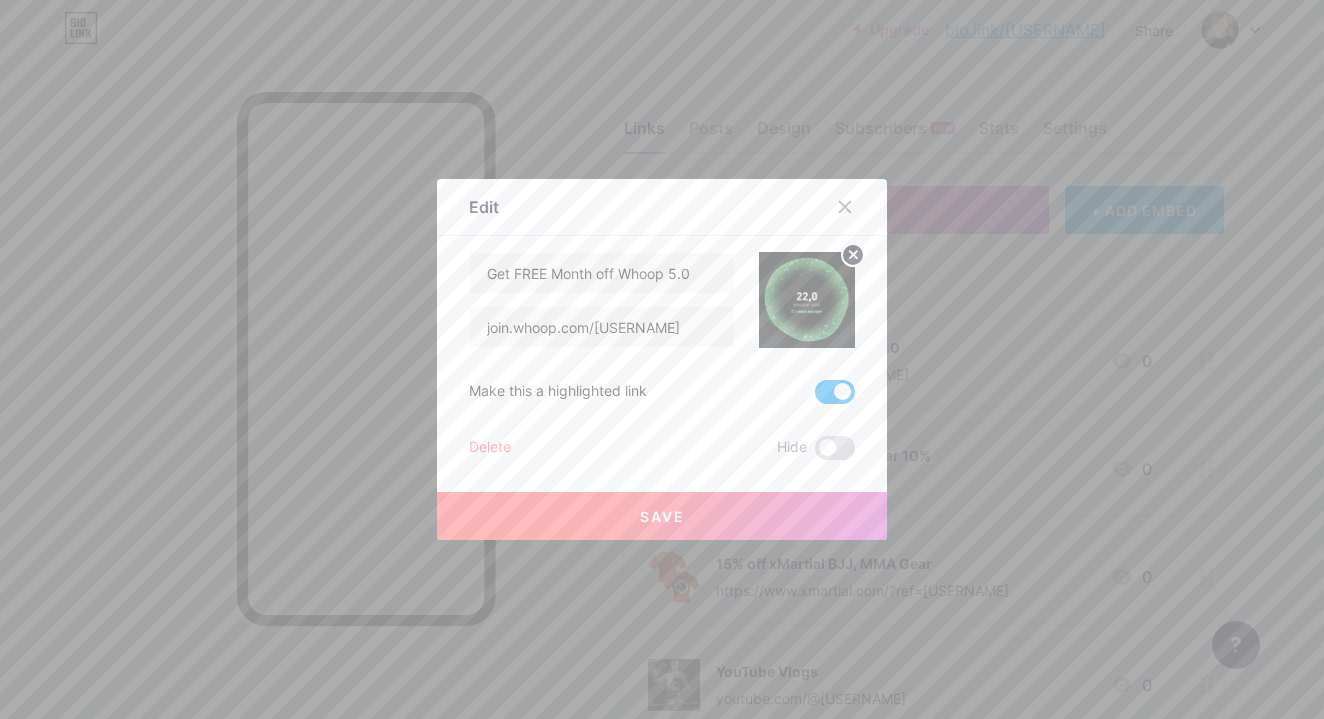 click on "Save" at bounding box center [662, 516] 